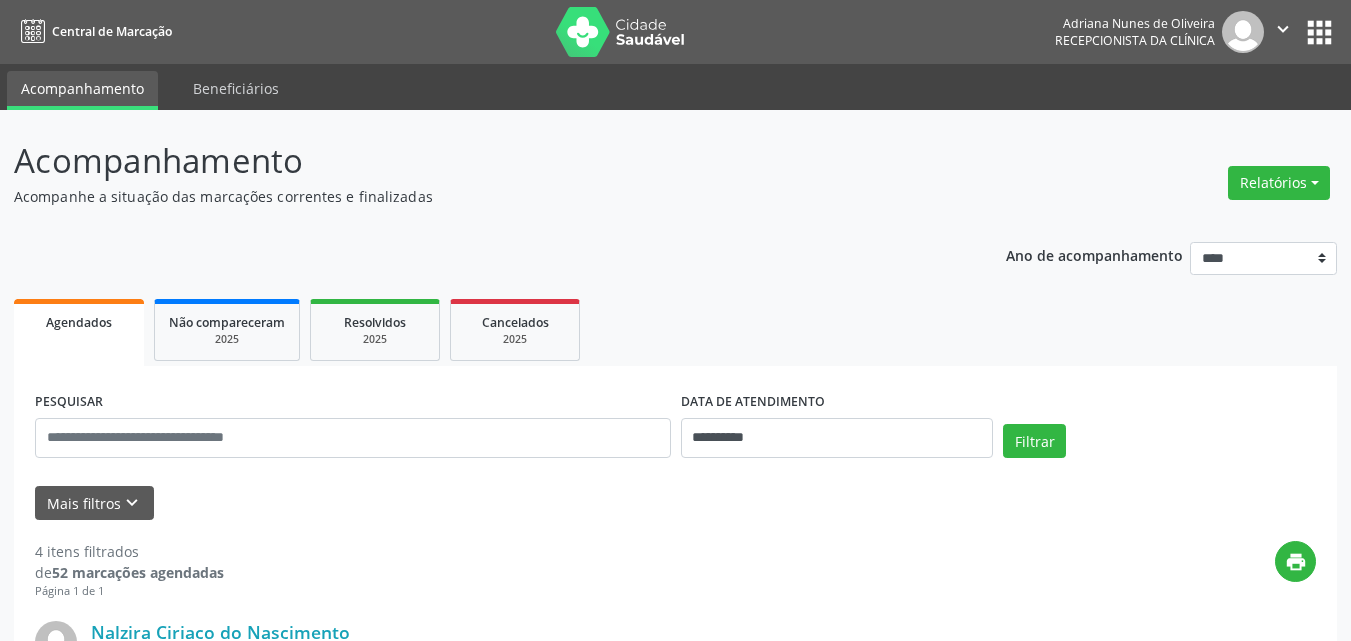 scroll, scrollTop: 0, scrollLeft: 0, axis: both 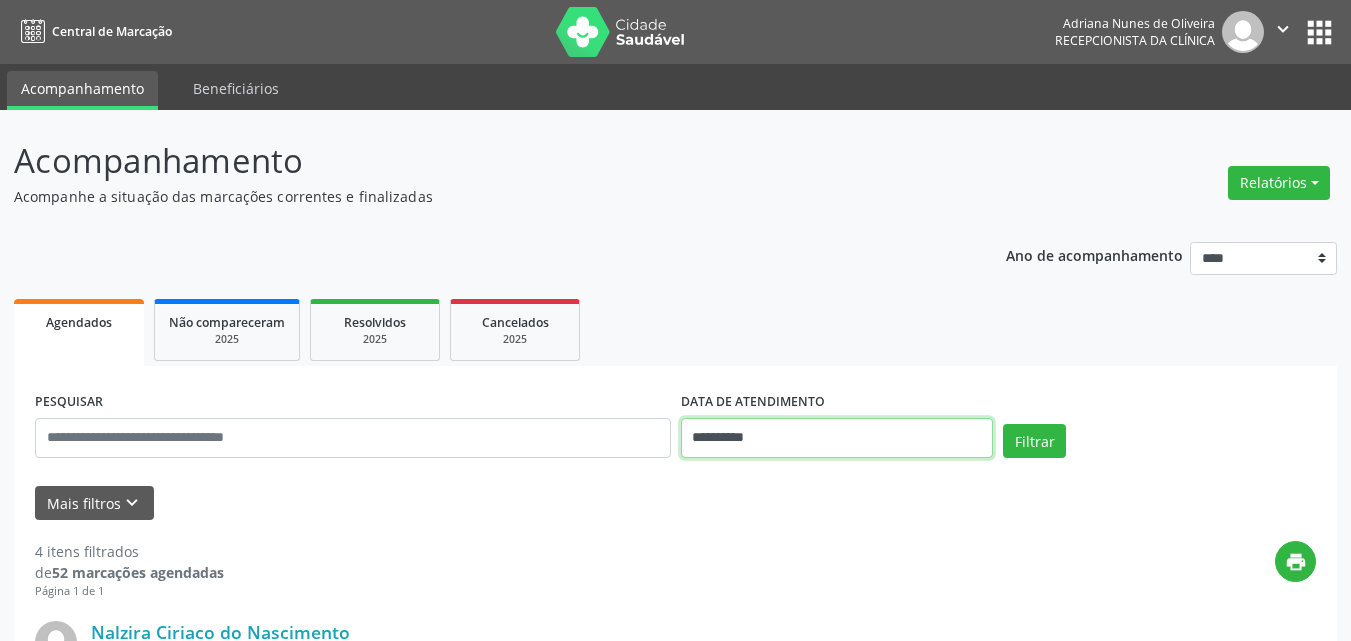click on "**********" at bounding box center [837, 438] 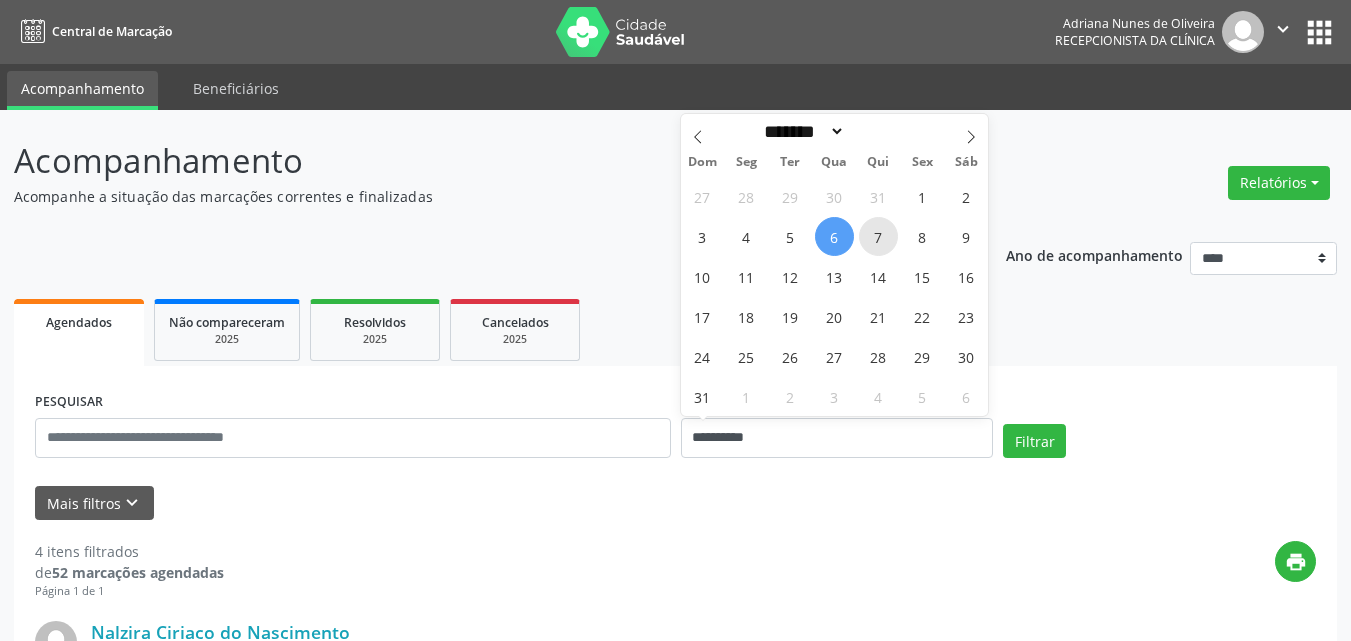 click on "7" at bounding box center (878, 236) 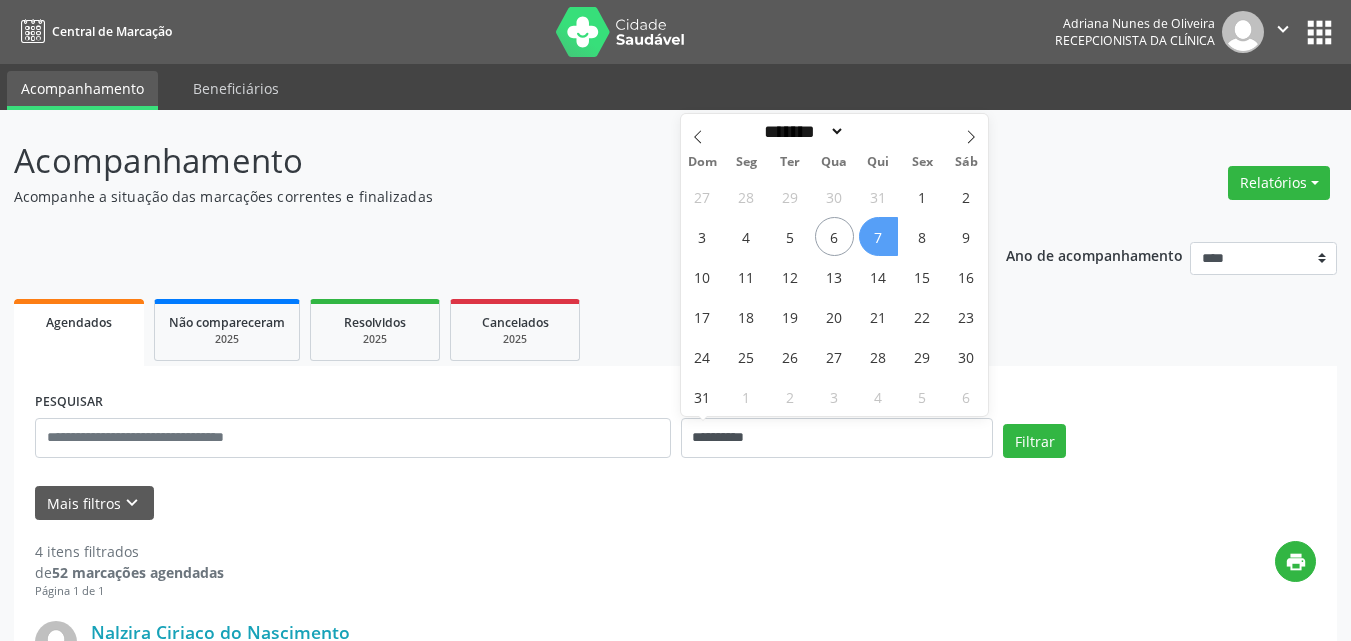 click on "7" at bounding box center [878, 236] 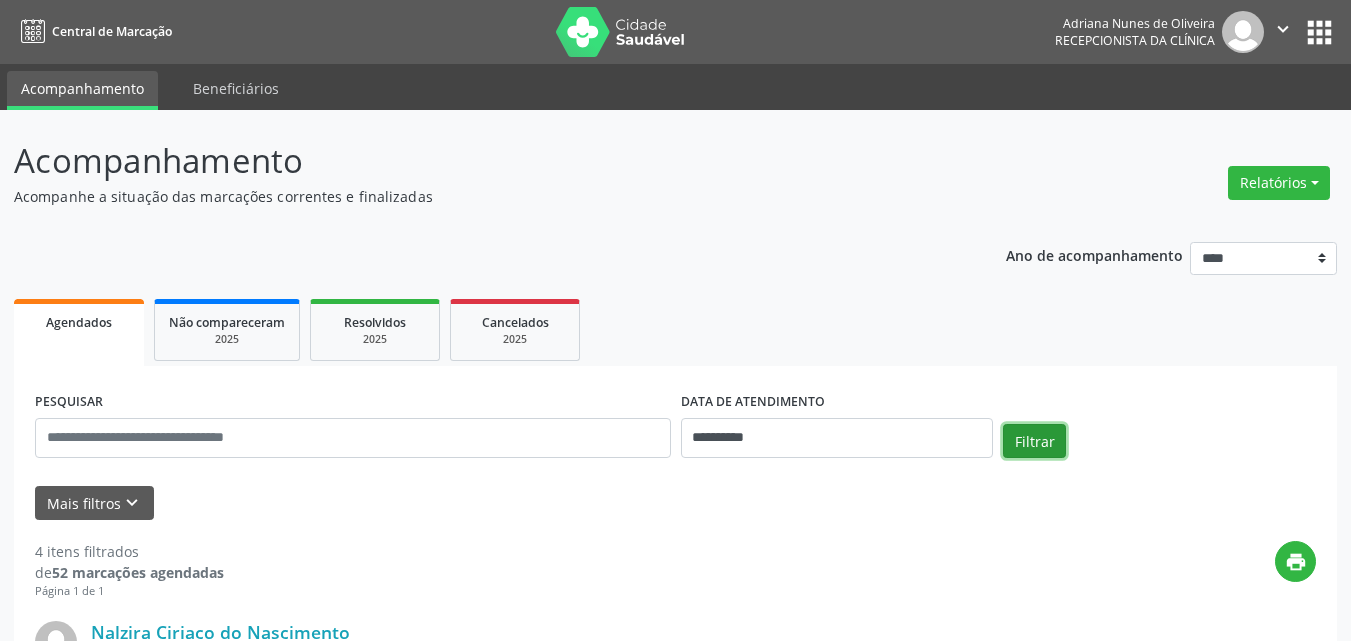 click on "Filtrar" at bounding box center [1034, 441] 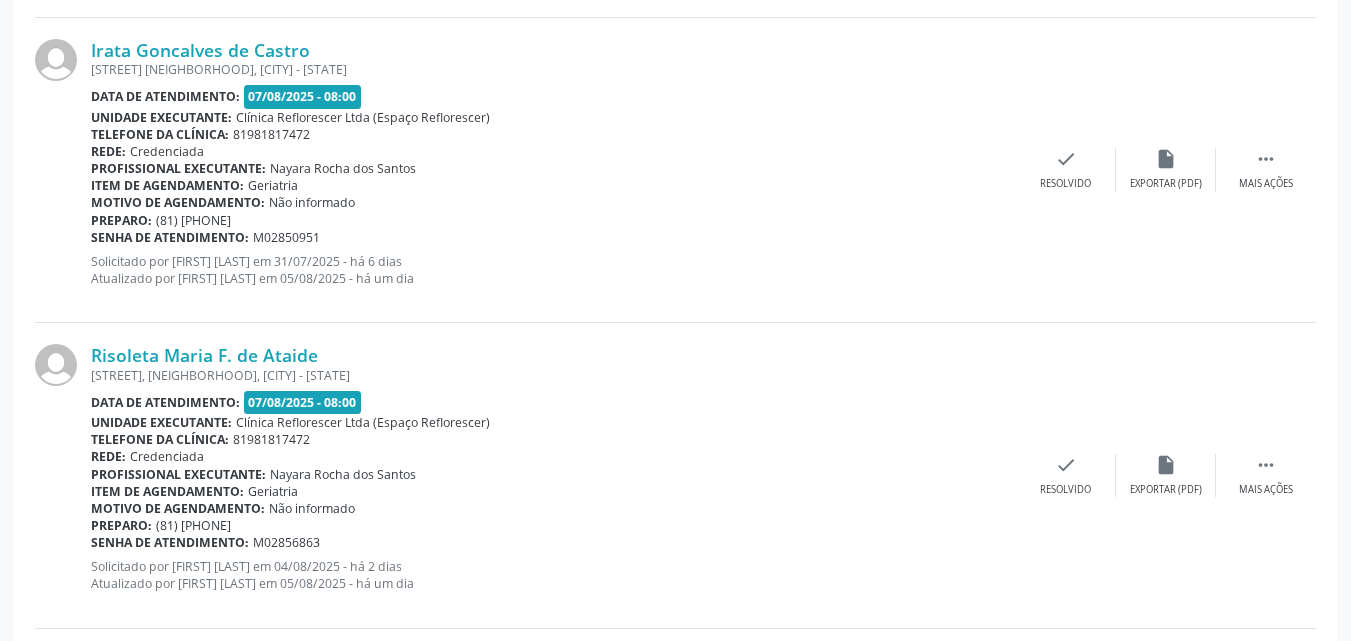 scroll, scrollTop: 2000, scrollLeft: 0, axis: vertical 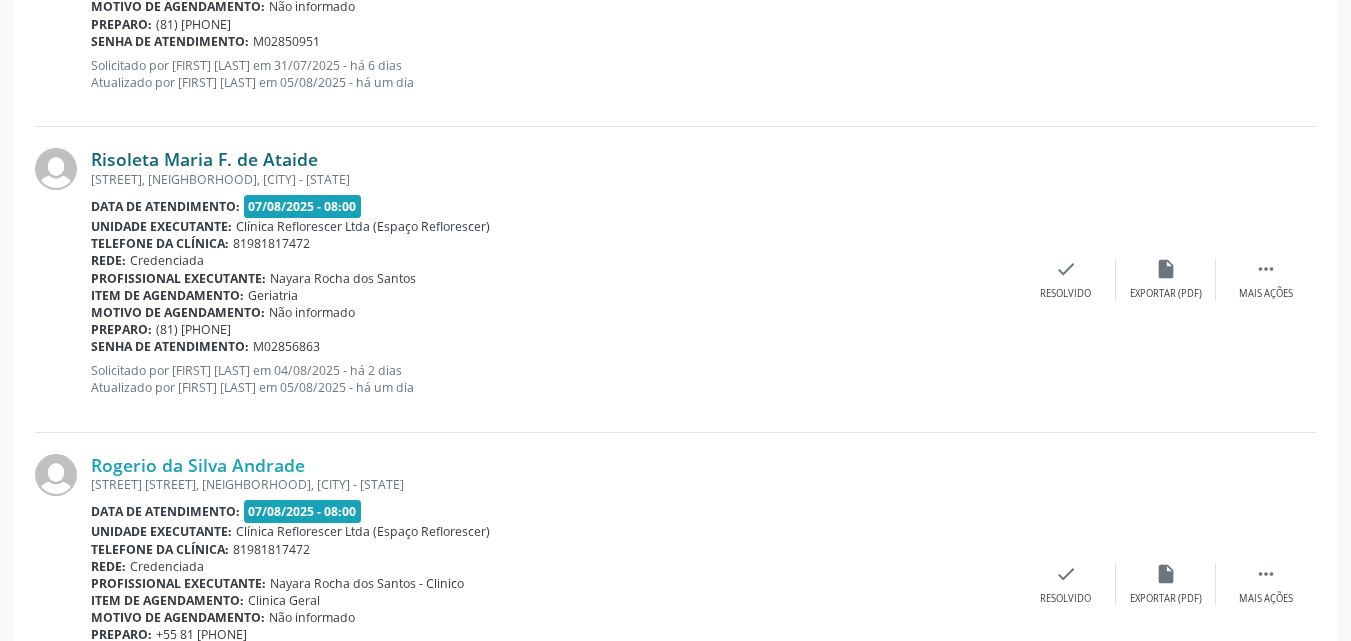 click on "Risoleta Maria F. de Ataide" at bounding box center (204, 159) 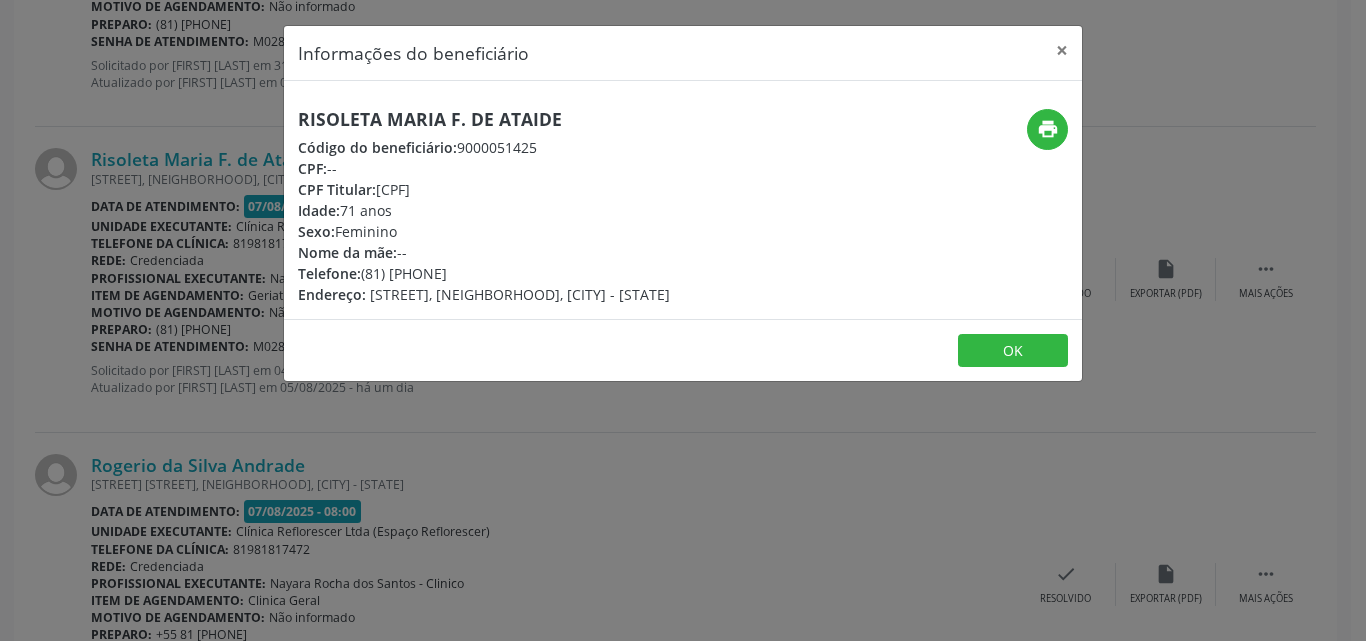 drag, startPoint x: 372, startPoint y: 187, endPoint x: 523, endPoint y: 191, distance: 151.05296 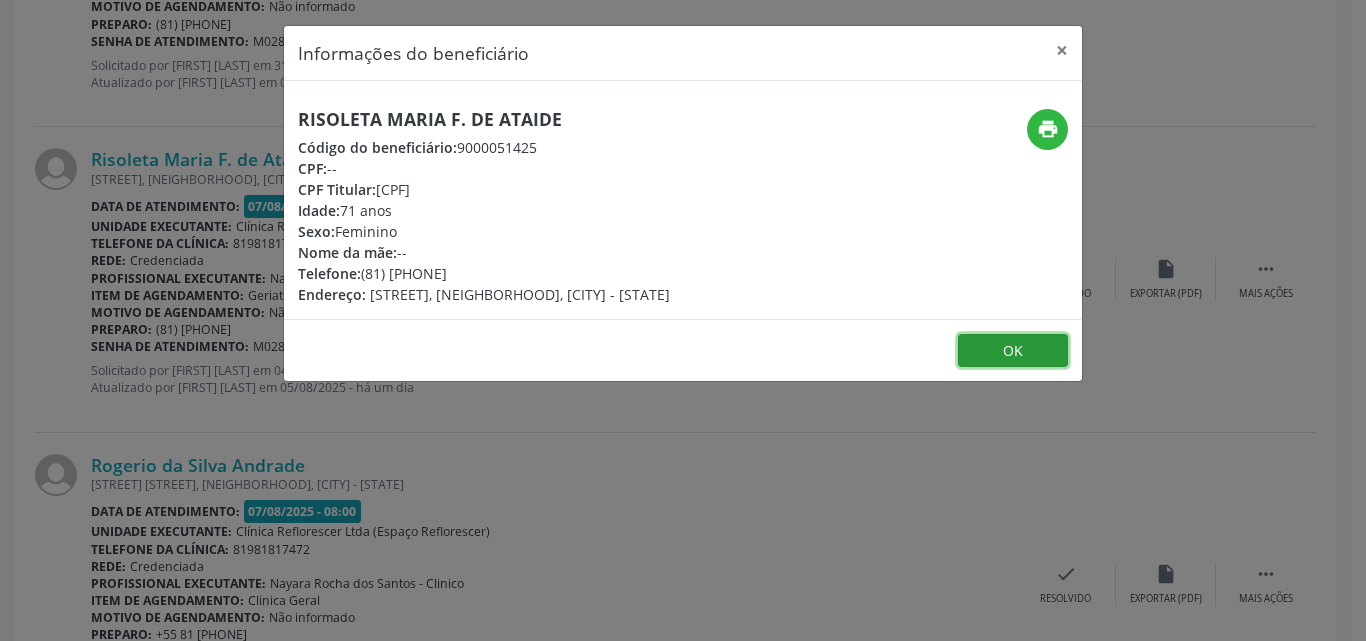 click on "OK" at bounding box center (1013, 351) 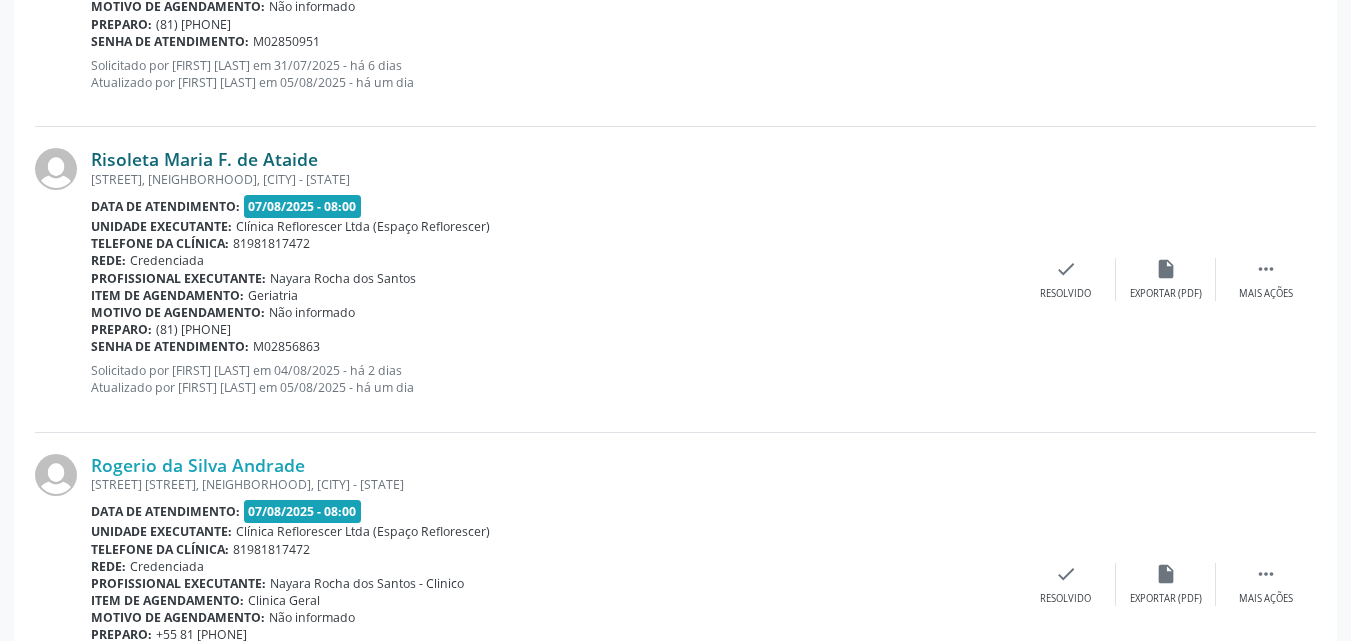 click on "Risoleta Maria F. de Ataide" at bounding box center [204, 159] 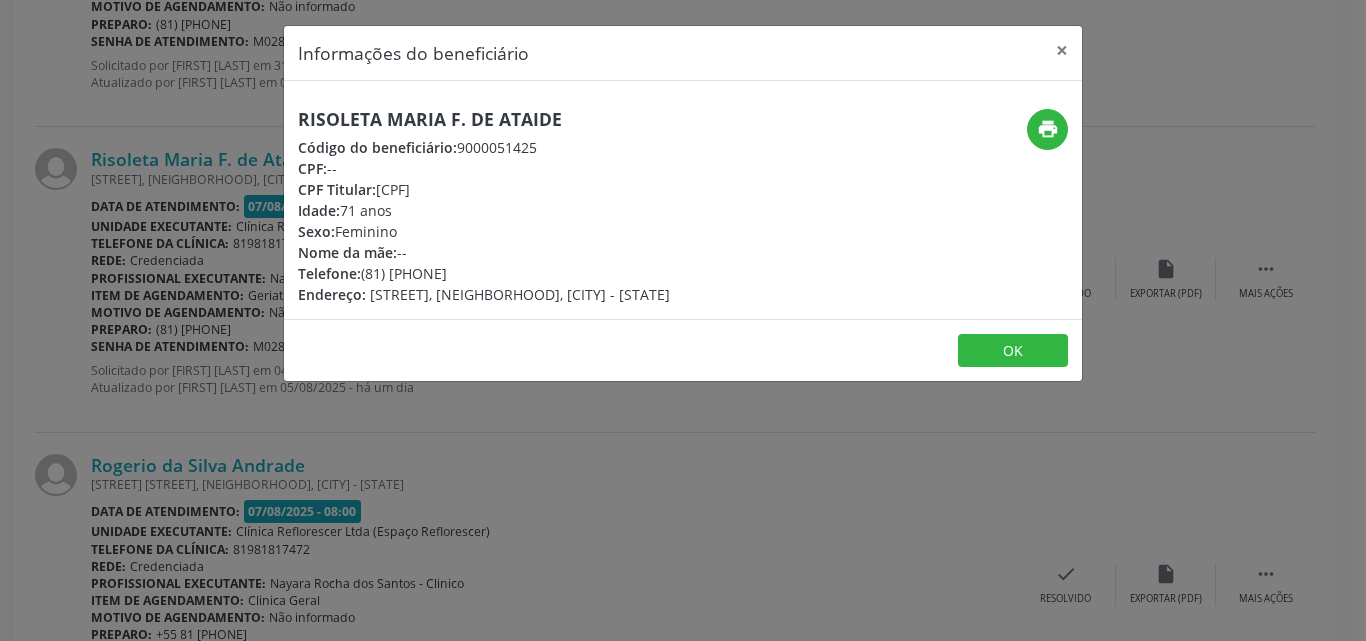 drag, startPoint x: 373, startPoint y: 185, endPoint x: 512, endPoint y: 185, distance: 139 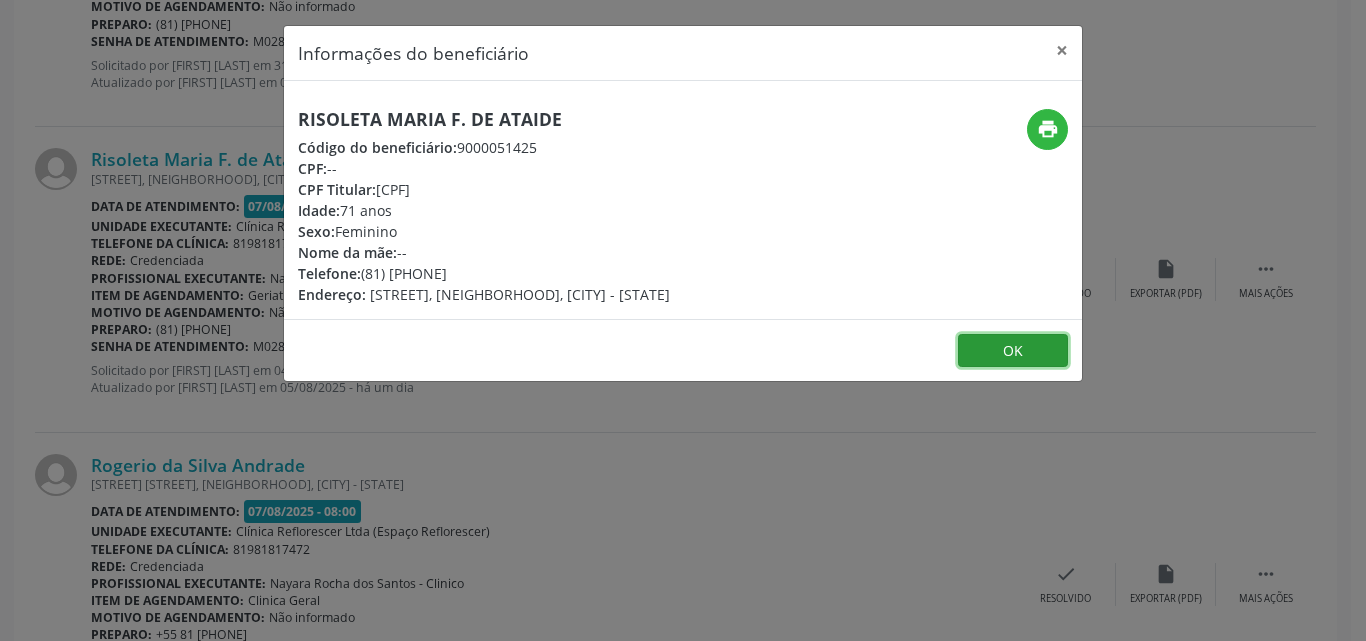 click on "OK" at bounding box center (1013, 351) 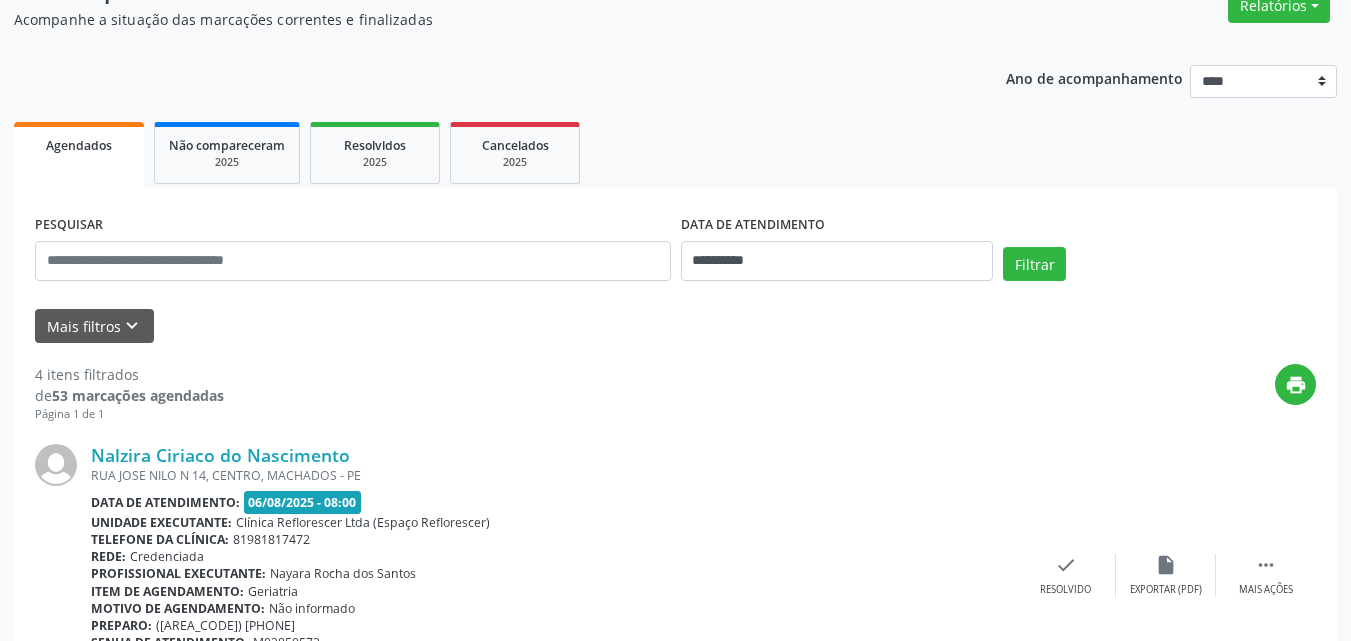 scroll, scrollTop: 0, scrollLeft: 0, axis: both 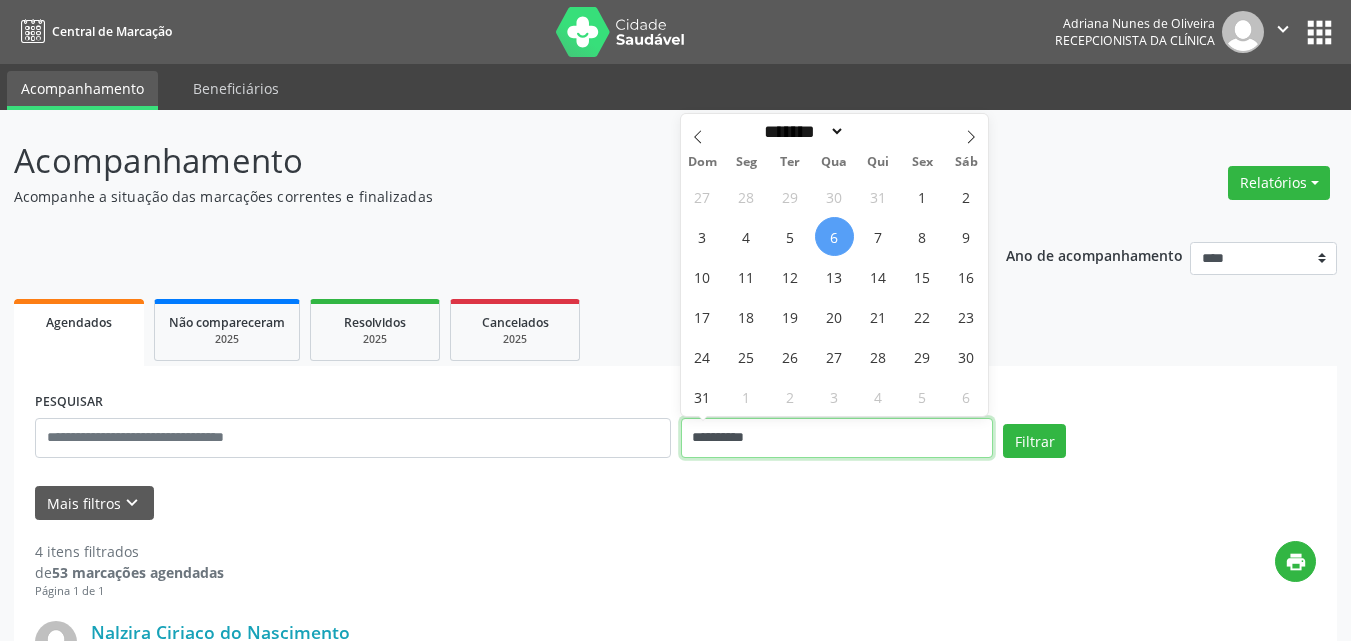 click on "**********" at bounding box center [837, 438] 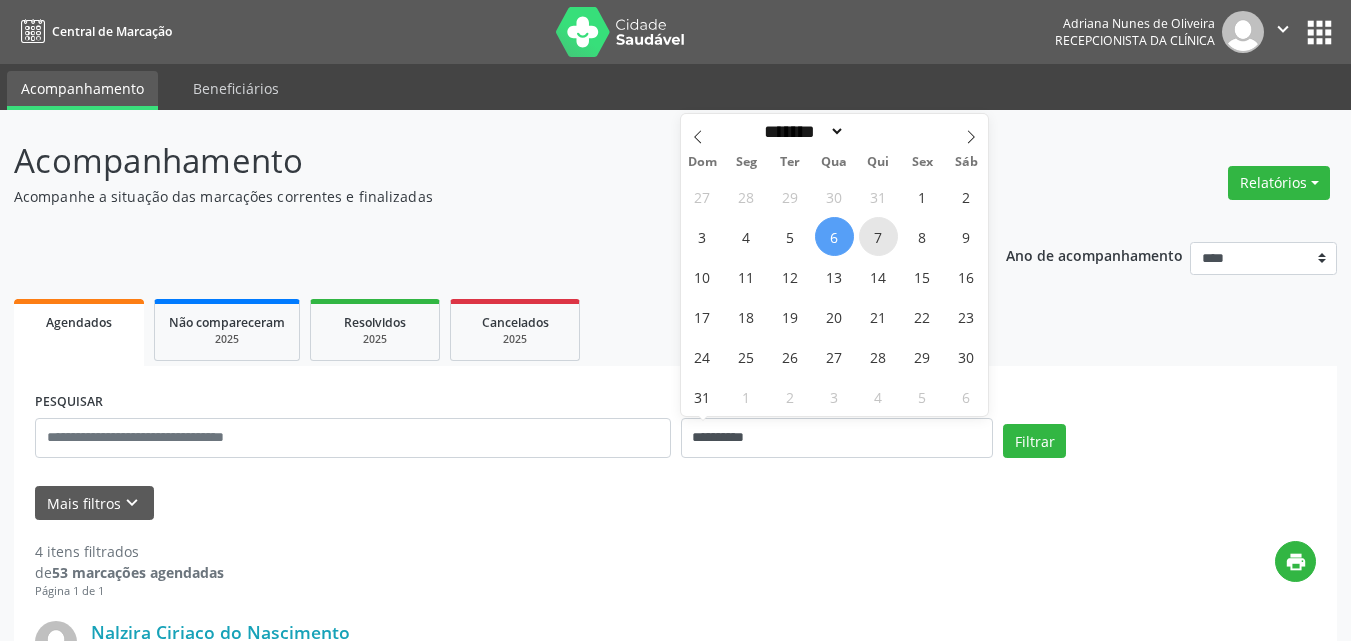 click on "7" at bounding box center (878, 236) 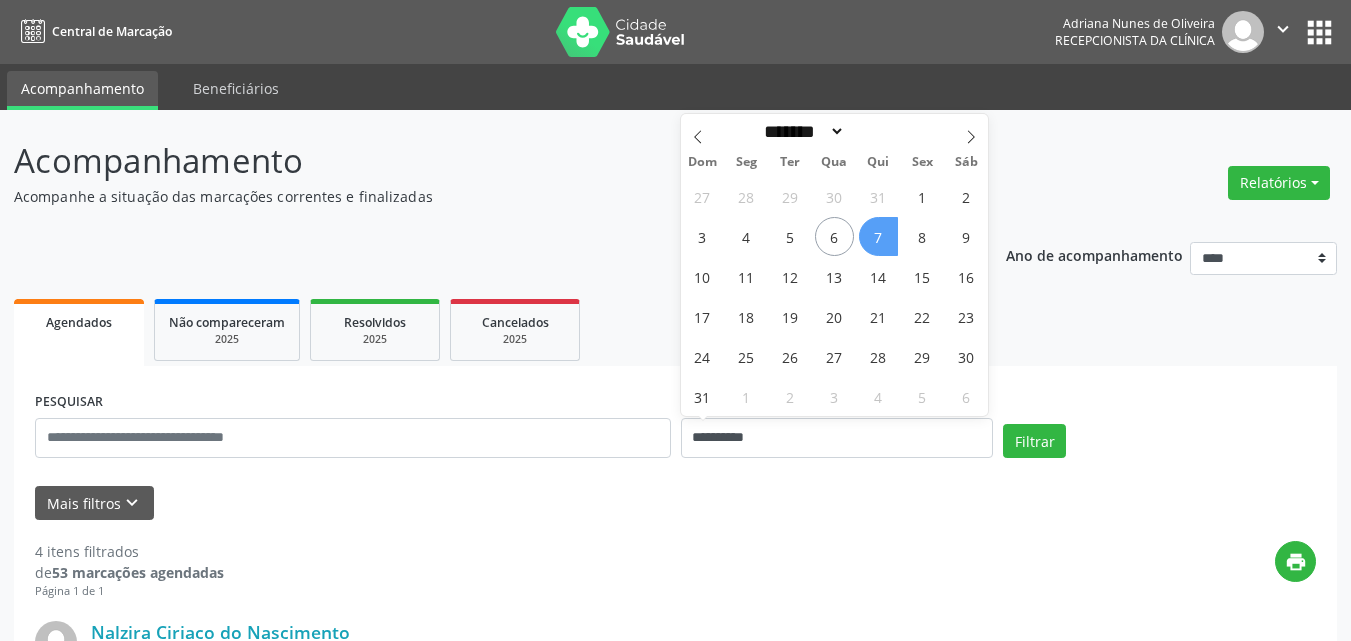 click on "7" at bounding box center (878, 236) 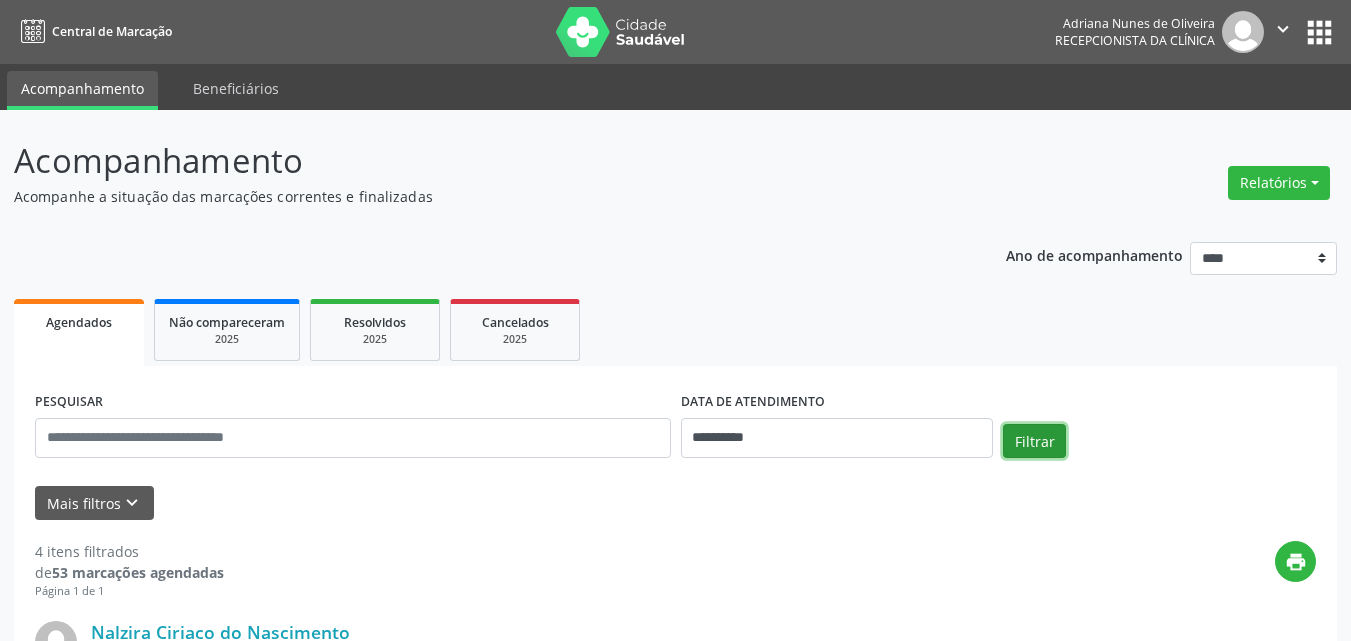 click on "Filtrar" at bounding box center [1034, 441] 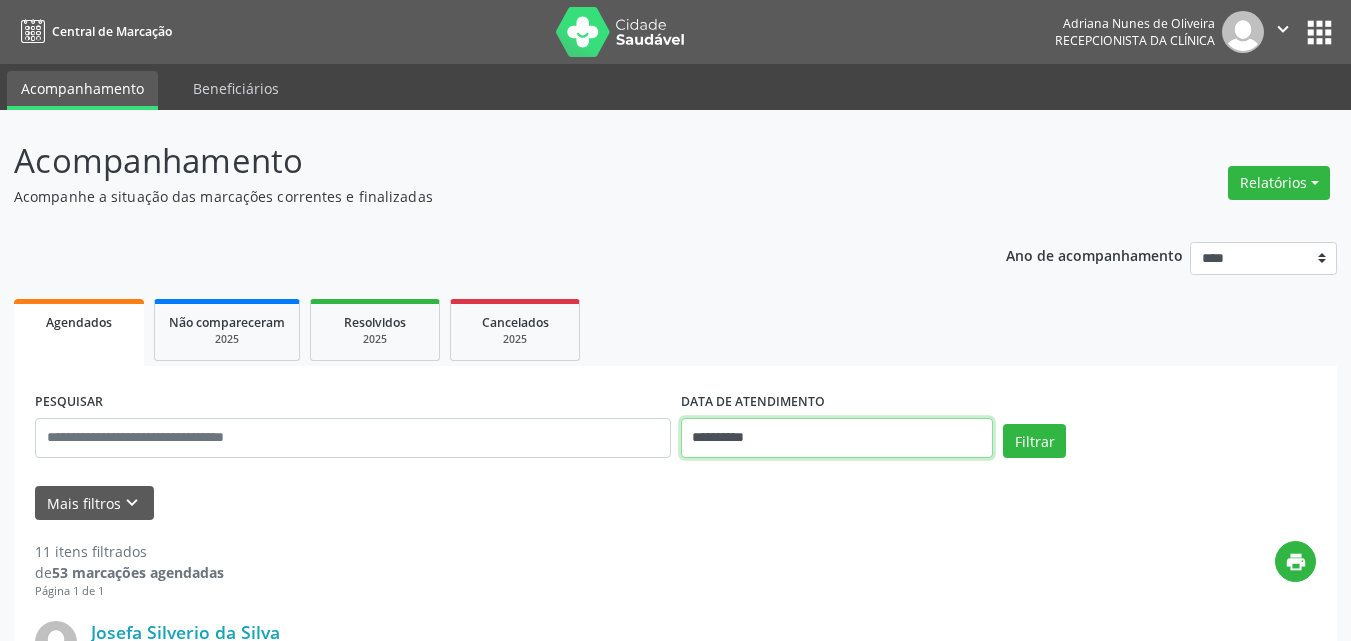 click on "**********" at bounding box center [837, 438] 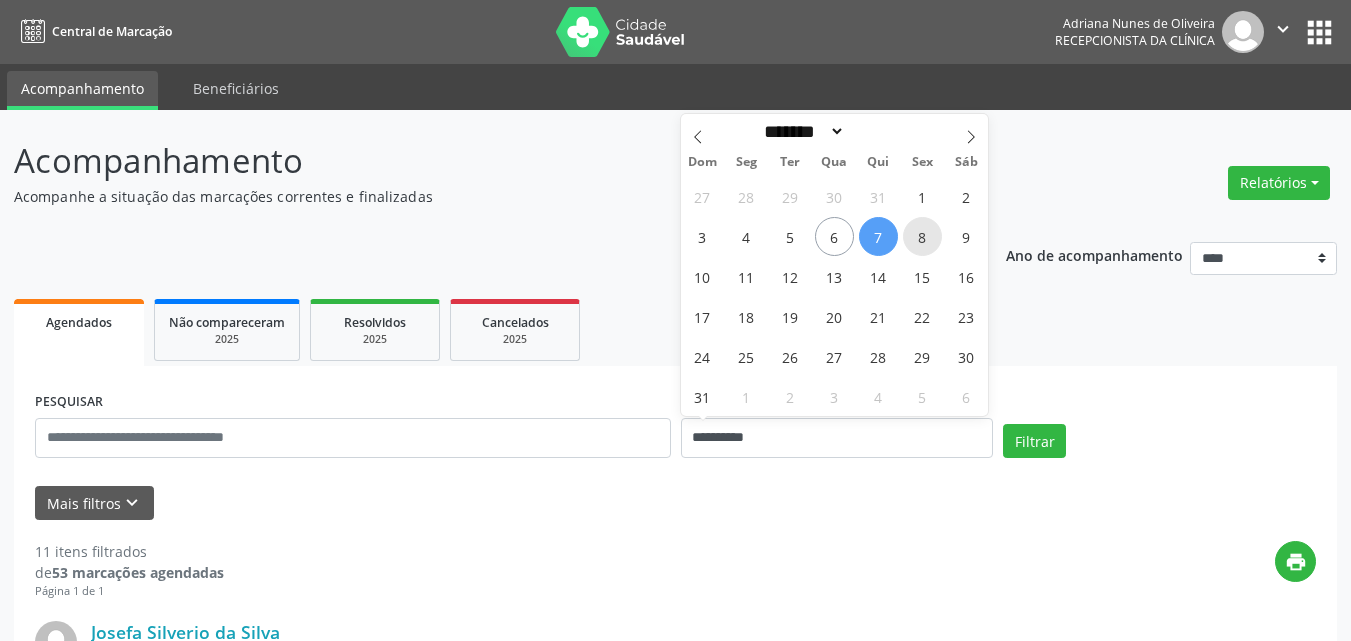 click on "8" at bounding box center (922, 236) 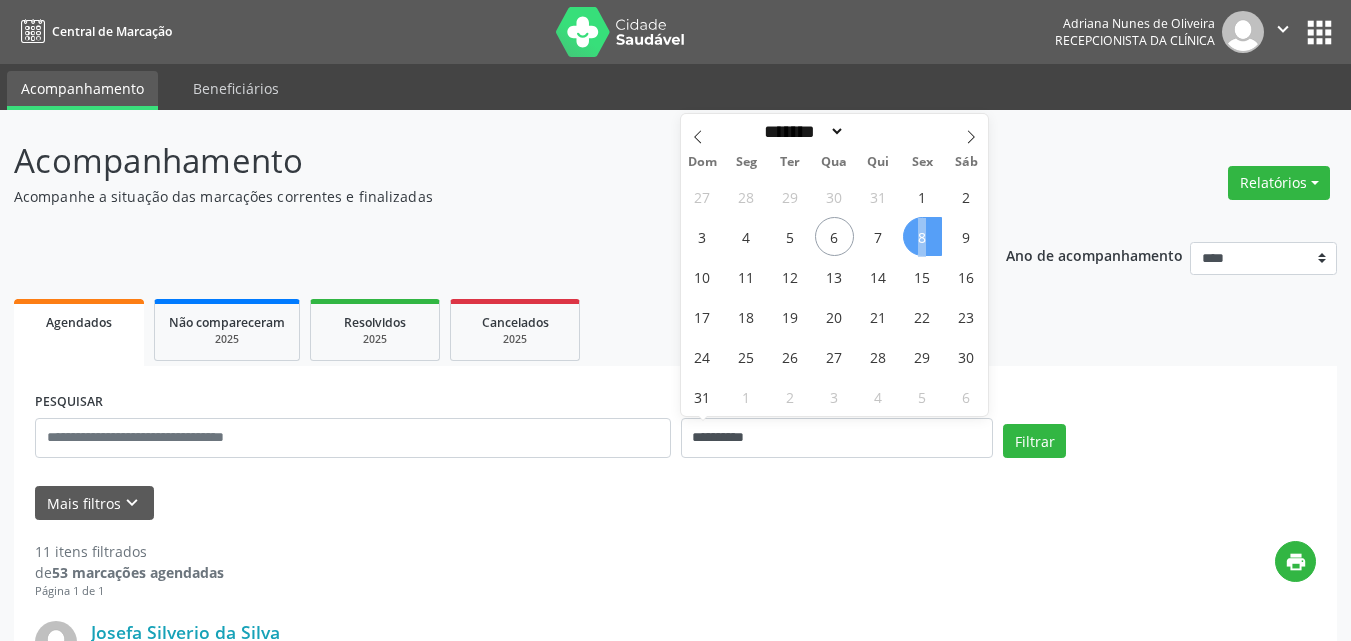 click on "8" at bounding box center [922, 236] 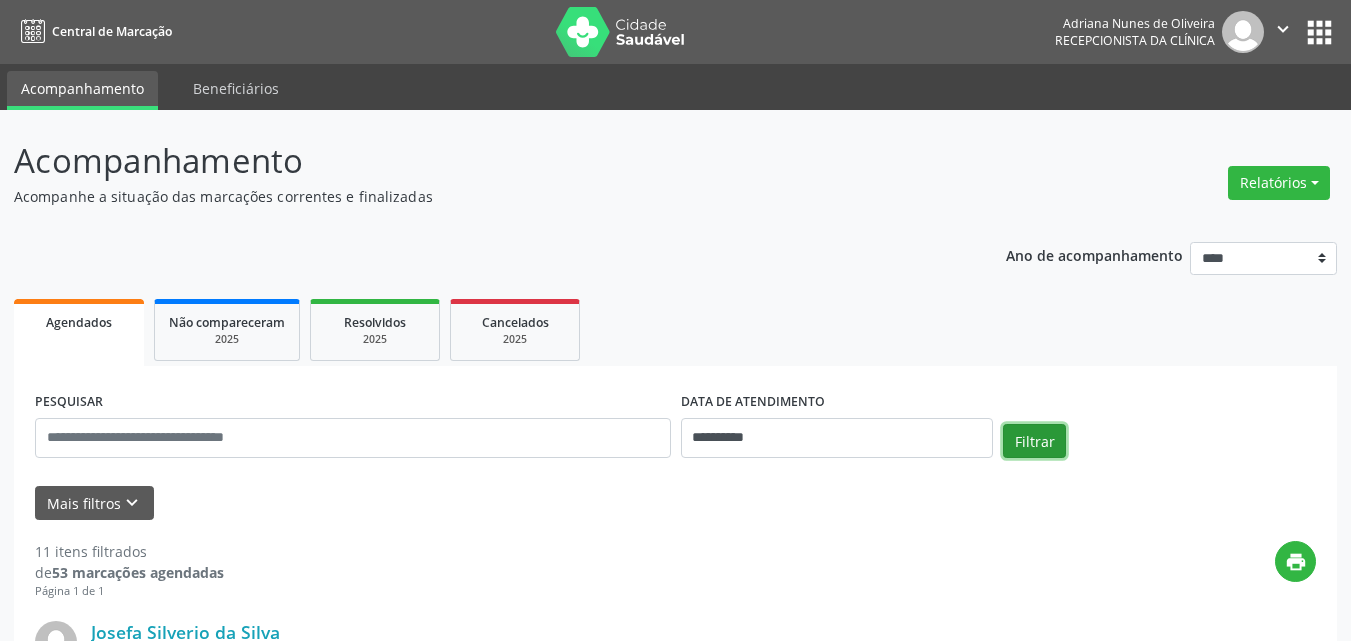 click on "Filtrar" at bounding box center (1034, 441) 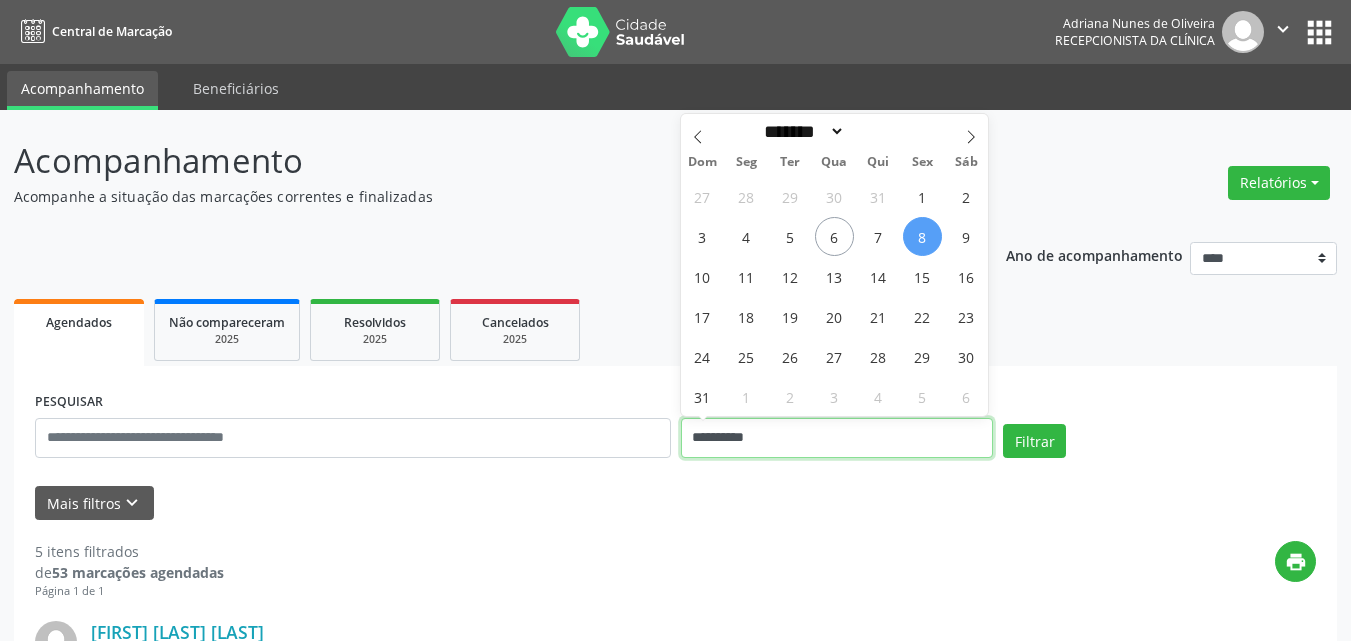 click on "**********" at bounding box center (837, 438) 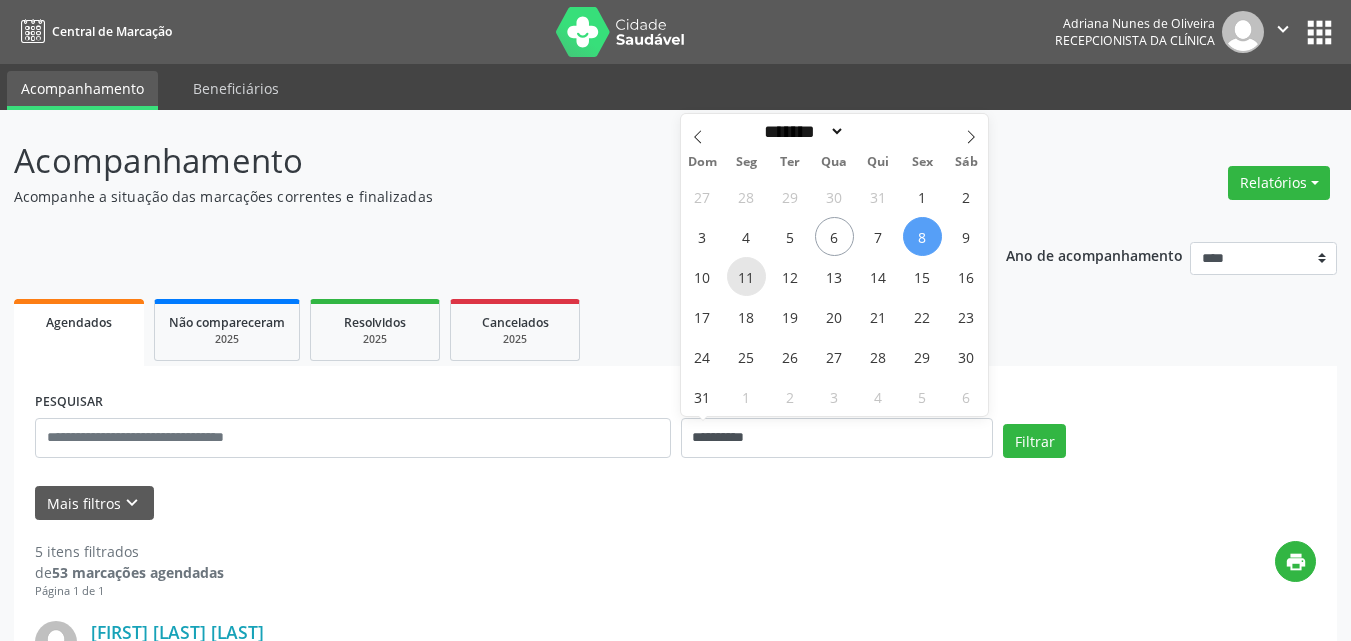 click on "11" at bounding box center (746, 276) 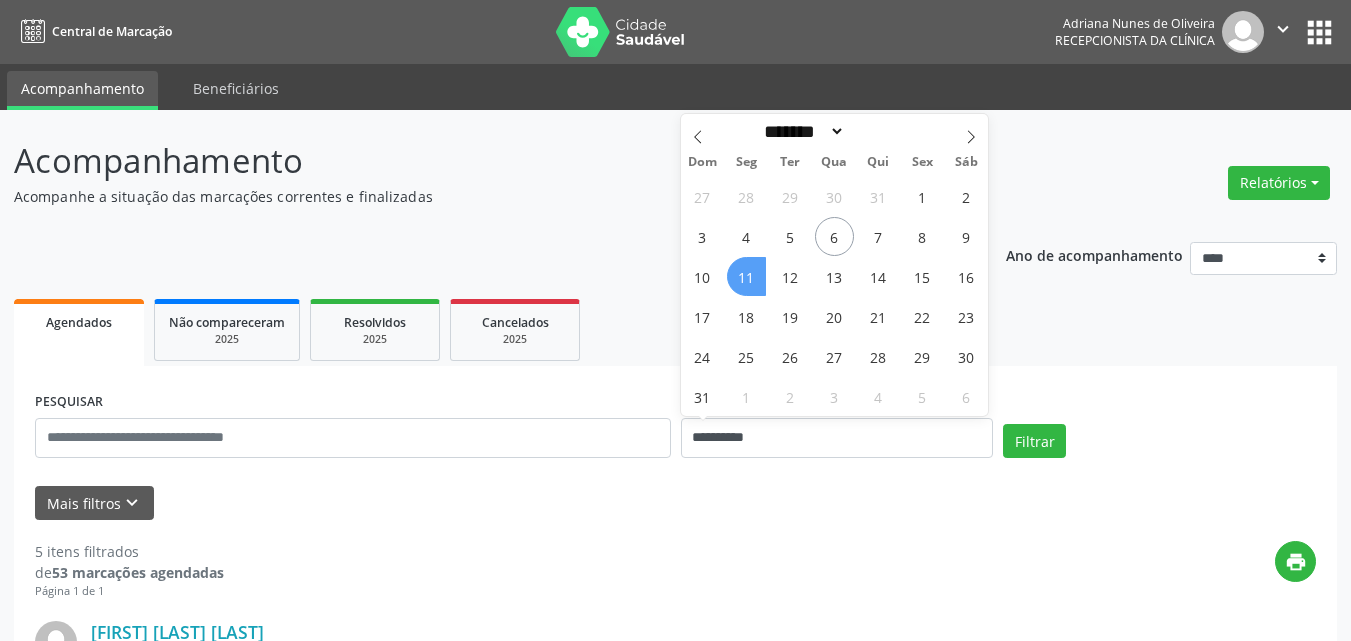 click on "11" at bounding box center [746, 276] 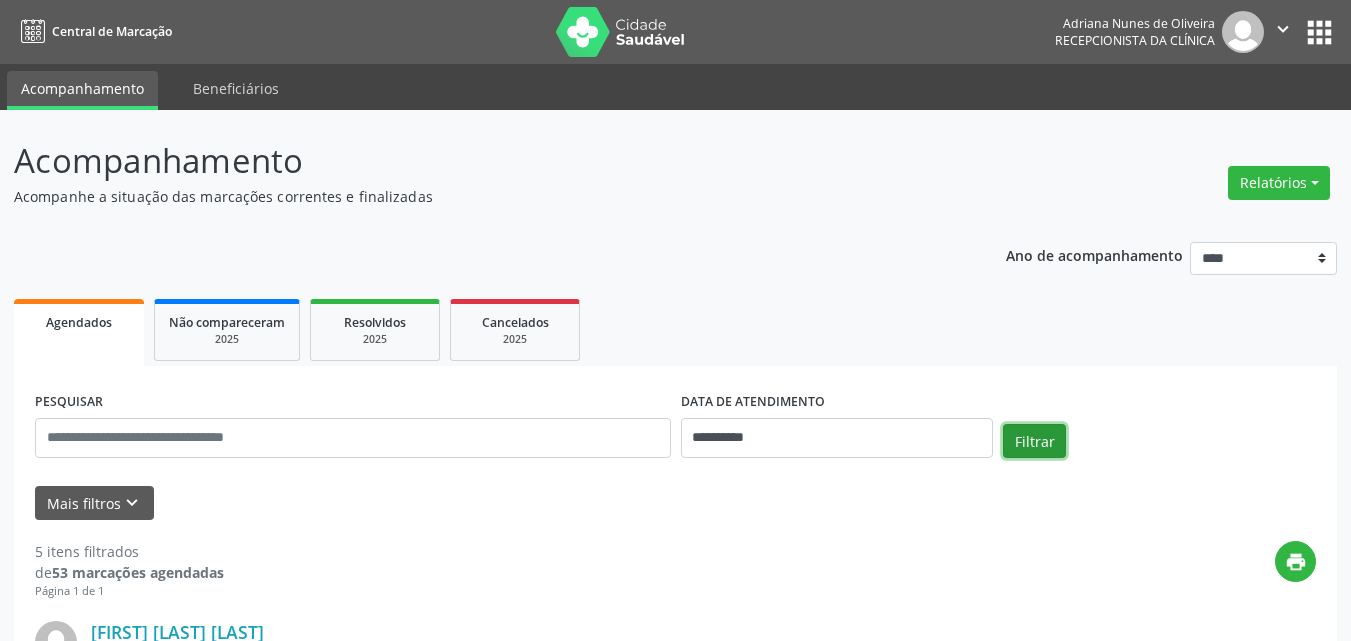 click on "Filtrar" at bounding box center (1034, 441) 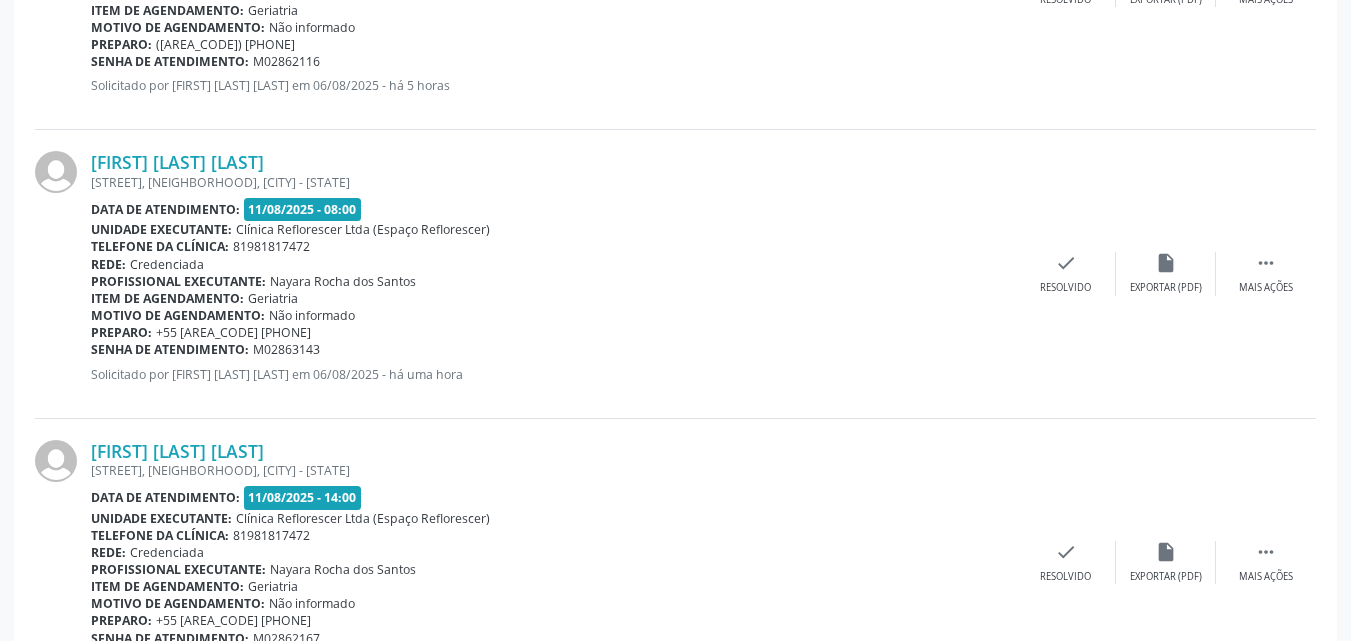 scroll, scrollTop: 1811, scrollLeft: 0, axis: vertical 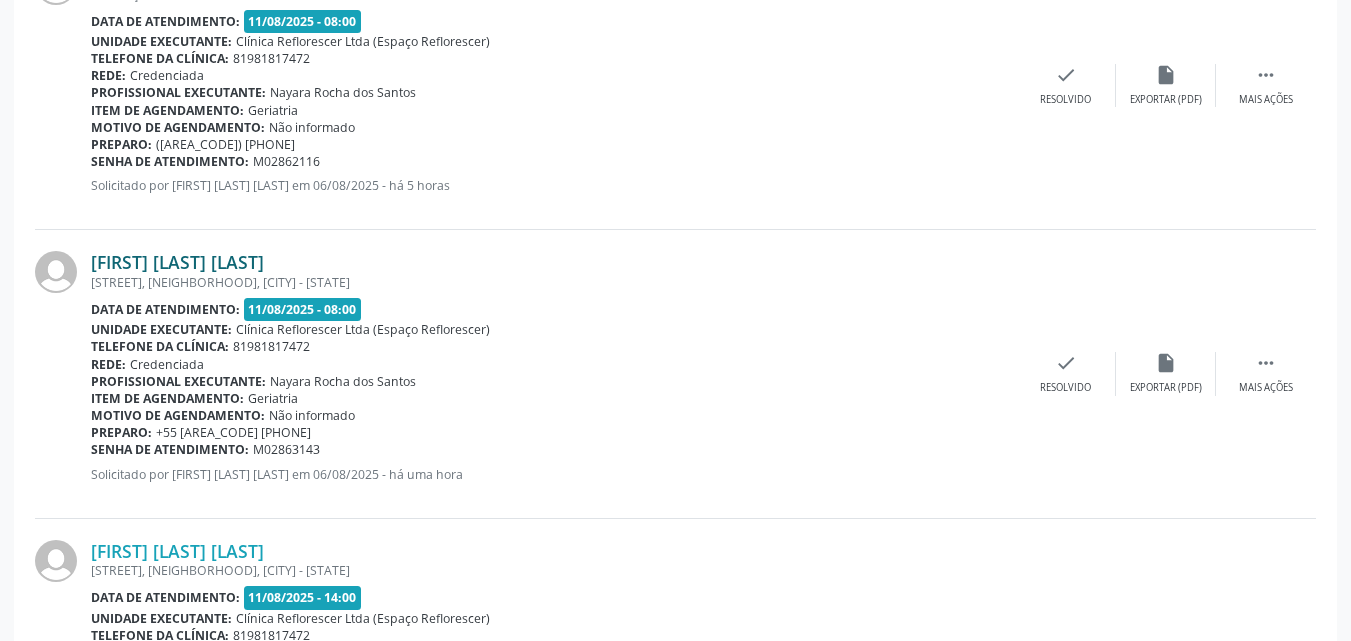 click on "Erotides Souza Barros de Oliveira" at bounding box center (177, 262) 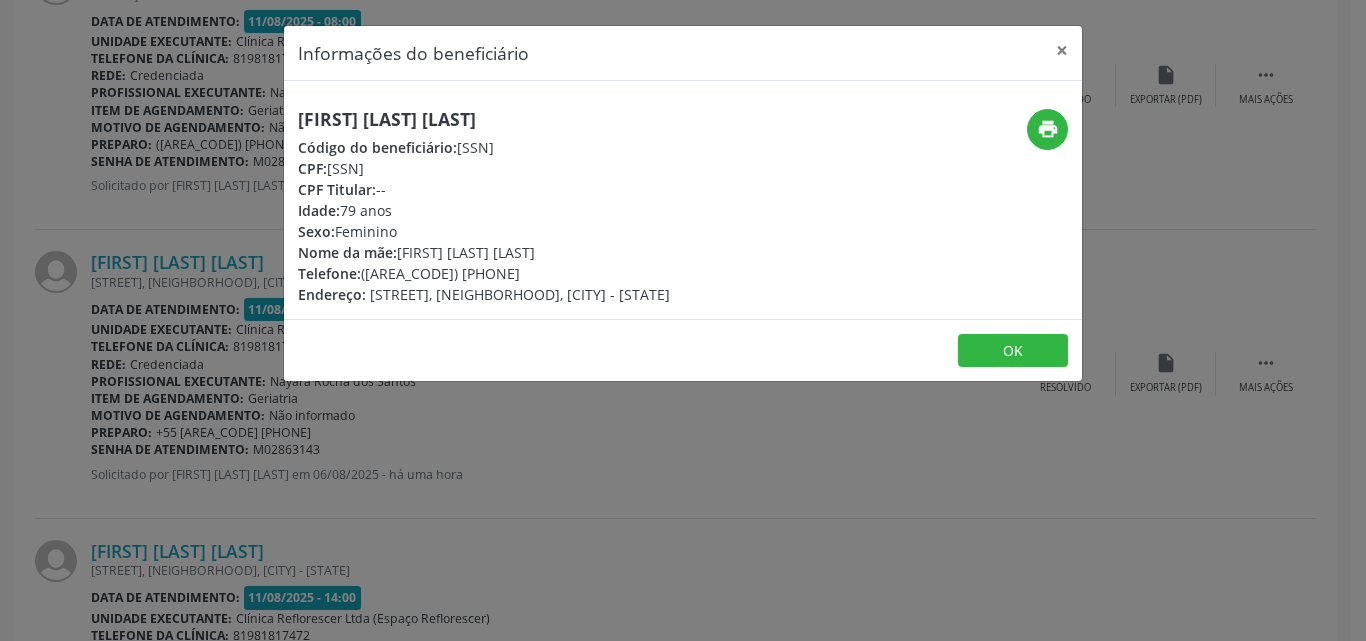 drag, startPoint x: 294, startPoint y: 117, endPoint x: 690, endPoint y: 117, distance: 396 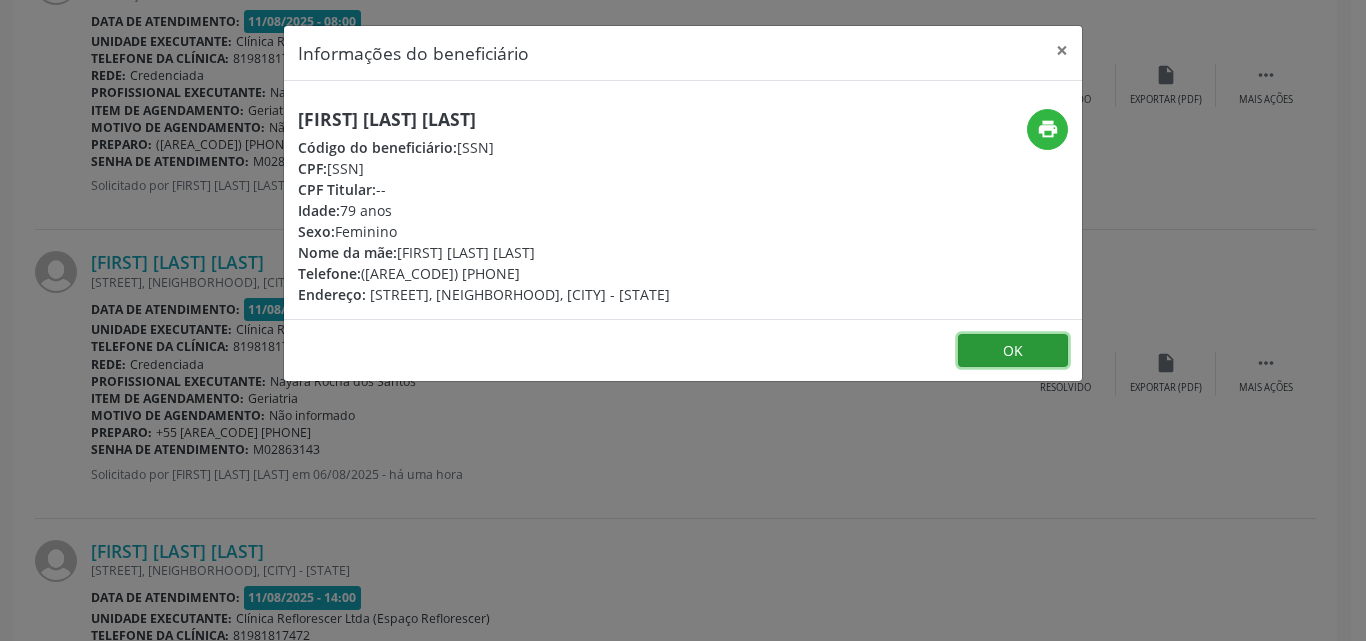 click on "OK" at bounding box center (1013, 351) 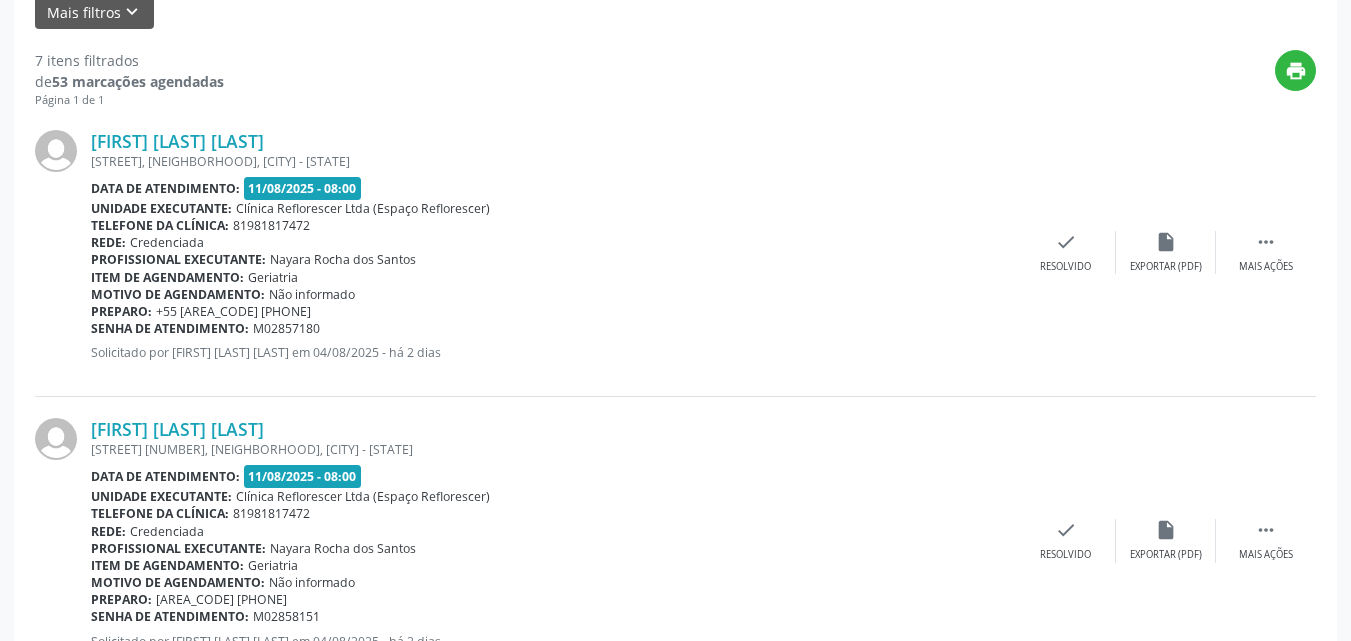 scroll, scrollTop: 211, scrollLeft: 0, axis: vertical 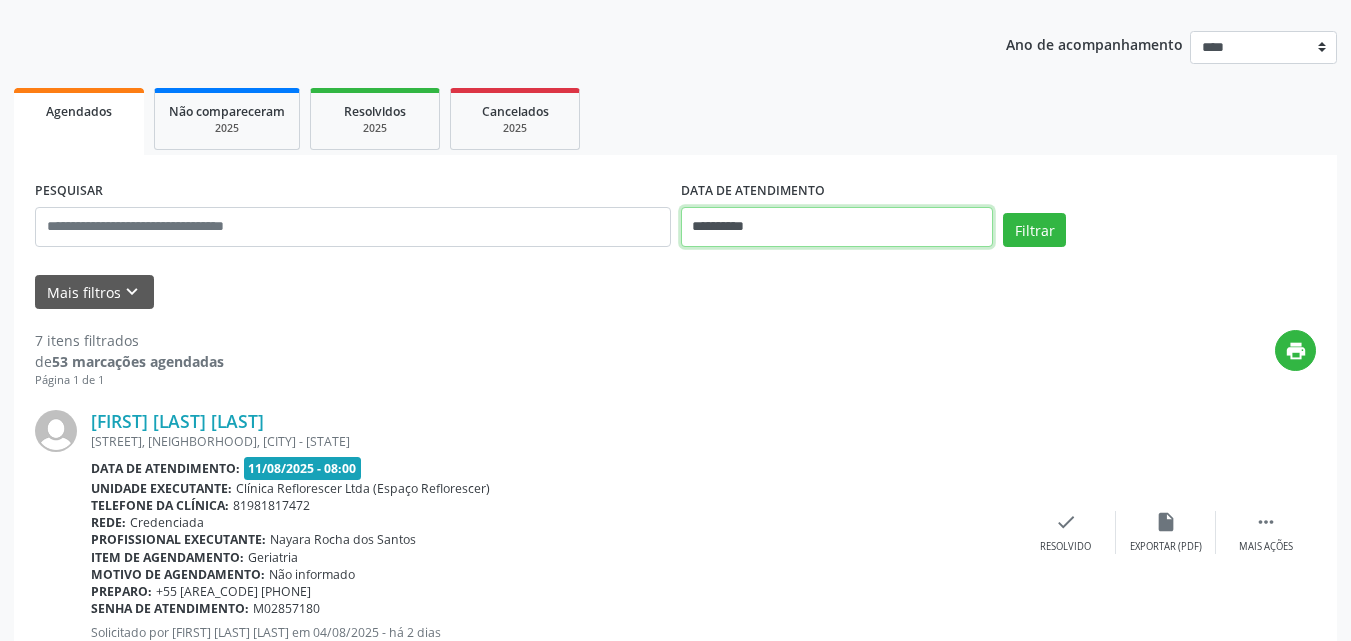 click on "**********" at bounding box center [837, 227] 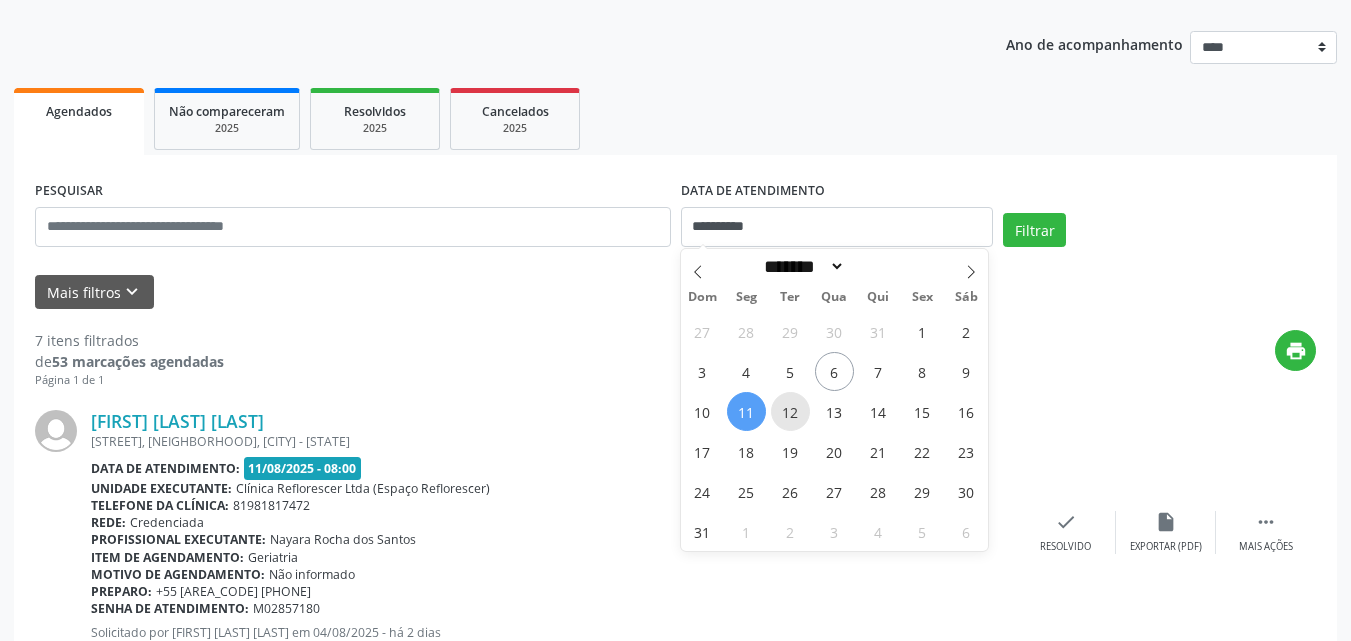 click on "12" at bounding box center [790, 411] 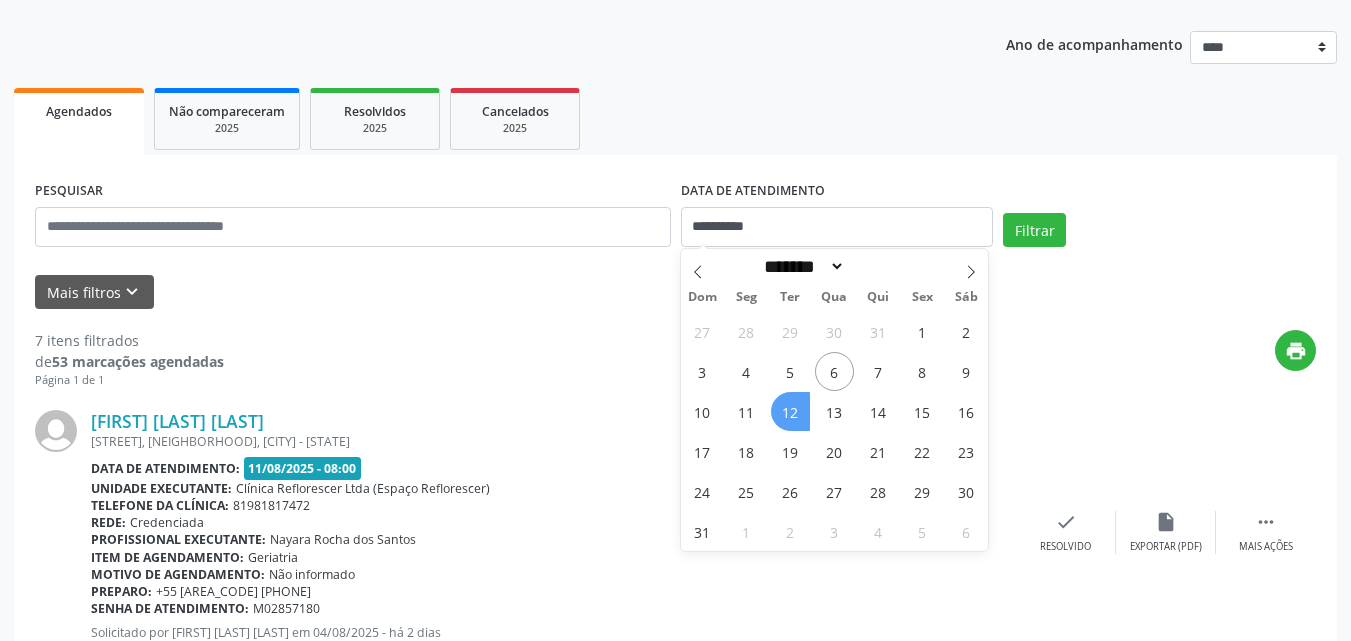 click on "12" at bounding box center [790, 411] 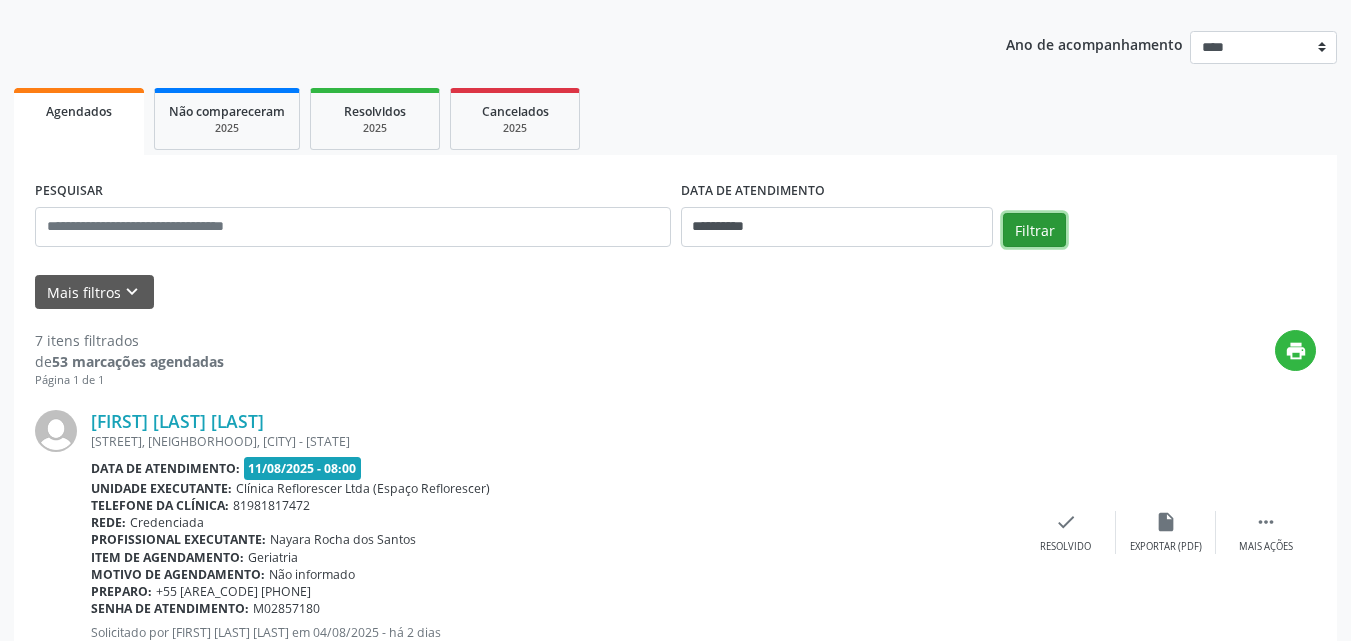 click on "Filtrar" at bounding box center [1034, 230] 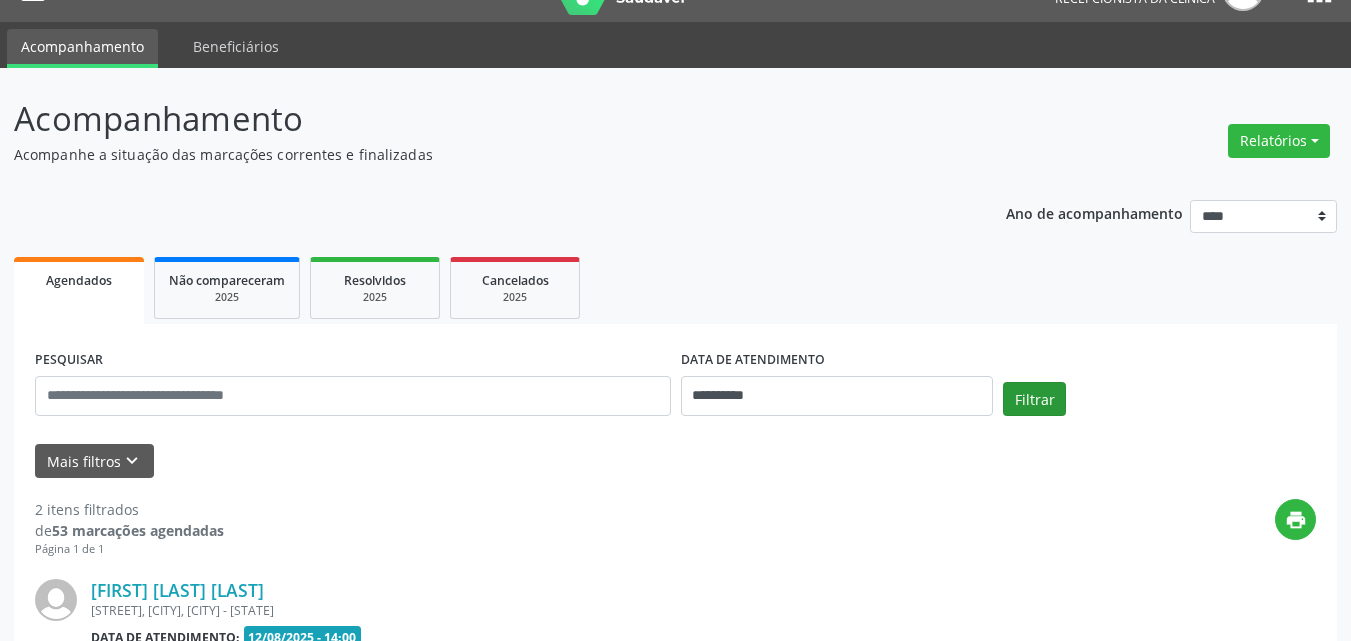 scroll, scrollTop: 211, scrollLeft: 0, axis: vertical 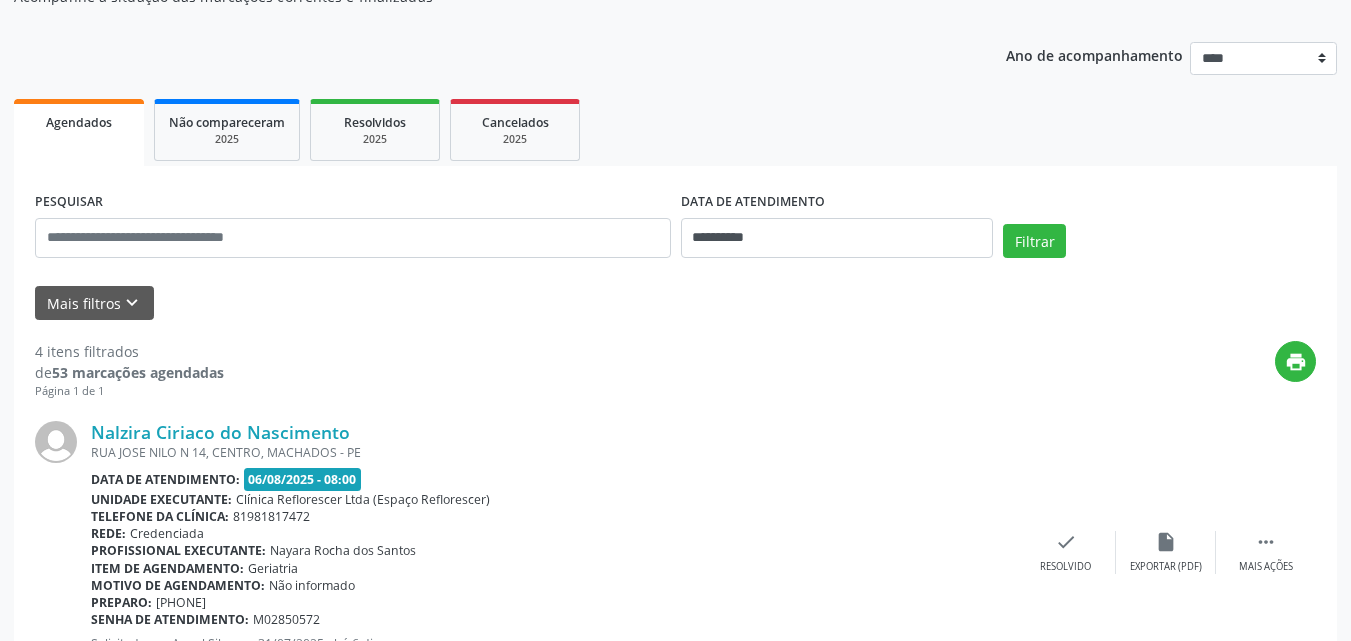 click on "print" at bounding box center [770, 370] 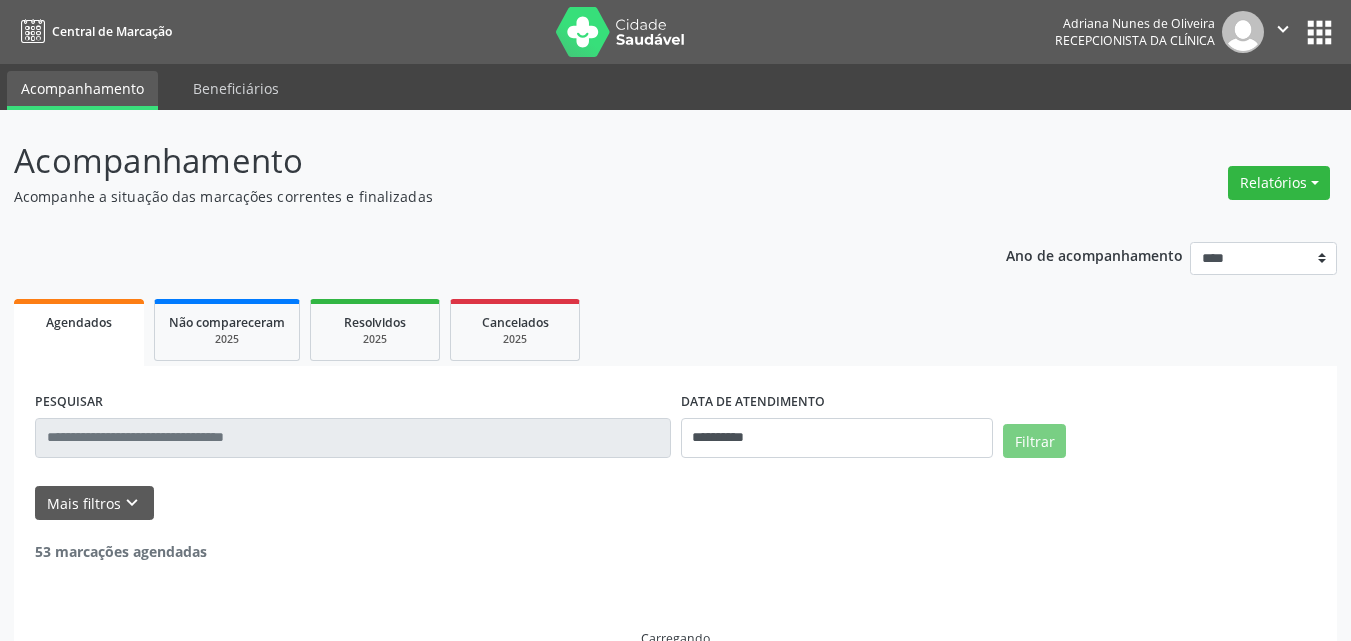 scroll, scrollTop: 0, scrollLeft: 0, axis: both 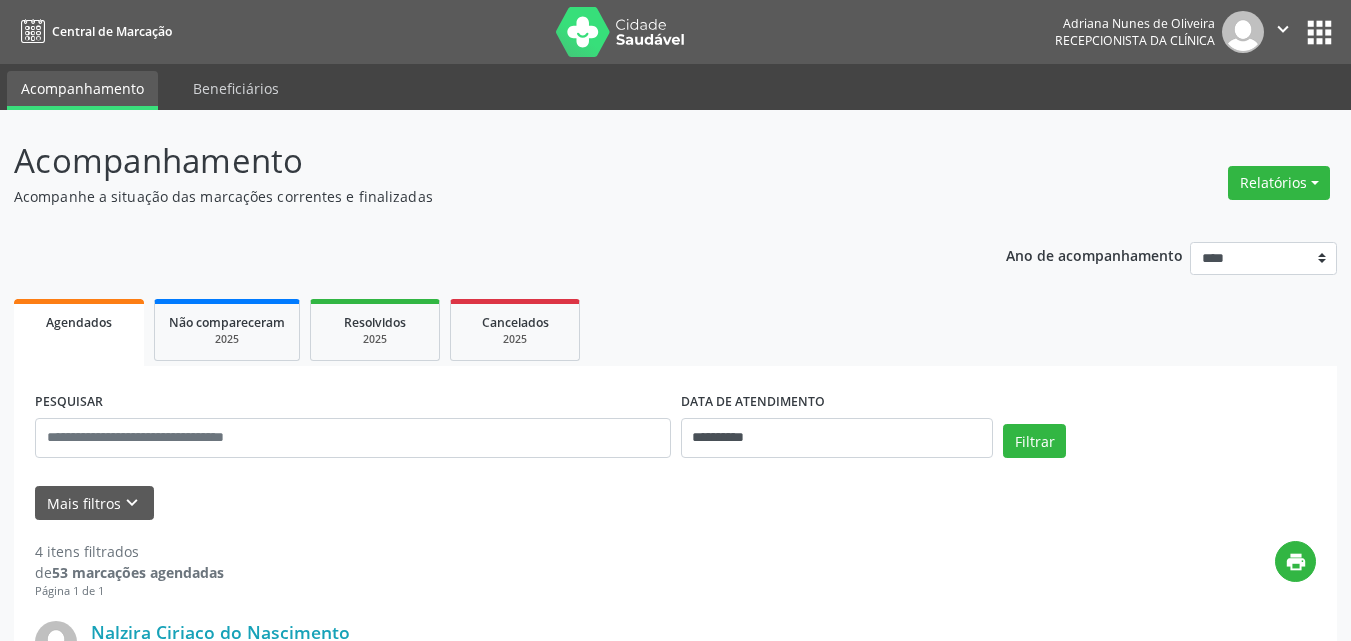 click on "**********" at bounding box center (675, 1035) 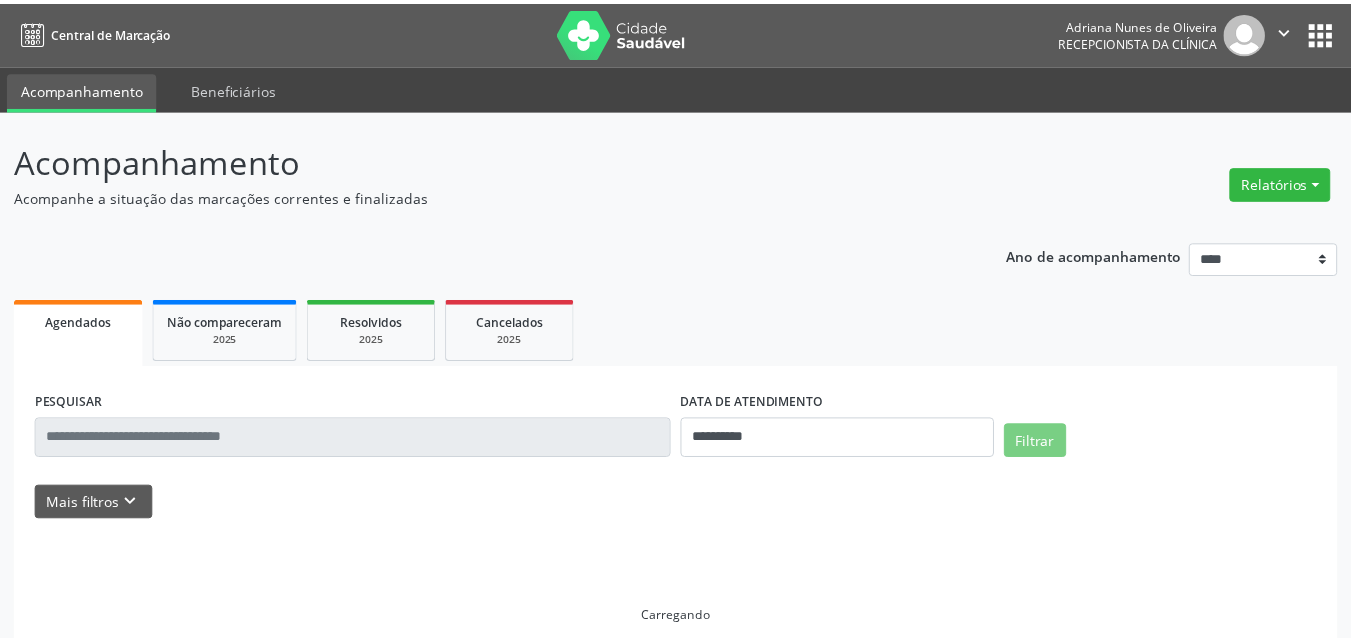 scroll, scrollTop: 0, scrollLeft: 0, axis: both 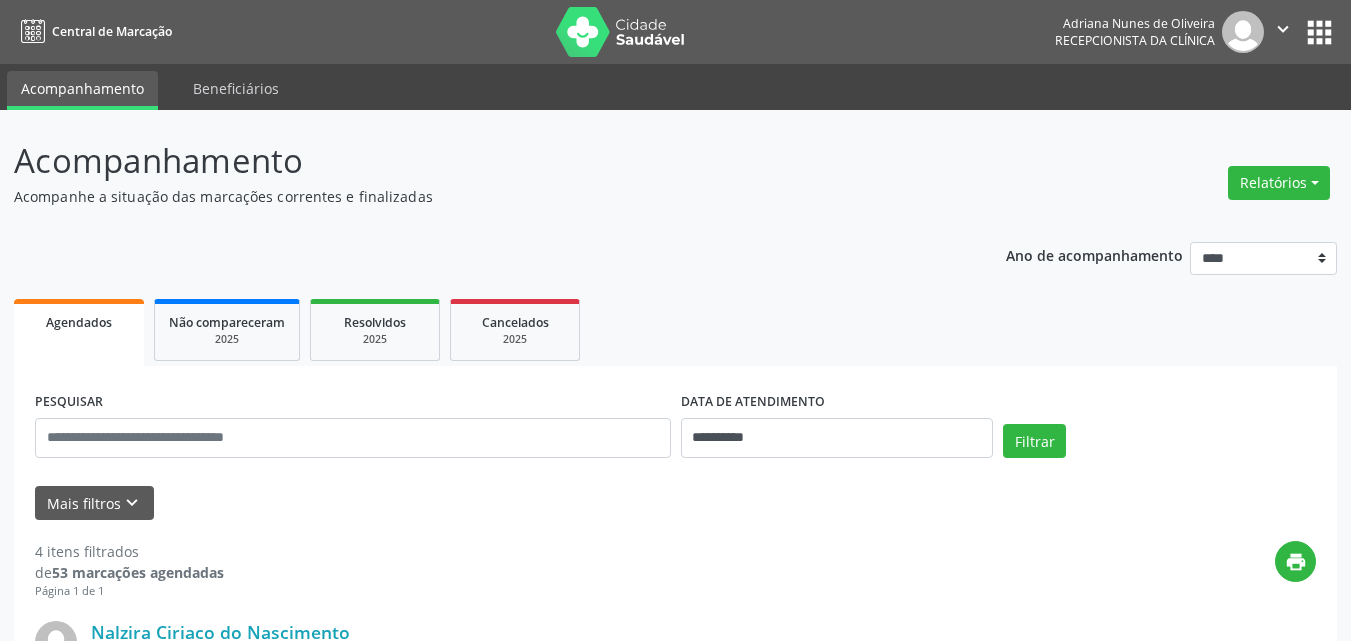 click on "**********" at bounding box center (675, 1035) 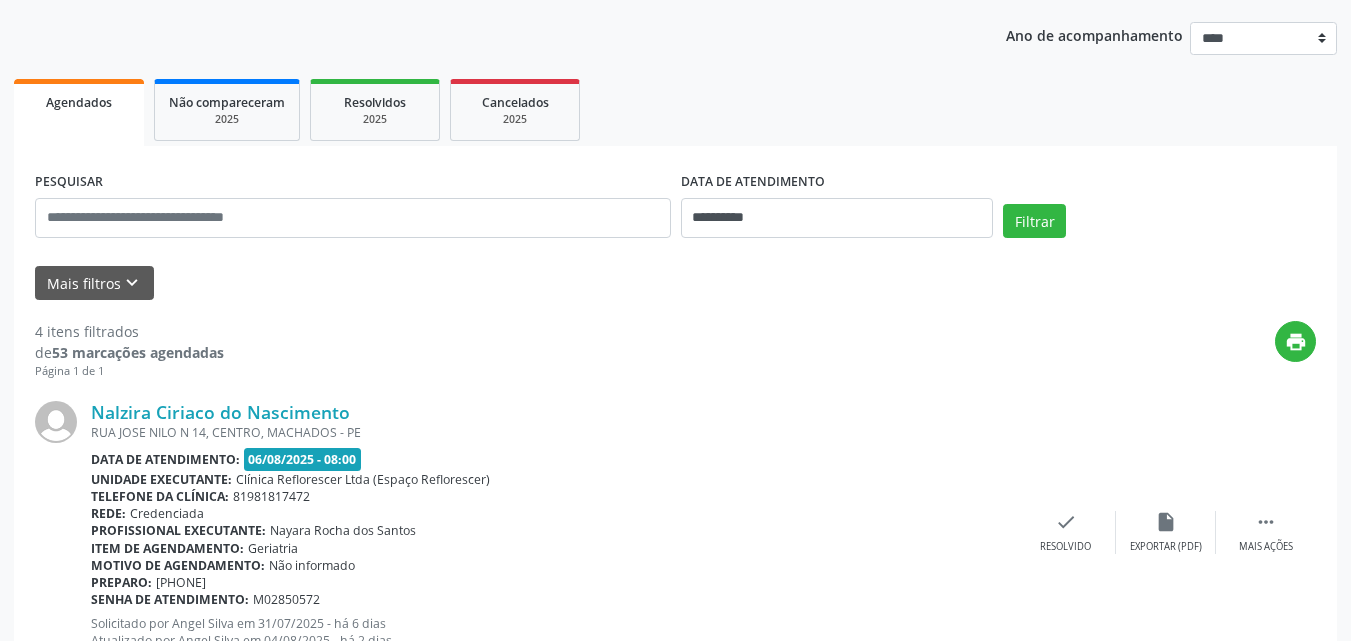 scroll, scrollTop: 300, scrollLeft: 0, axis: vertical 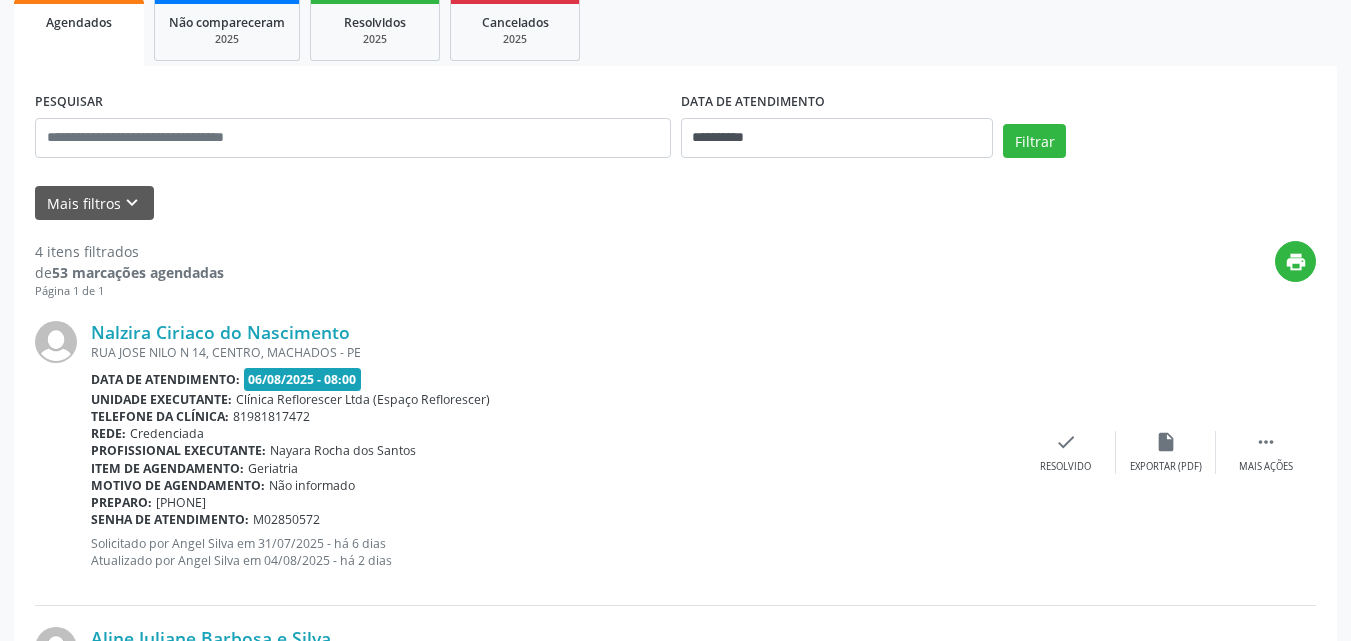 click on "print" at bounding box center [770, 270] 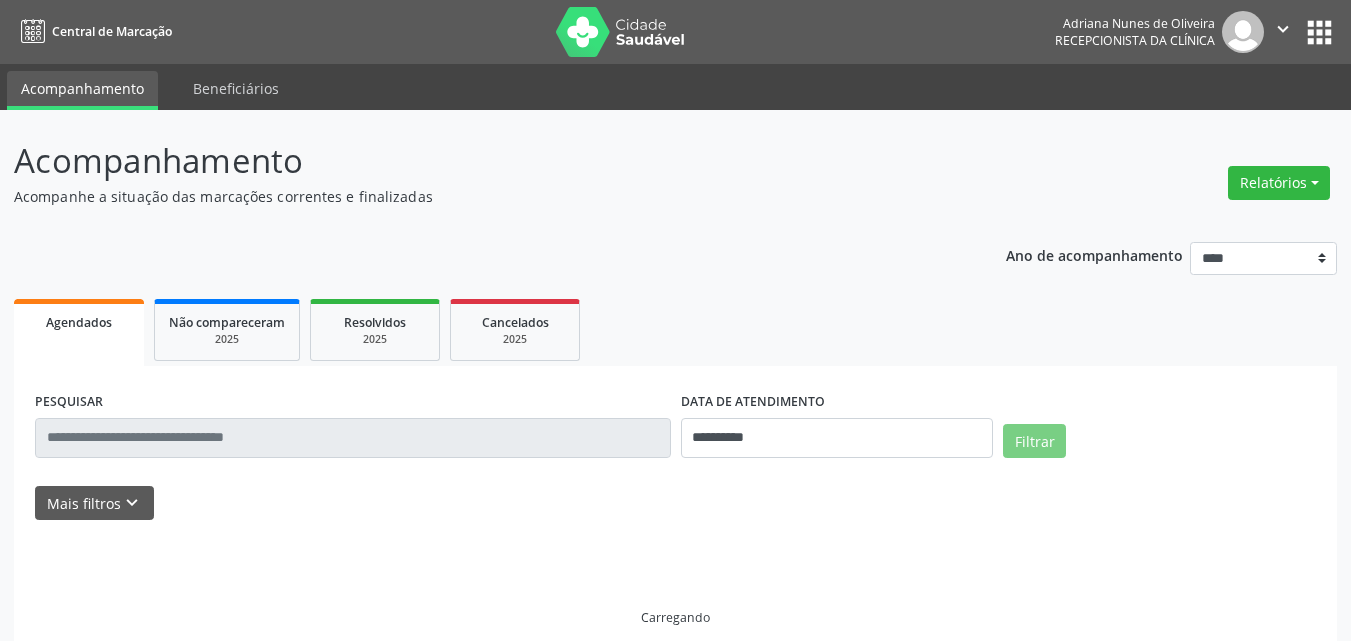scroll, scrollTop: 0, scrollLeft: 0, axis: both 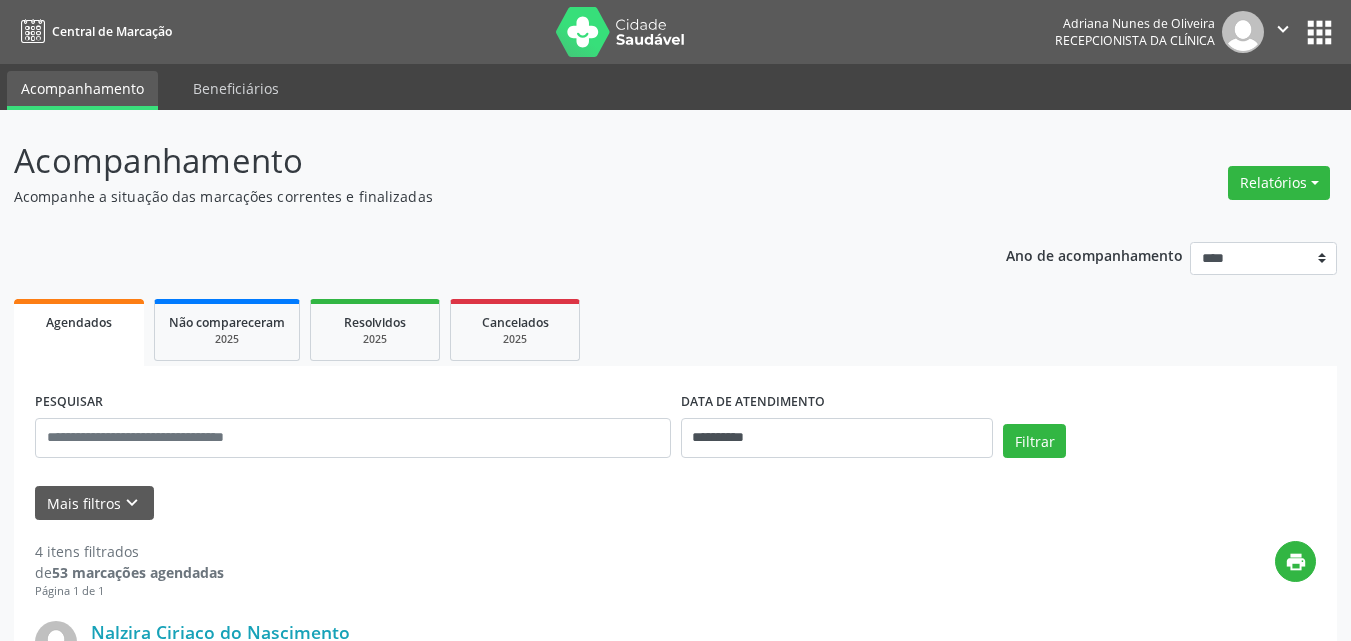click on "**********" at bounding box center (675, 1035) 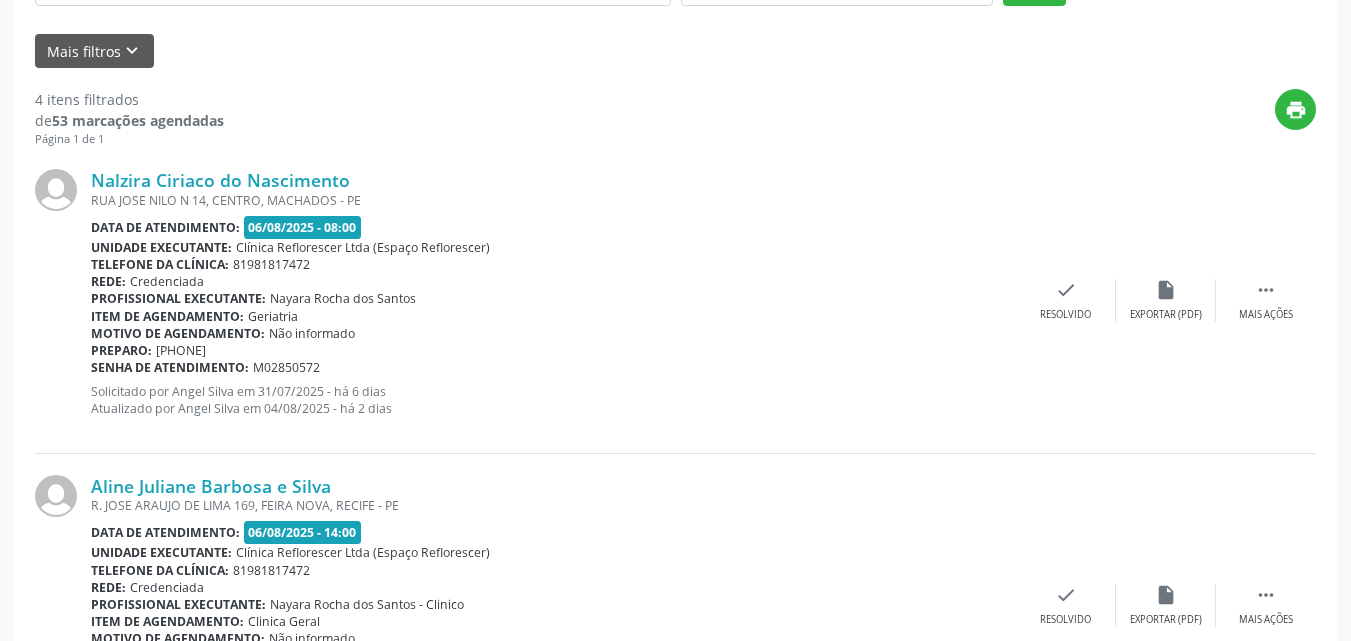 scroll, scrollTop: 700, scrollLeft: 0, axis: vertical 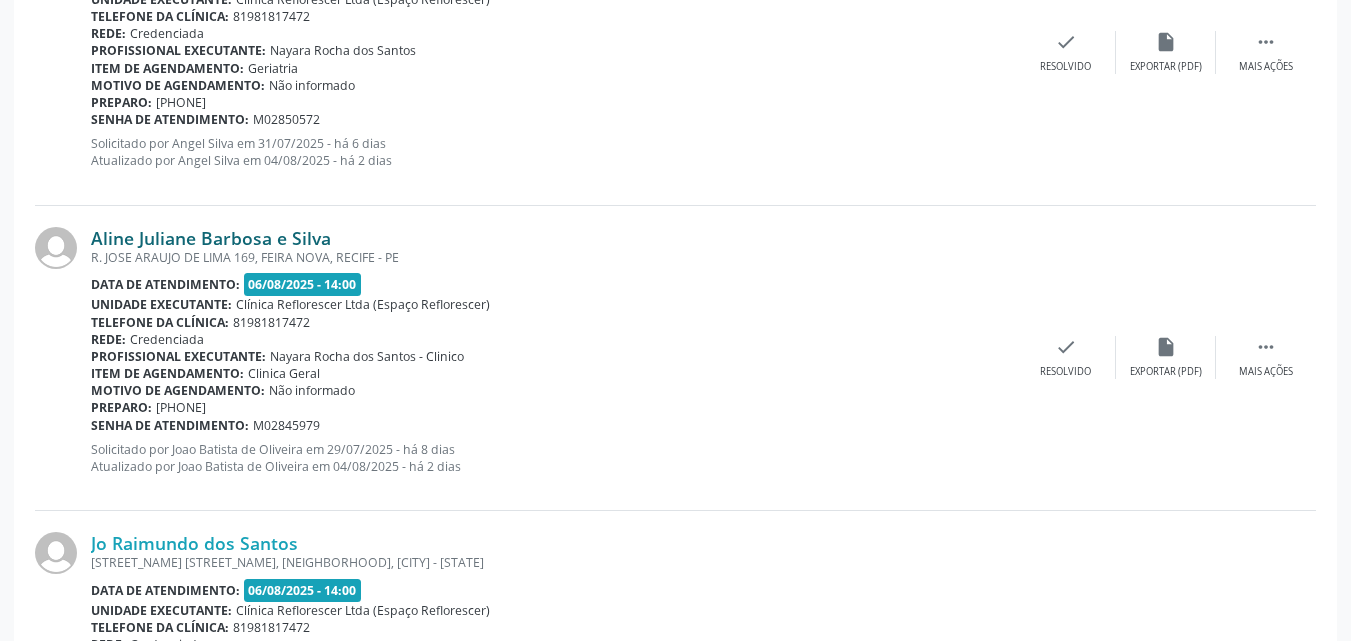 click on "Aline Juliane Barbosa e Silva" at bounding box center (211, 238) 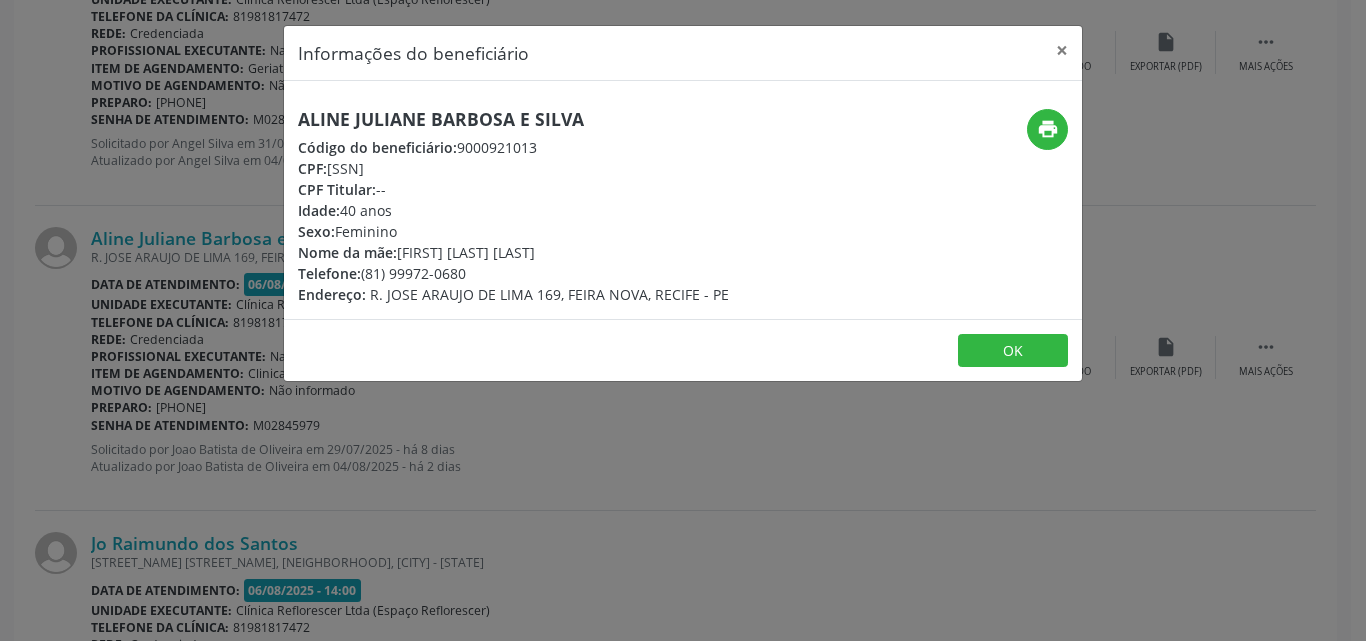 drag, startPoint x: 327, startPoint y: 171, endPoint x: 452, endPoint y: 171, distance: 125 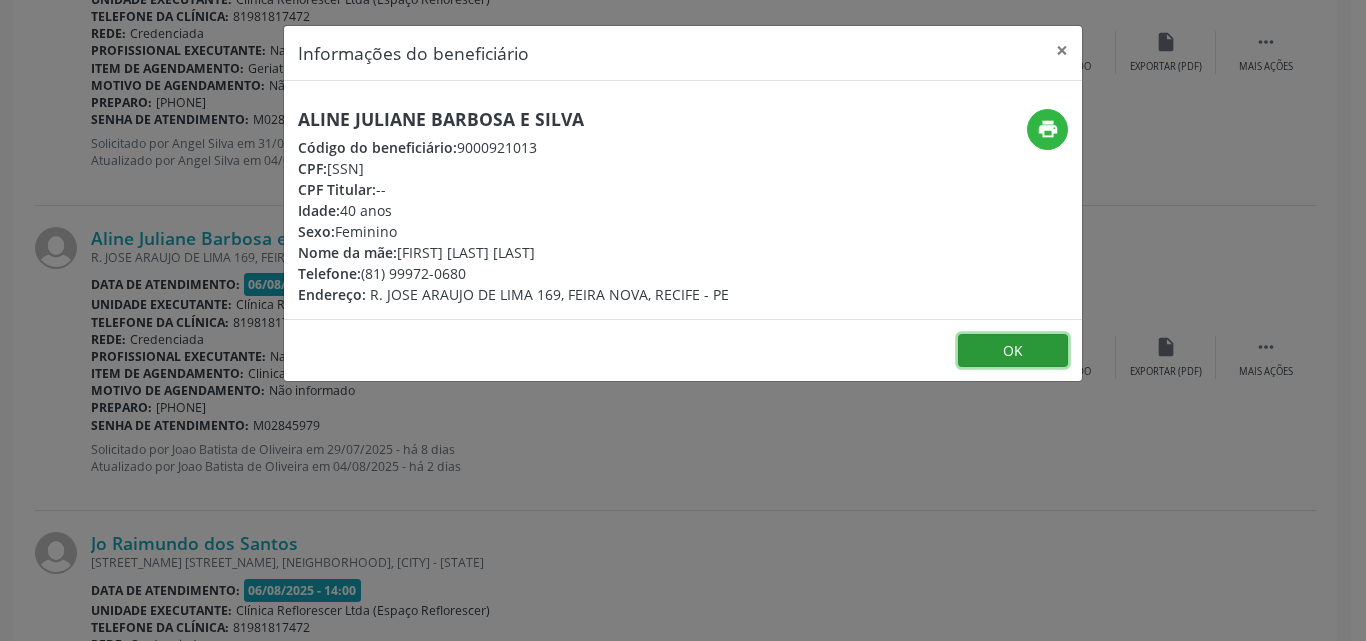click on "OK" at bounding box center [1013, 351] 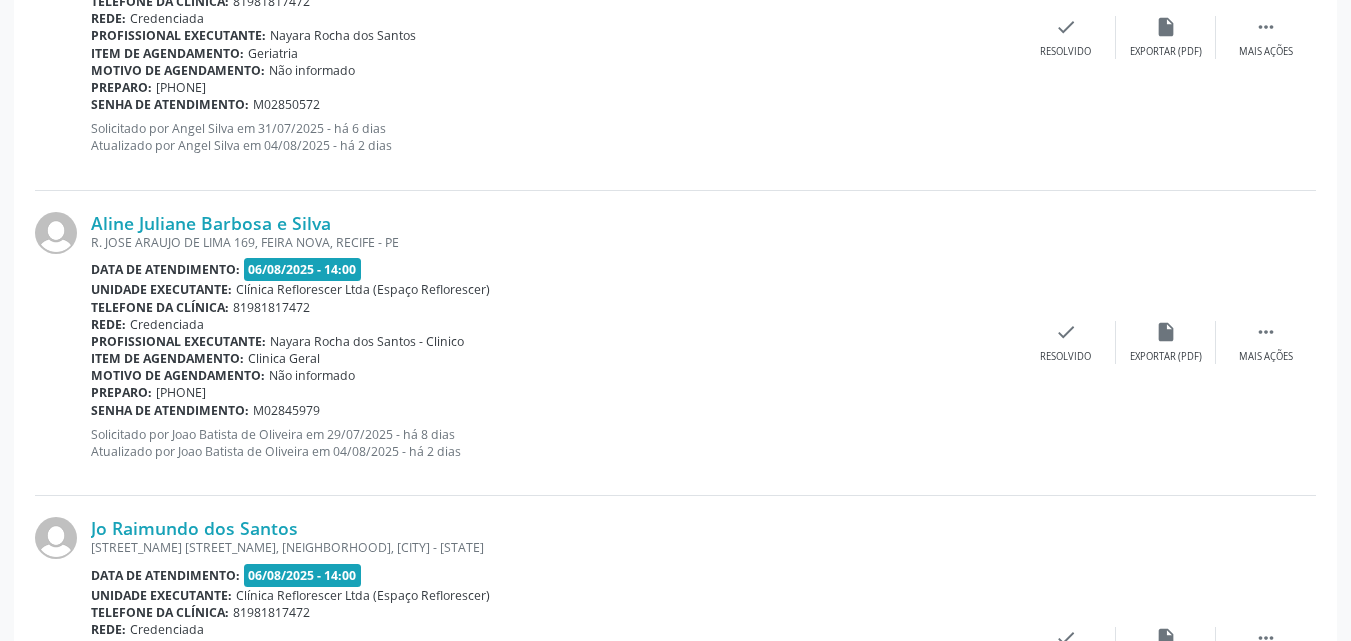scroll, scrollTop: 115, scrollLeft: 0, axis: vertical 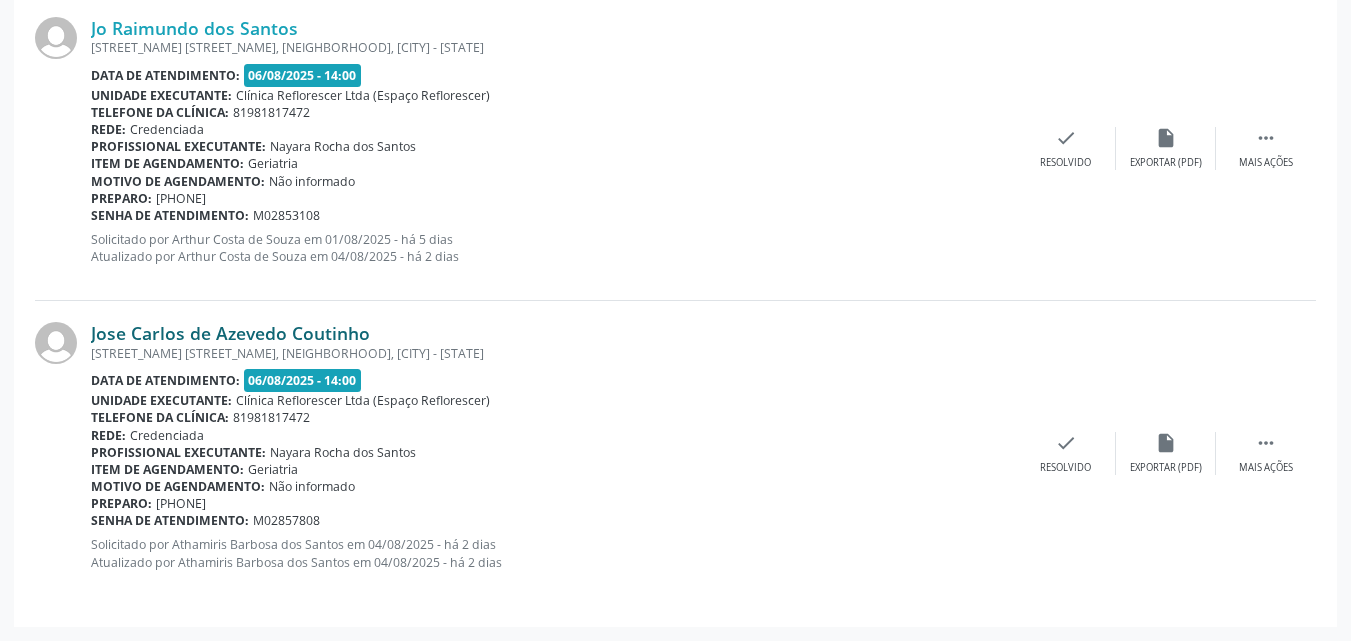 click on "Jose Carlos de Azevedo Coutinho" at bounding box center [230, 333] 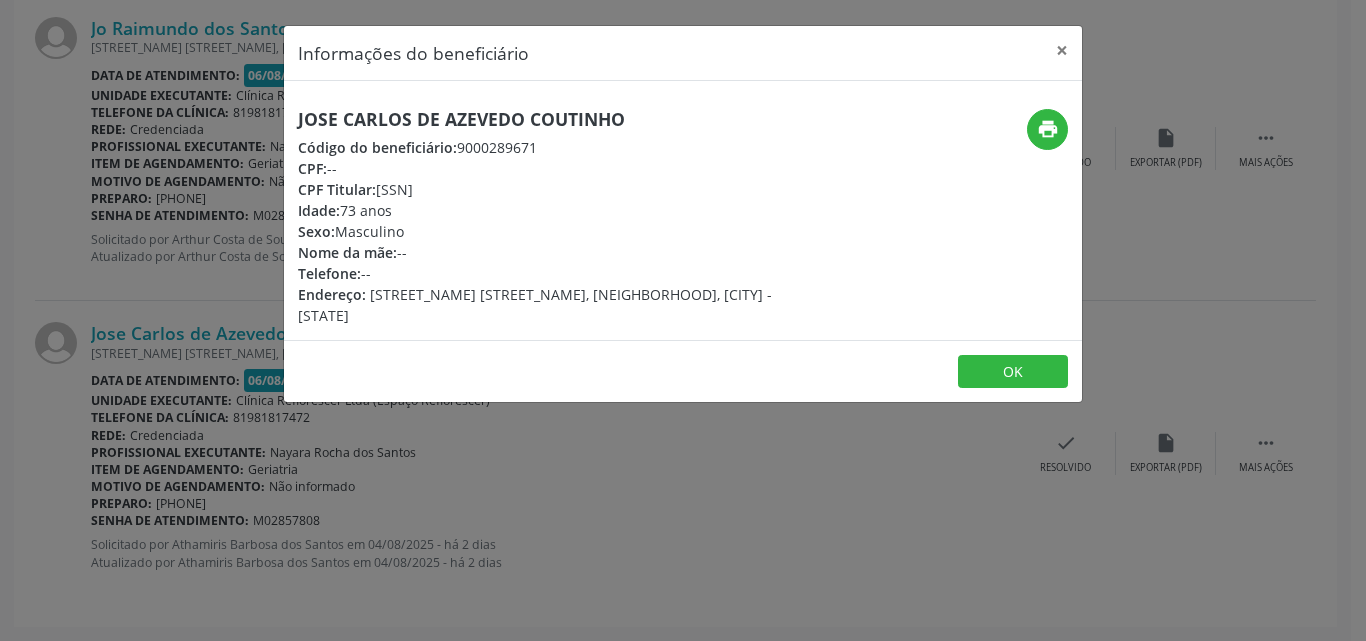 click on "CPF:
--" at bounding box center [550, 168] 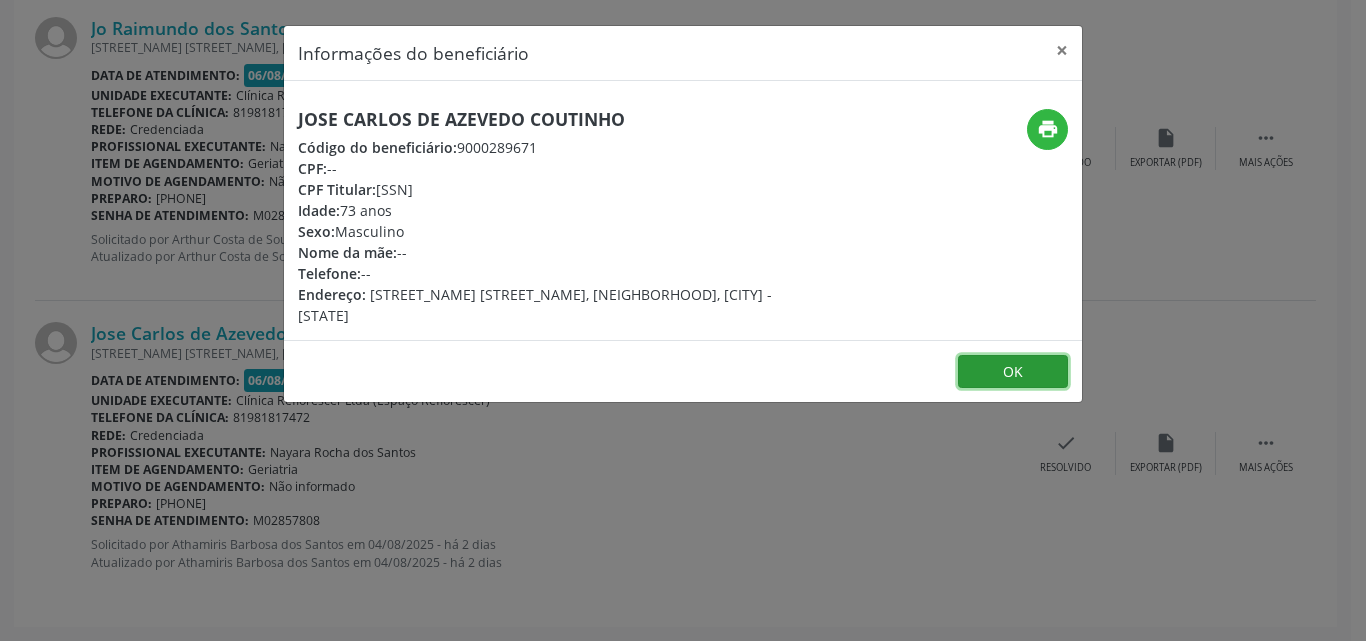click on "OK" at bounding box center [1013, 372] 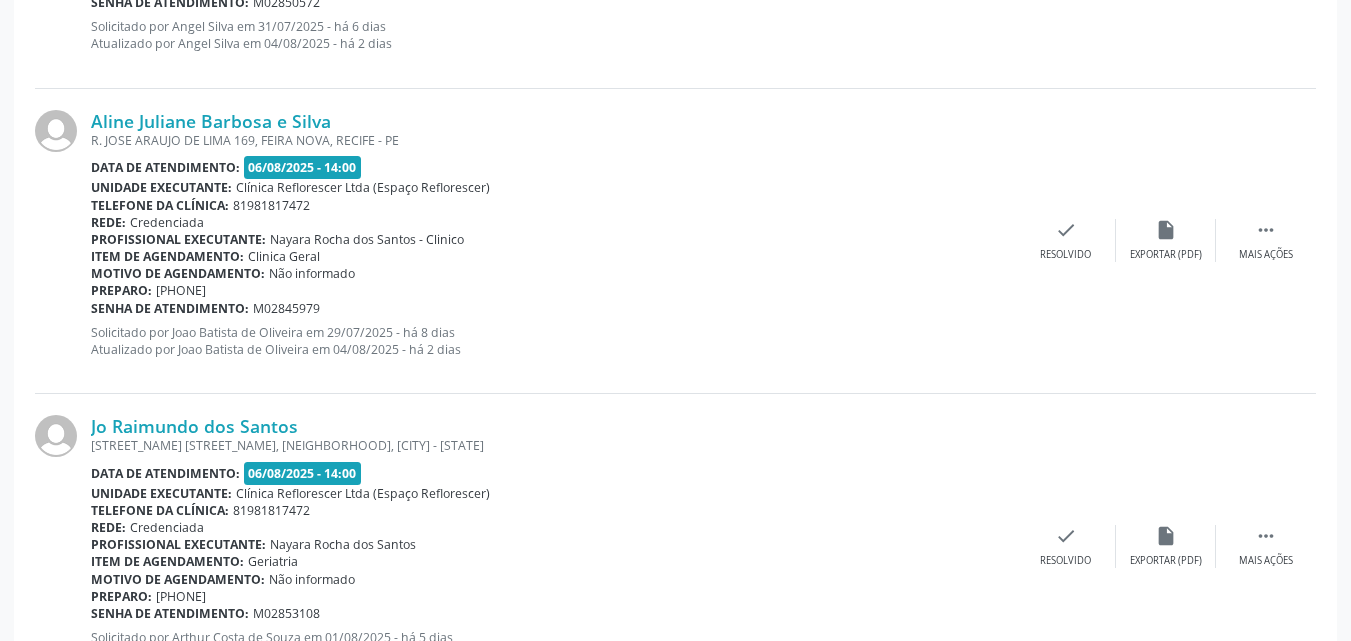 scroll, scrollTop: 815, scrollLeft: 0, axis: vertical 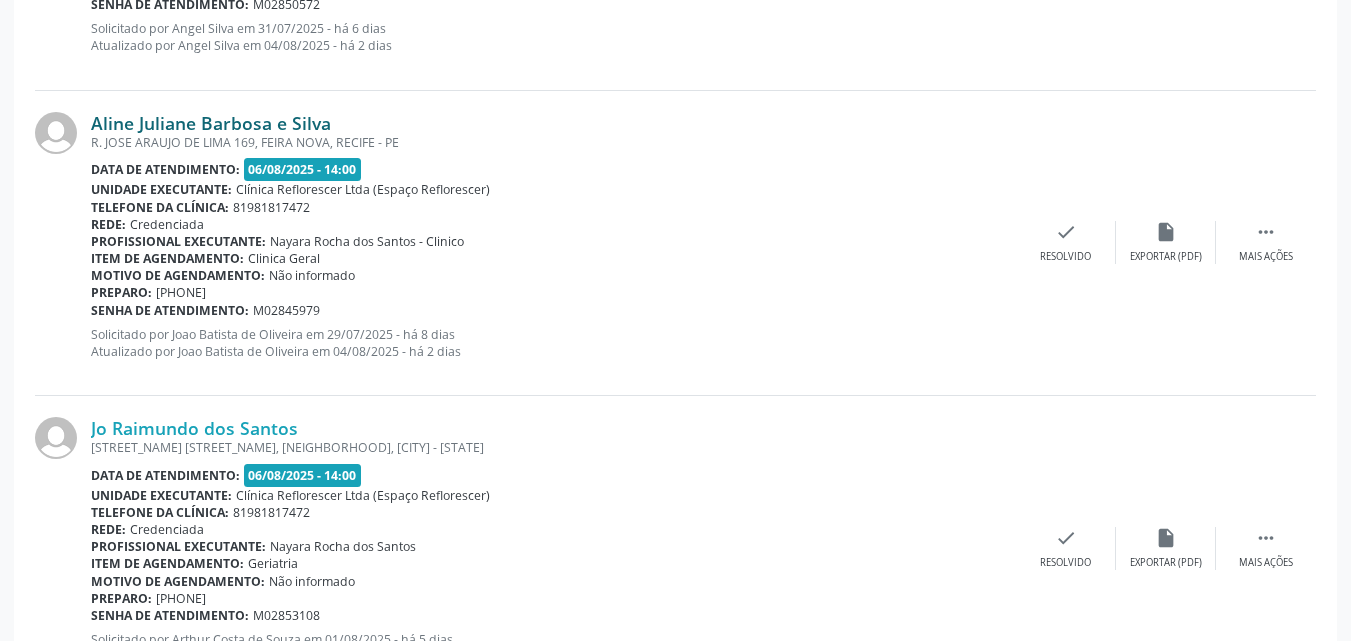 click on "Aline Juliane Barbosa e Silva" at bounding box center [211, 123] 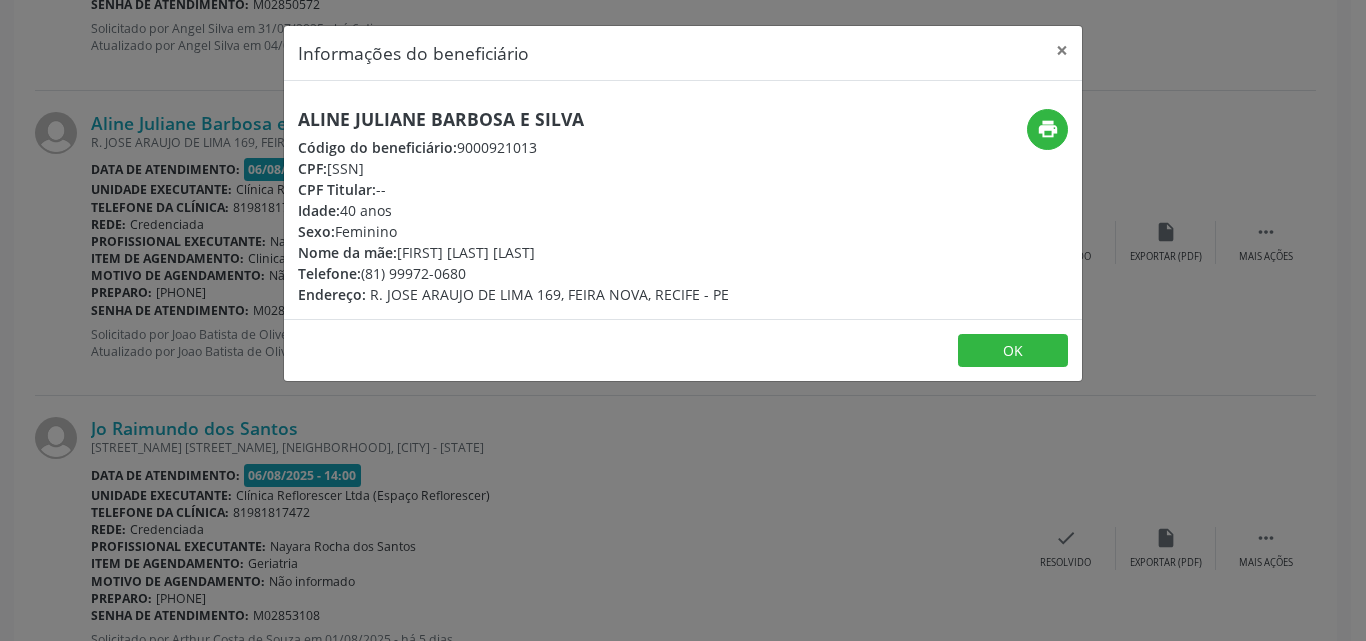 drag, startPoint x: 330, startPoint y: 163, endPoint x: 451, endPoint y: 164, distance: 121.004135 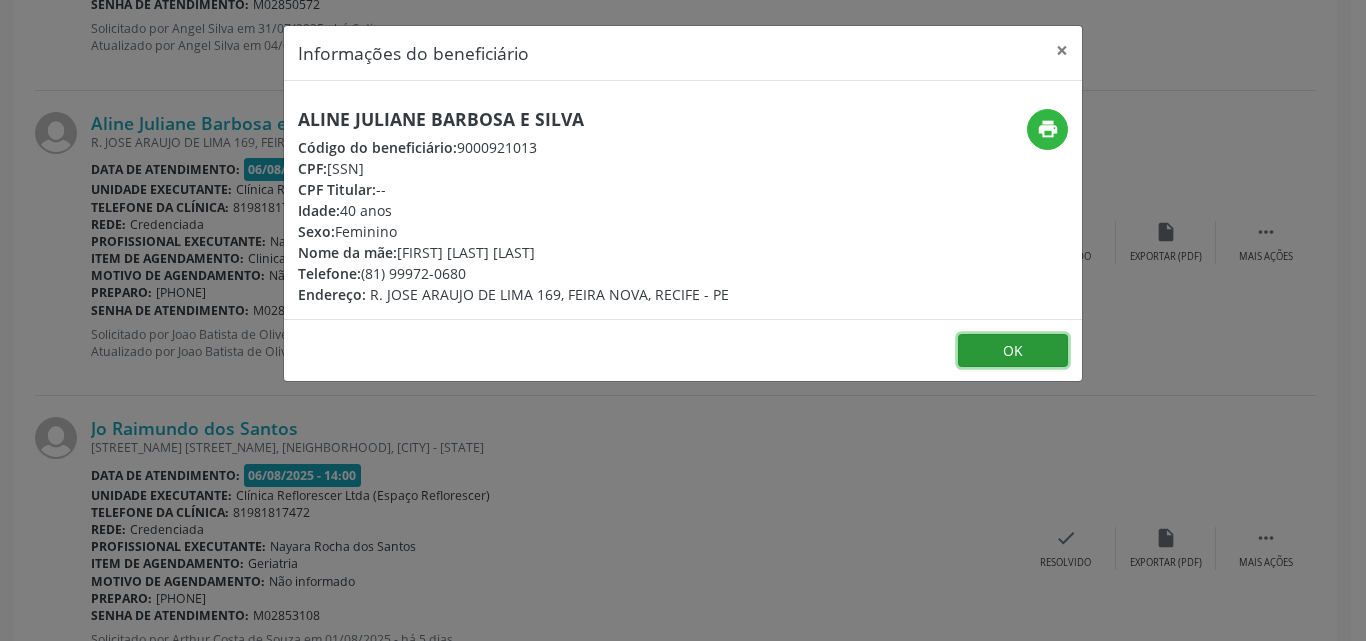 click on "OK" at bounding box center (1013, 351) 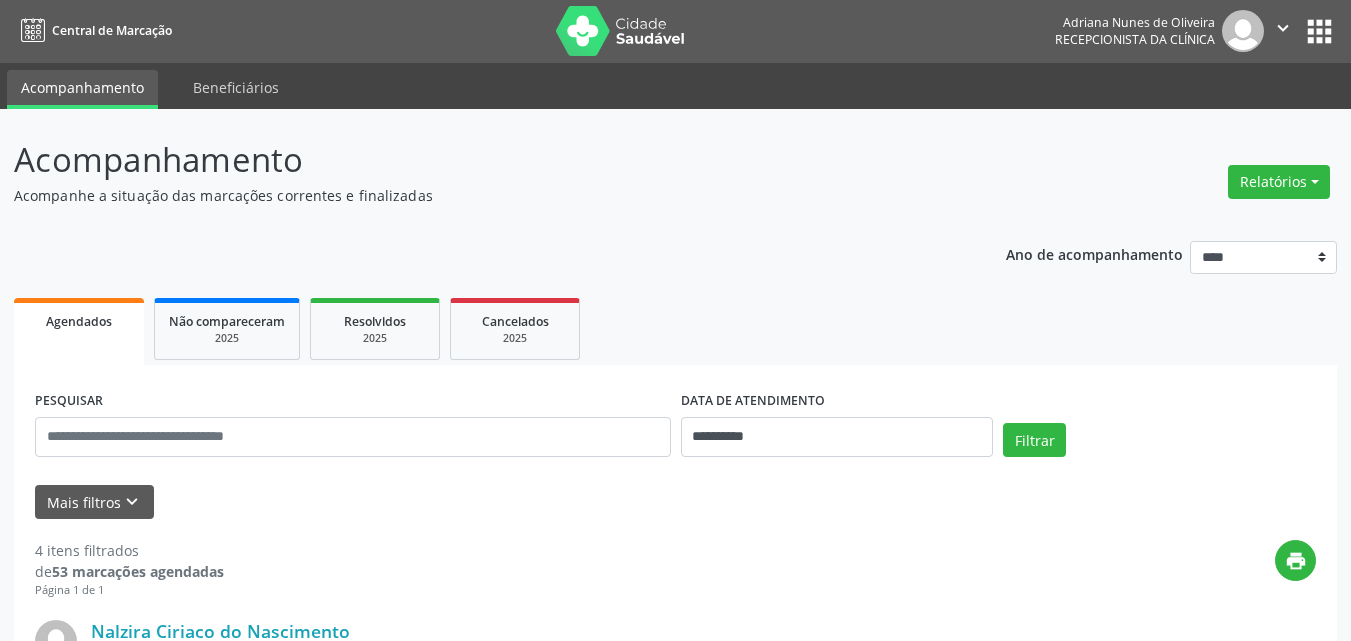 scroll, scrollTop: 0, scrollLeft: 0, axis: both 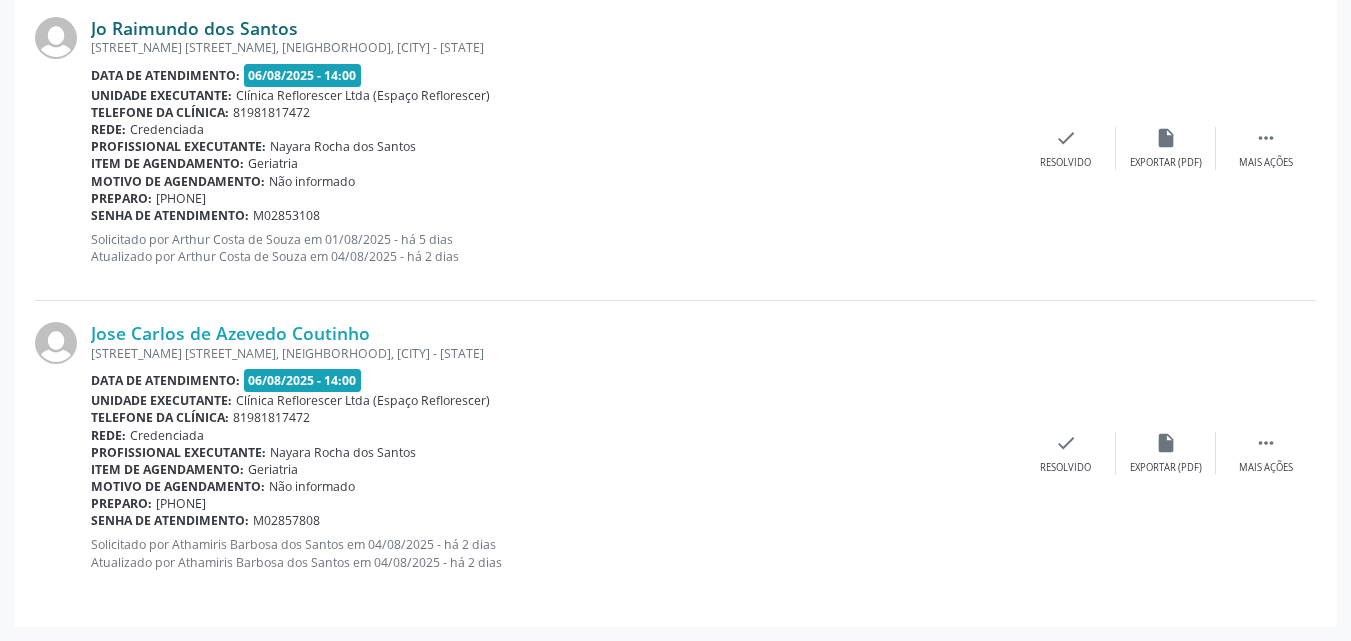 click on "Jo Raimundo dos Santos" at bounding box center (194, 28) 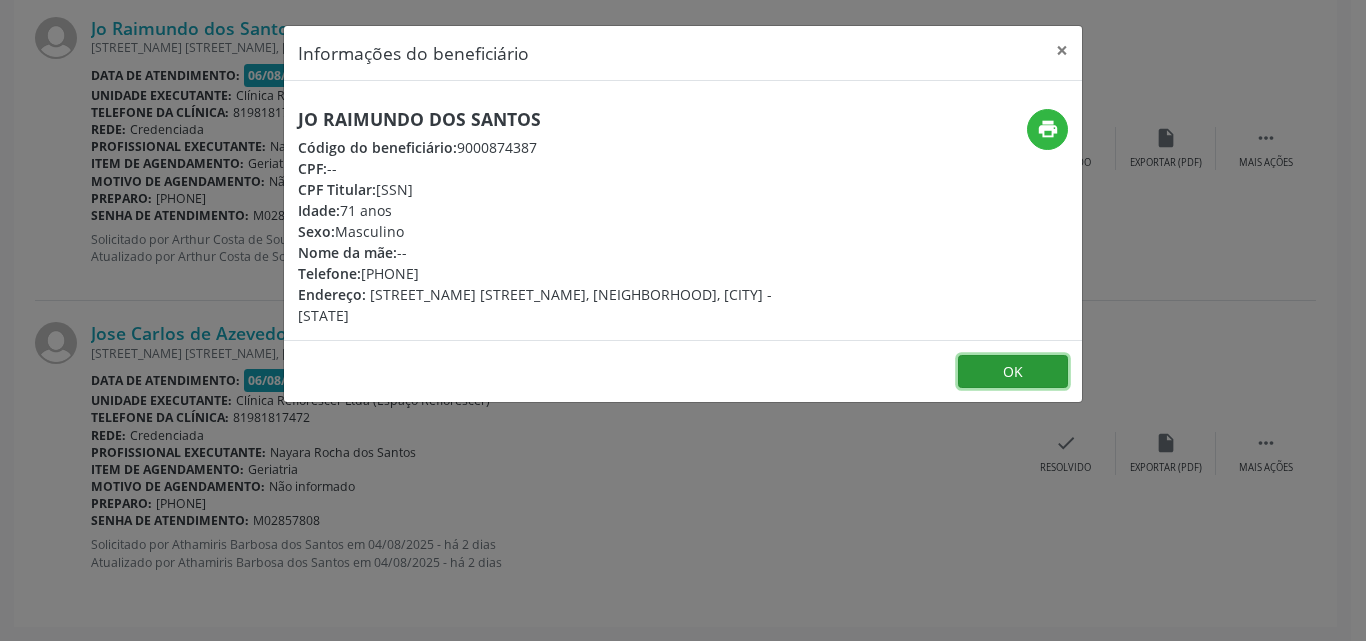 click on "OK" at bounding box center [1013, 372] 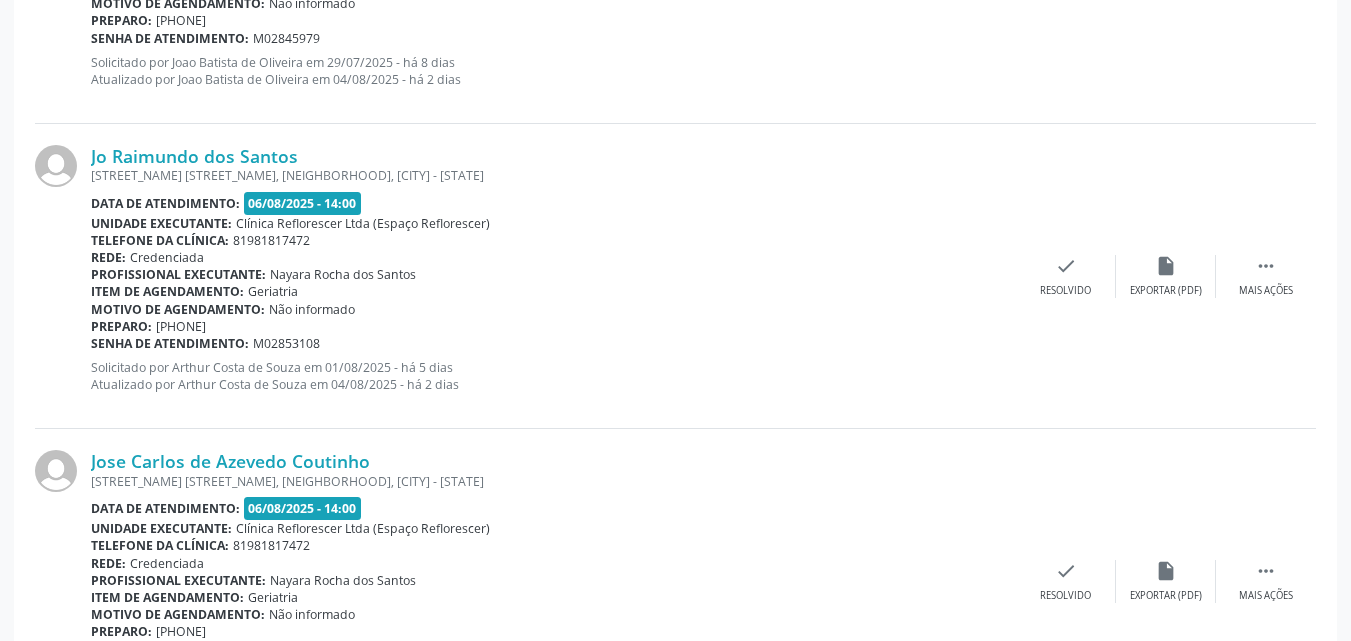 scroll, scrollTop: 1215, scrollLeft: 0, axis: vertical 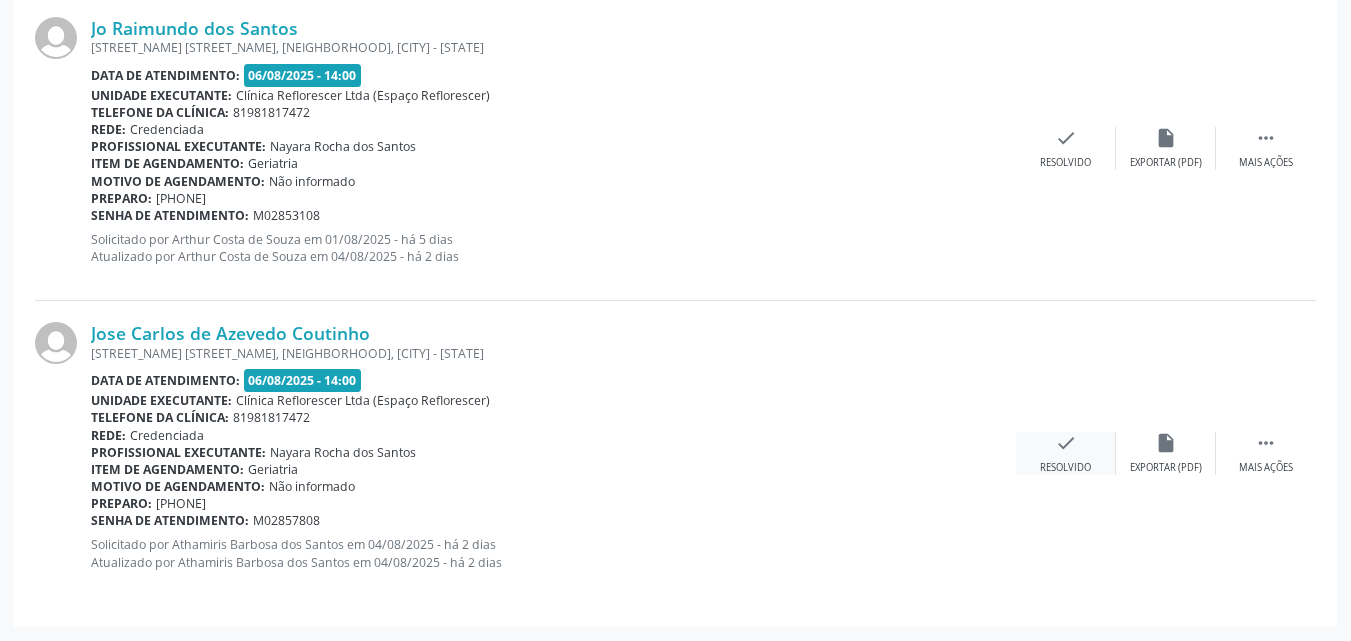click on "check
Resolvido" at bounding box center [1066, 453] 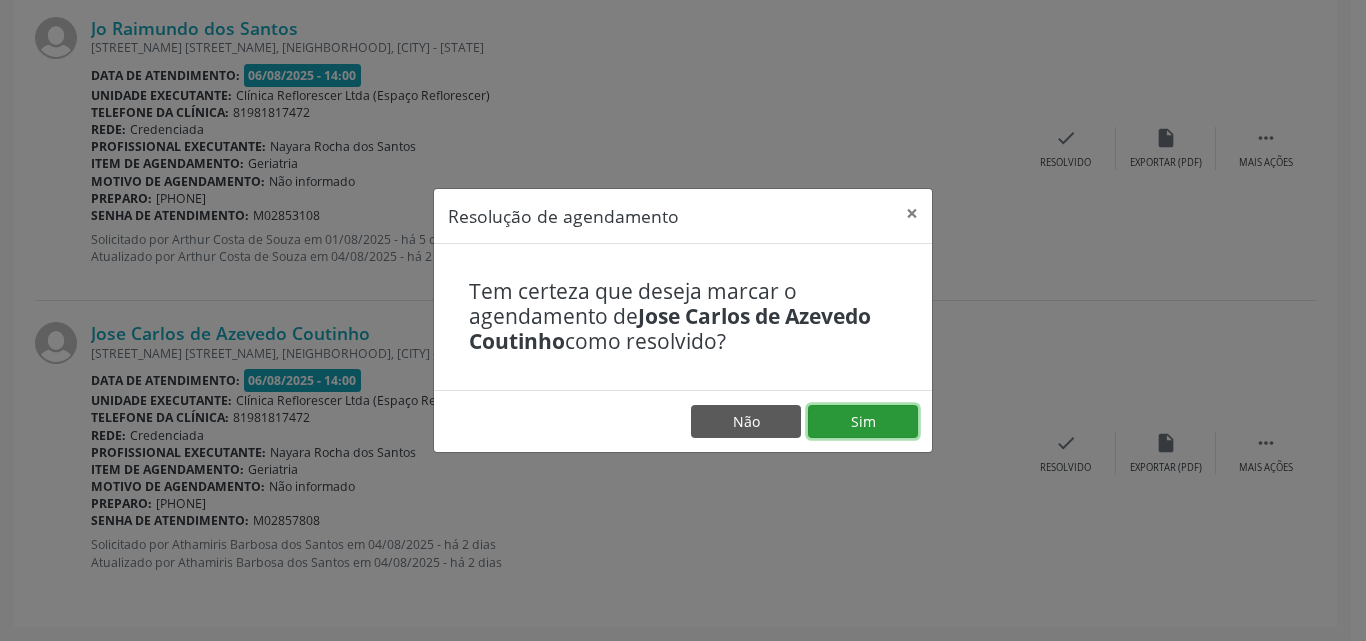 click on "Sim" at bounding box center (863, 422) 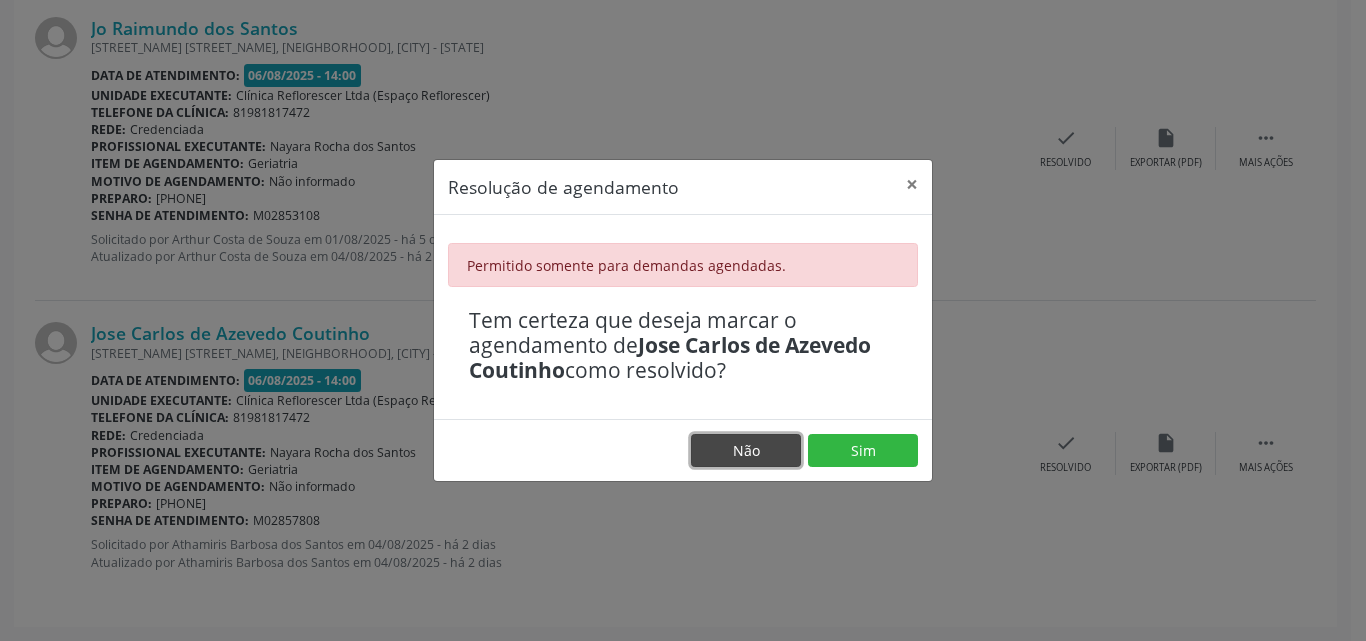 click on "Não" at bounding box center (746, 451) 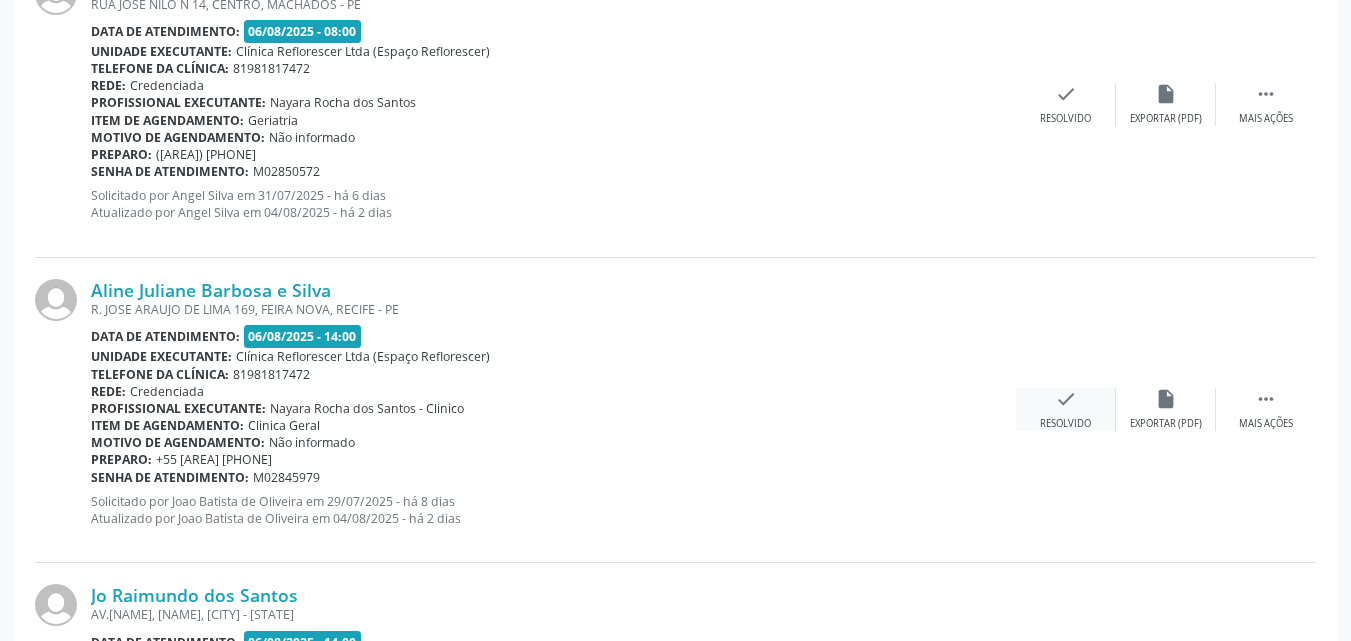 scroll, scrollTop: 309, scrollLeft: 0, axis: vertical 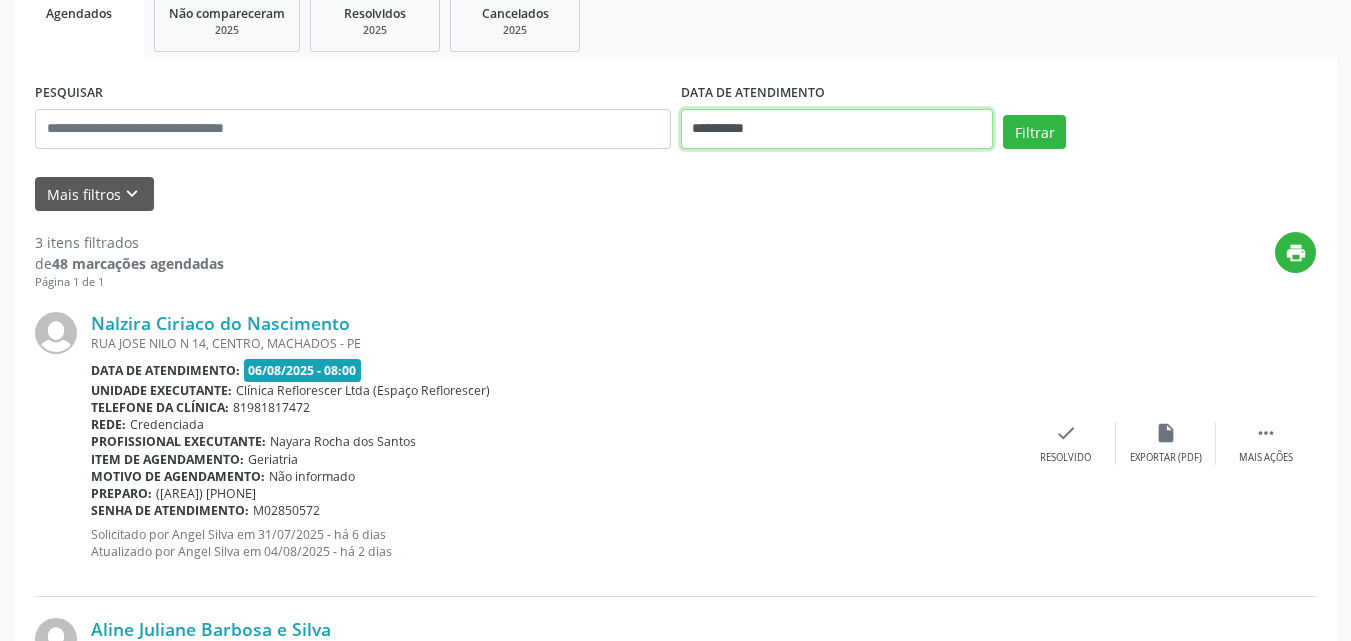 click on "**********" at bounding box center [837, 129] 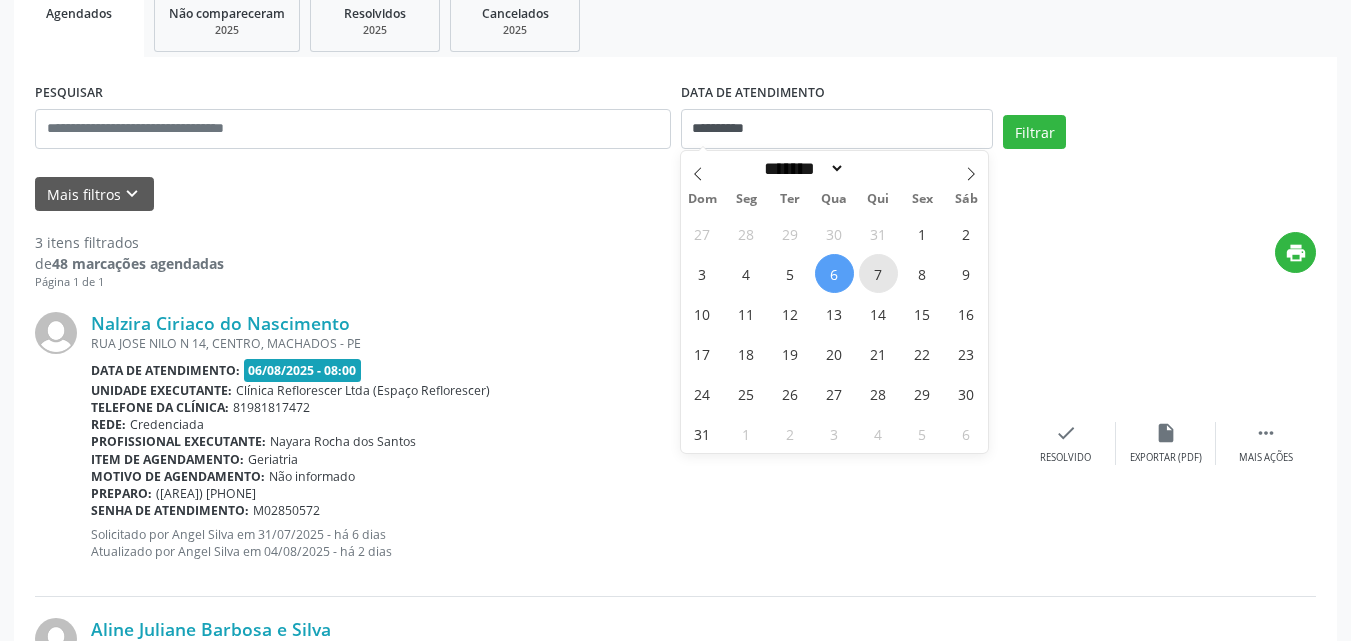 click on "7" at bounding box center (878, 273) 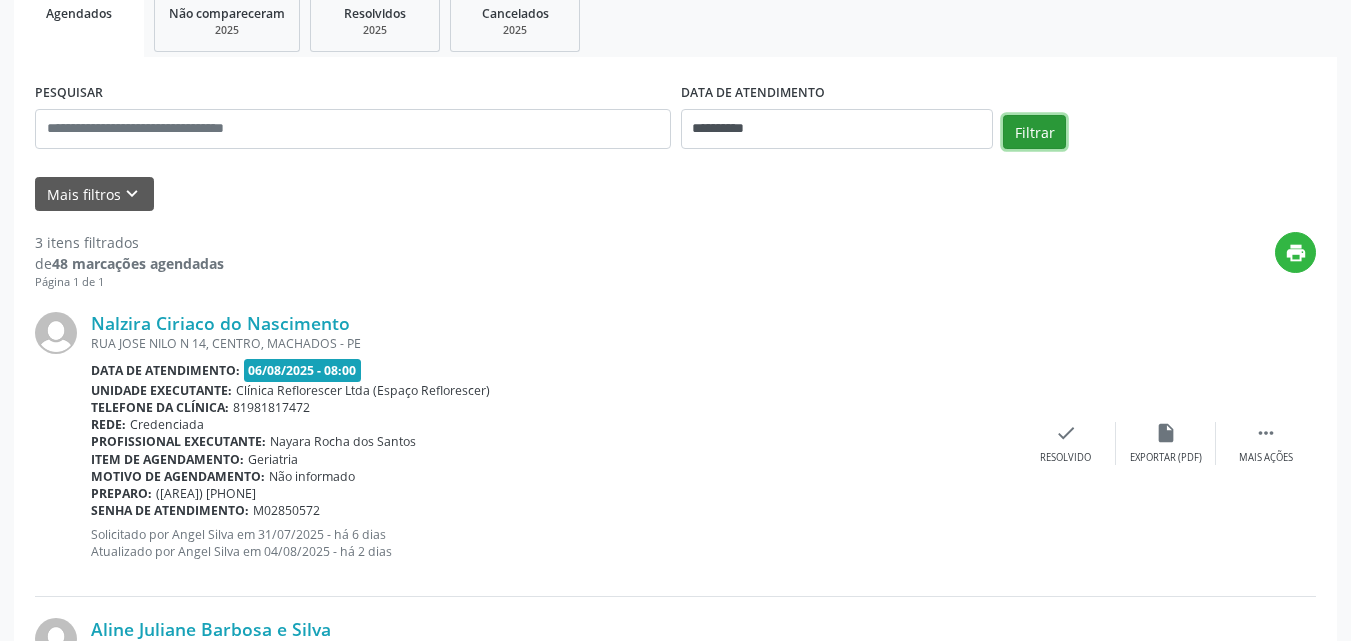click on "Filtrar" at bounding box center [1034, 132] 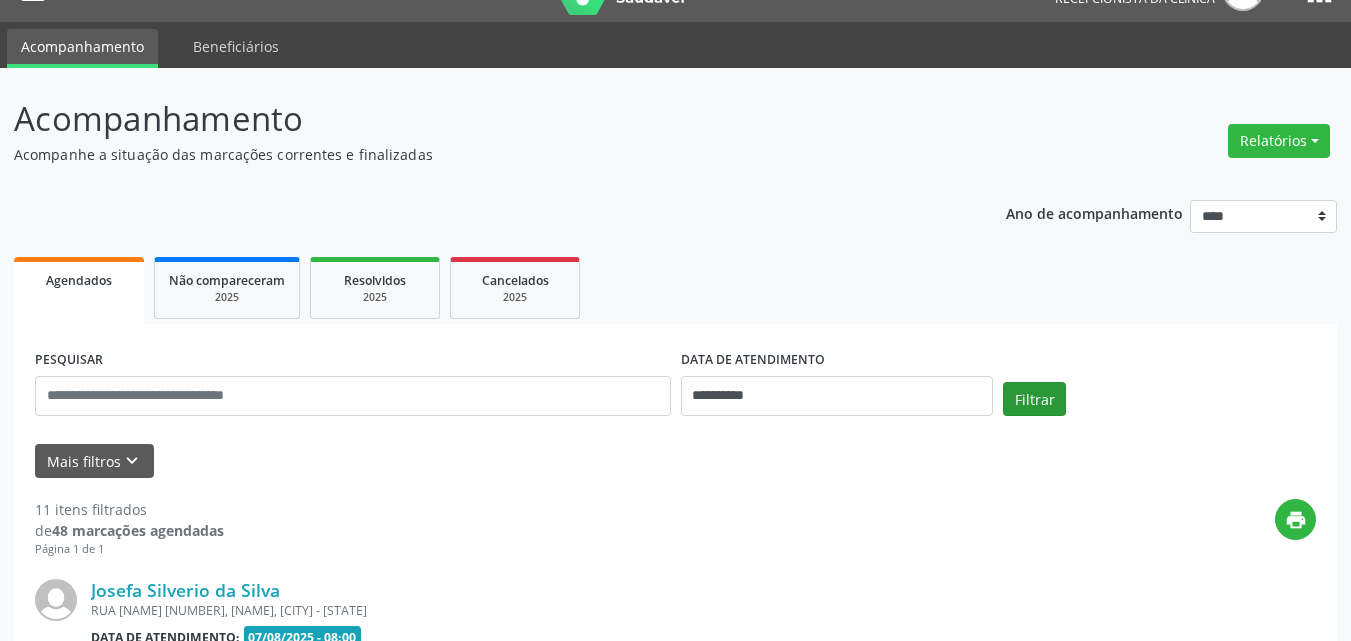 scroll, scrollTop: 309, scrollLeft: 0, axis: vertical 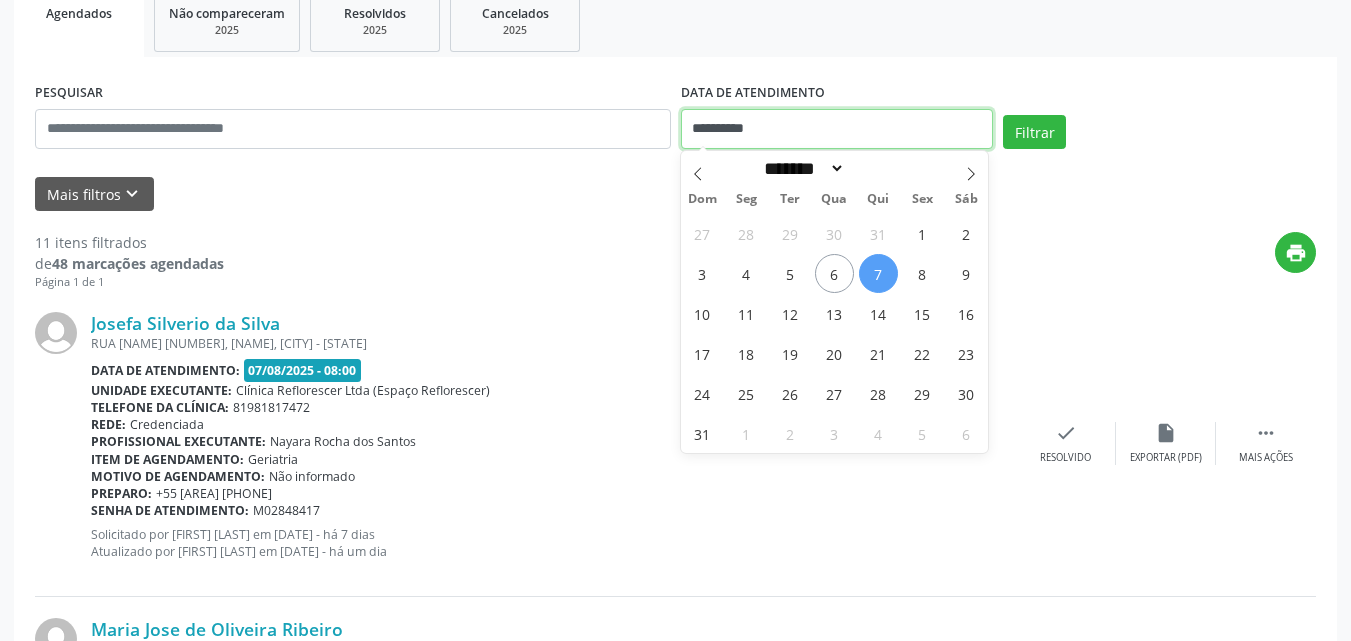 click on "**********" at bounding box center [837, 129] 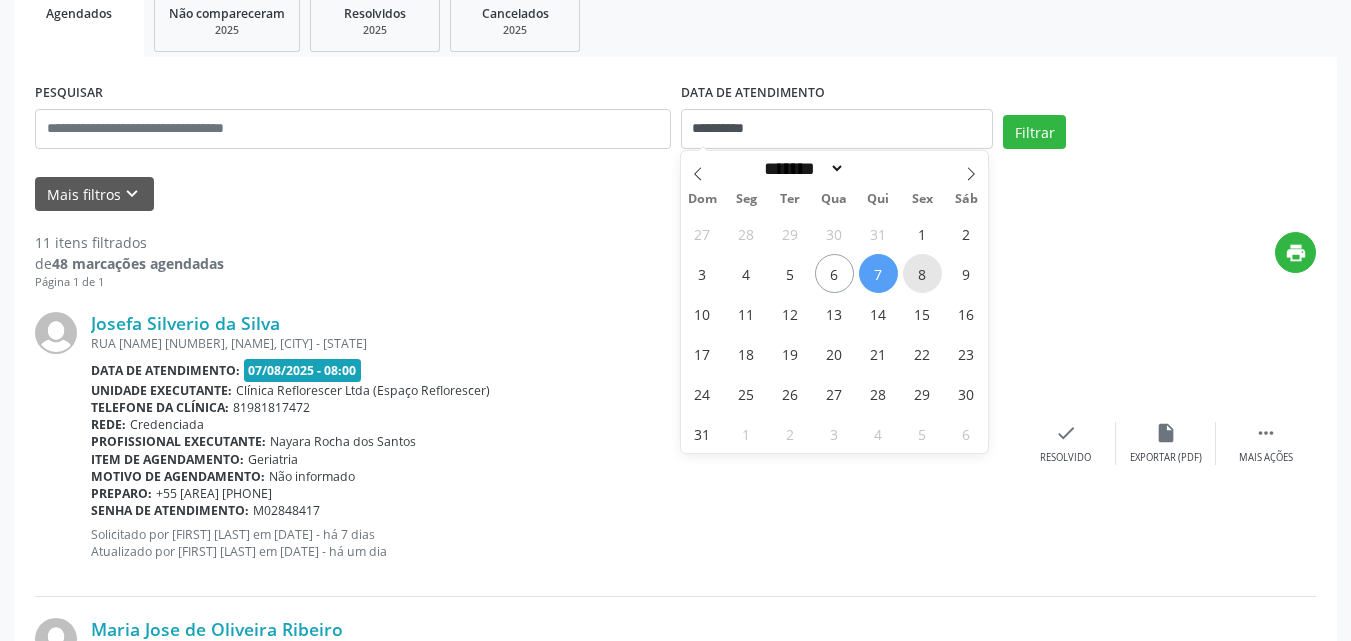 click on "8" at bounding box center [922, 273] 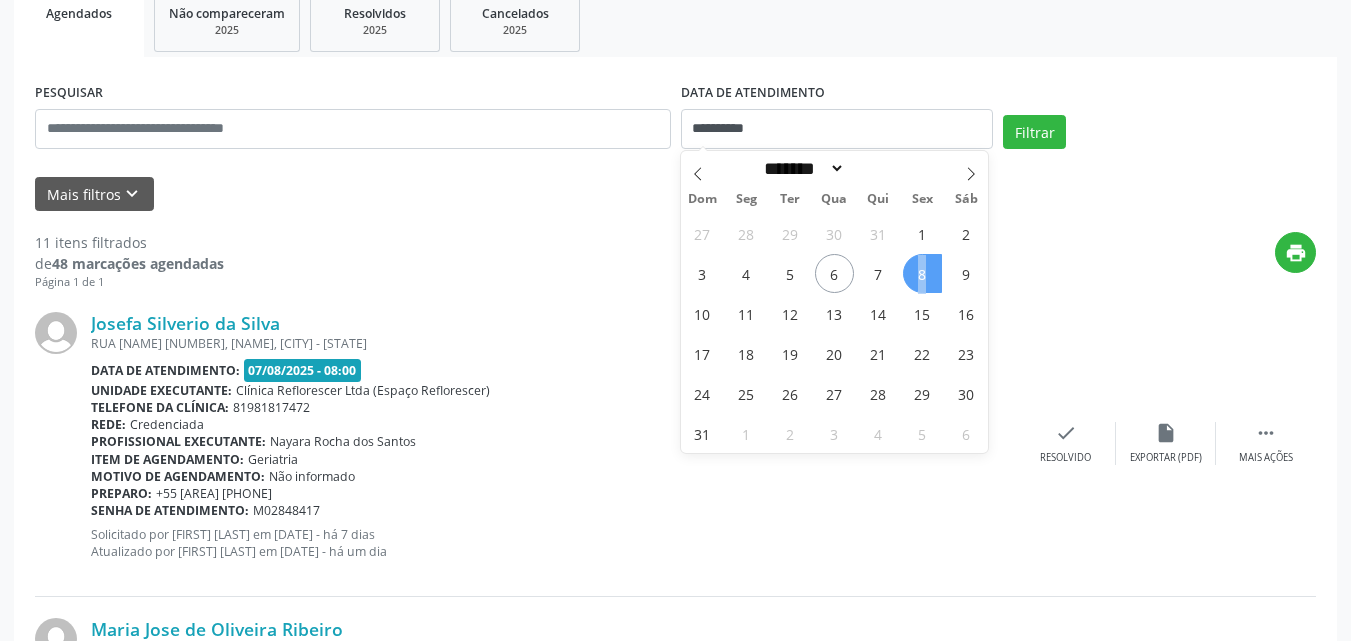click on "8" at bounding box center [922, 273] 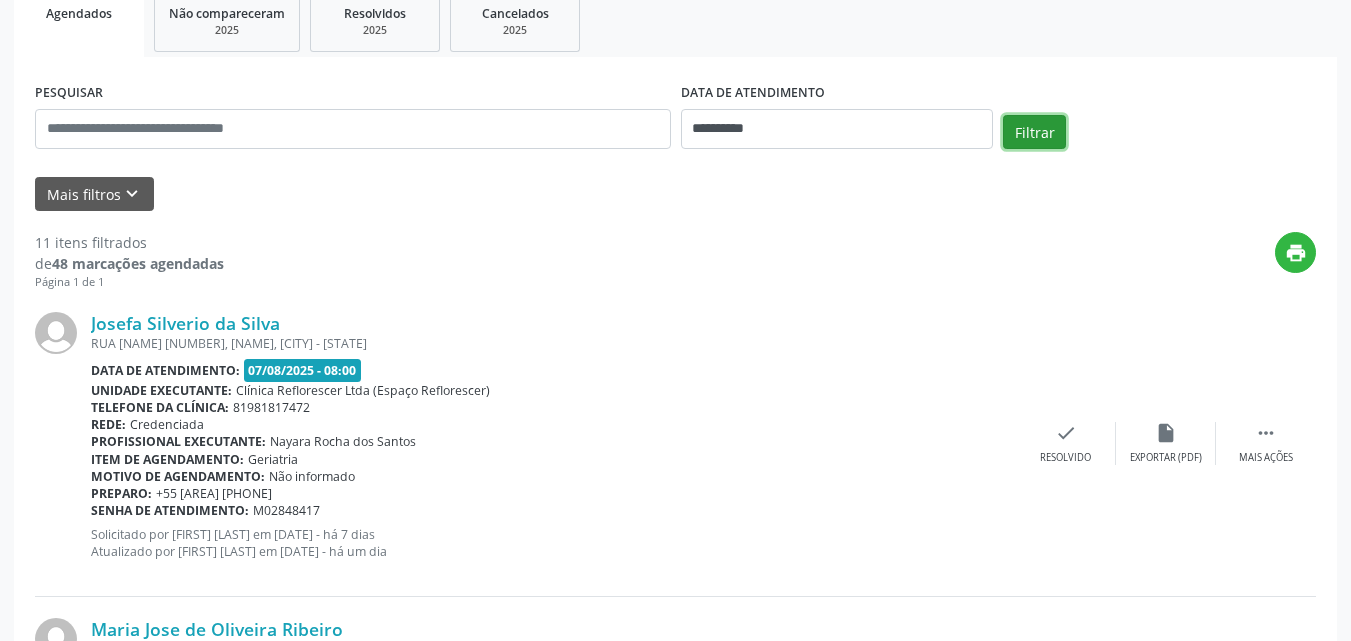 click on "Filtrar" at bounding box center [1034, 132] 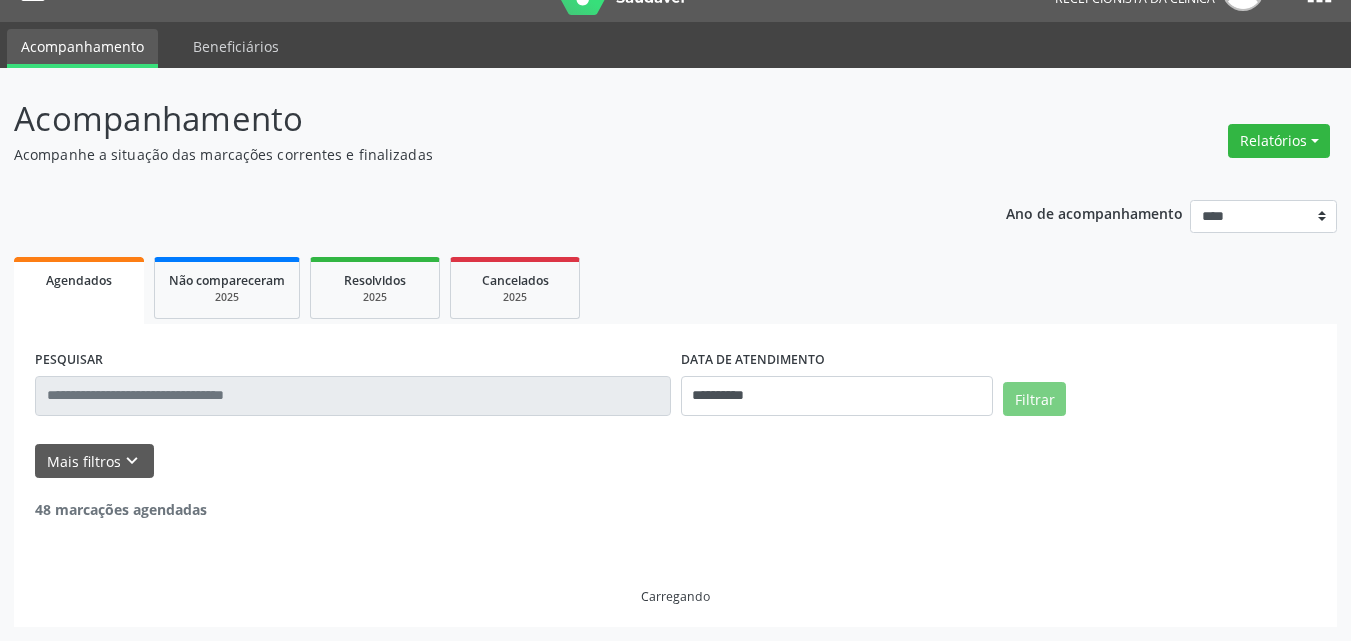 scroll, scrollTop: 309, scrollLeft: 0, axis: vertical 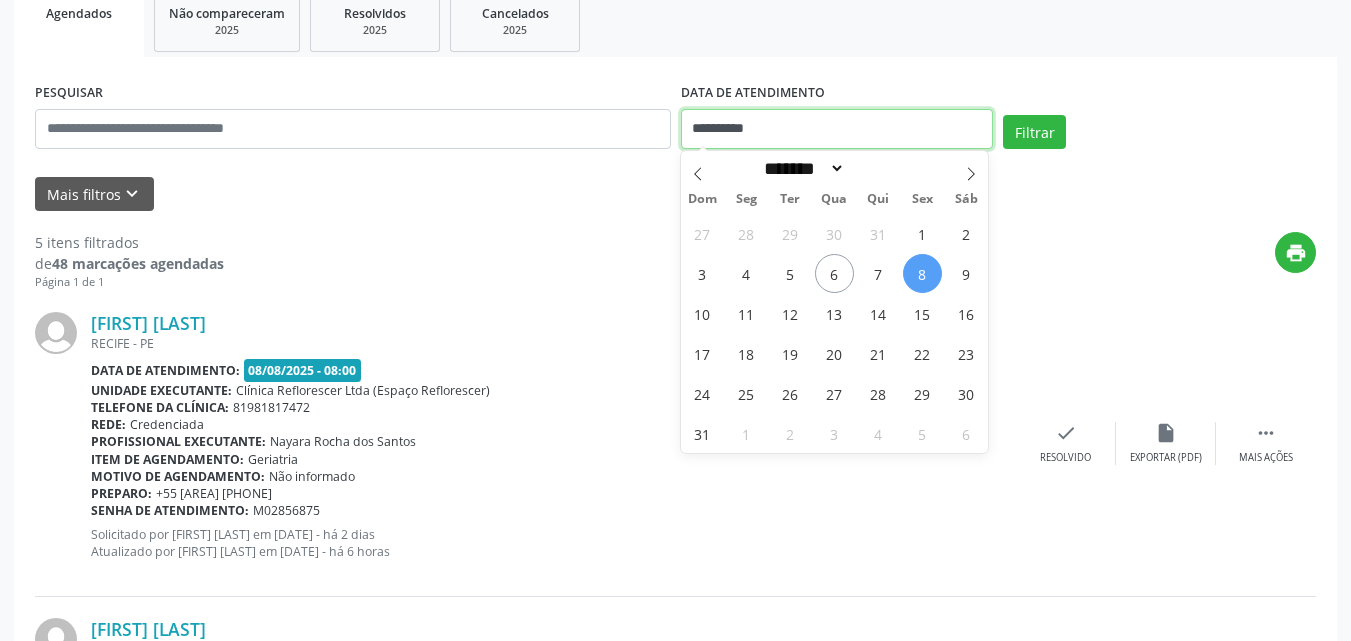 click on "**********" at bounding box center [837, 129] 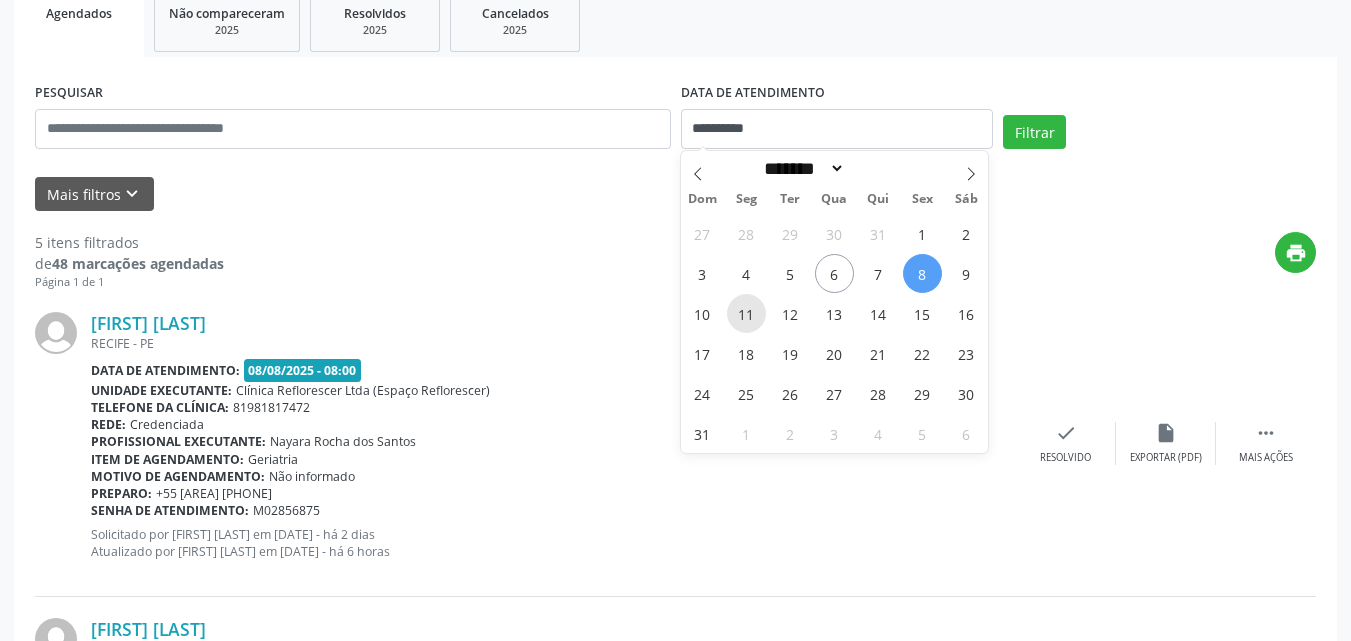 click on "11" at bounding box center (746, 313) 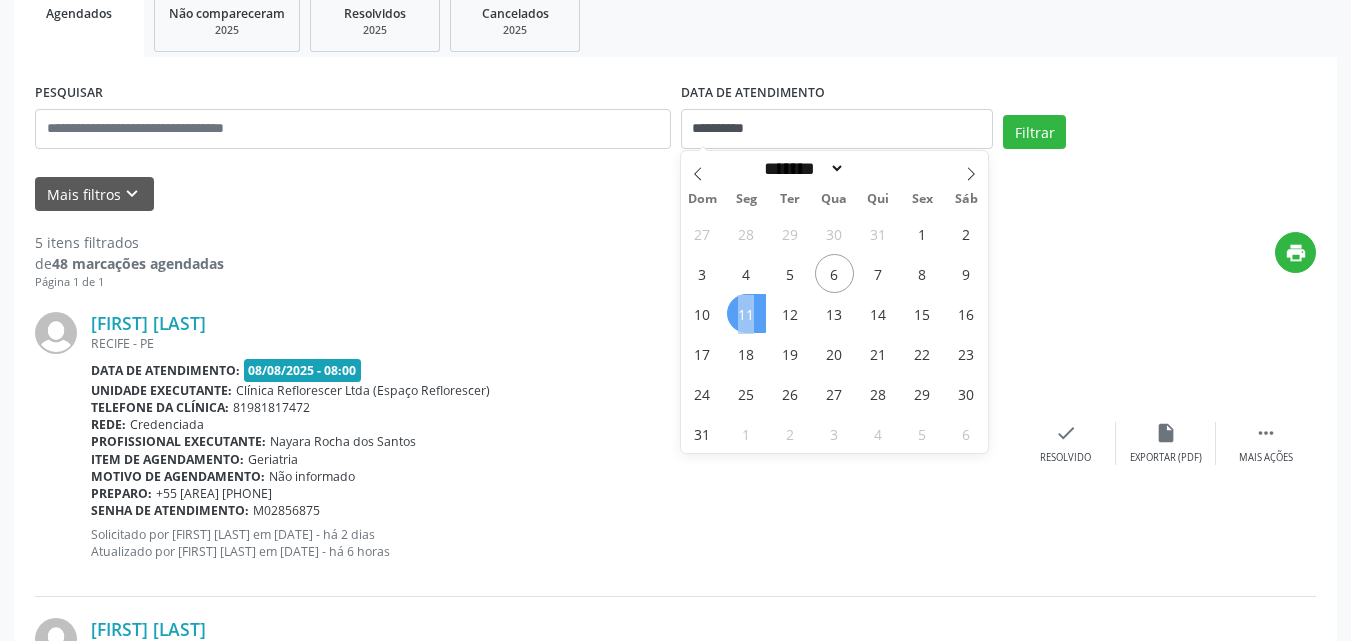 click on "11" at bounding box center [746, 313] 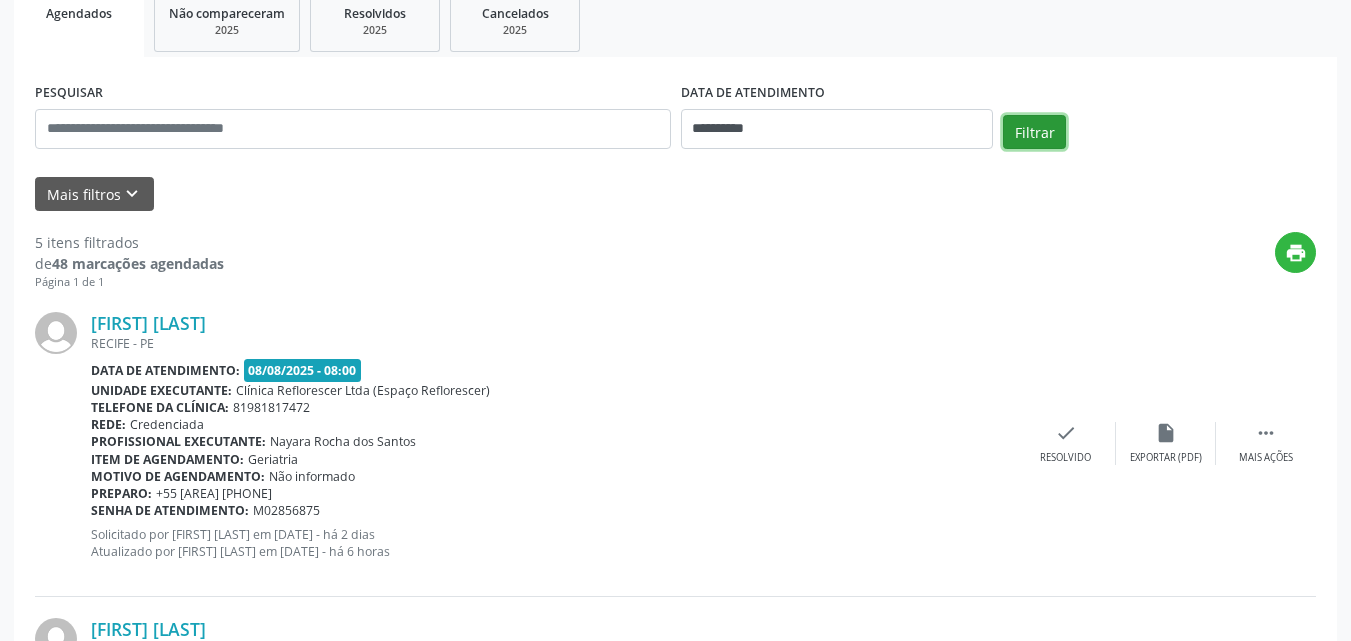 click on "Filtrar" at bounding box center (1034, 132) 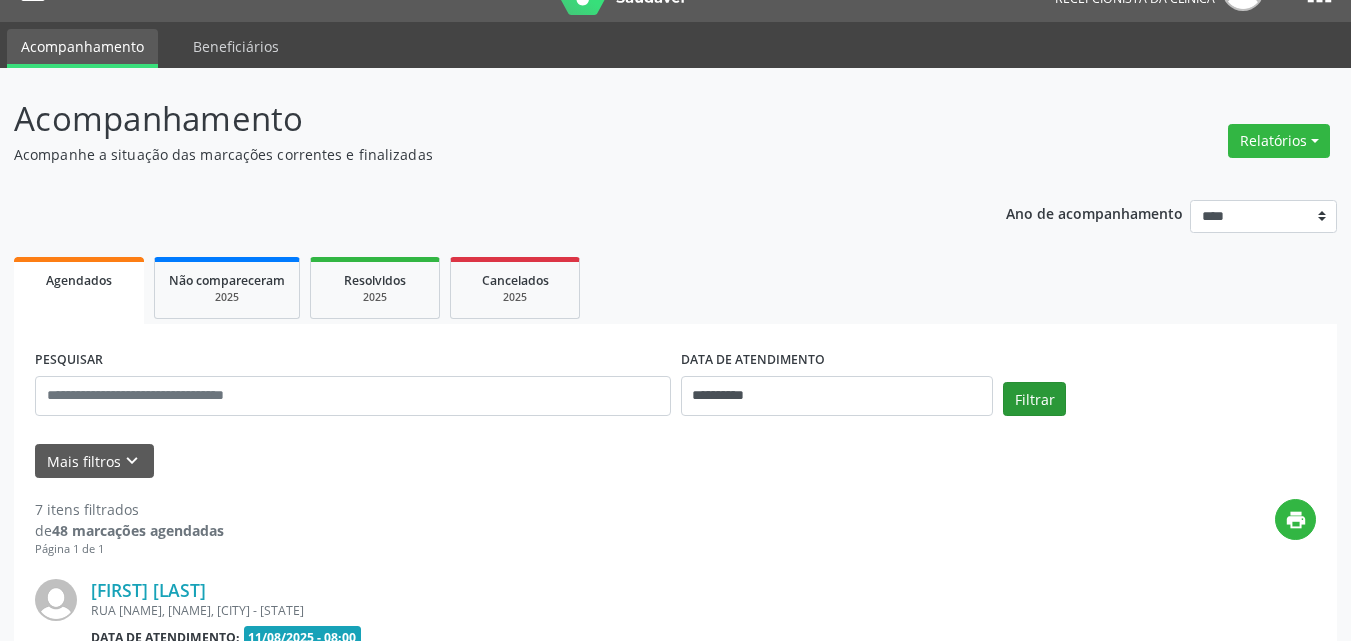 scroll, scrollTop: 309, scrollLeft: 0, axis: vertical 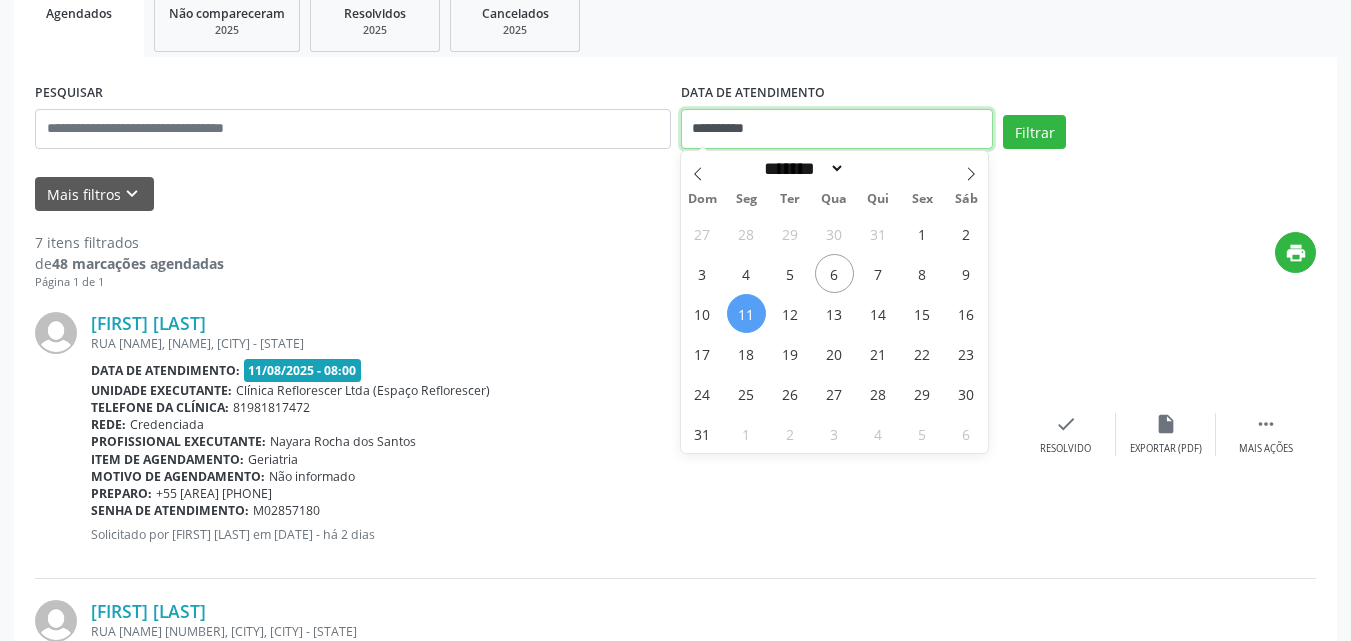 click on "**********" at bounding box center [837, 129] 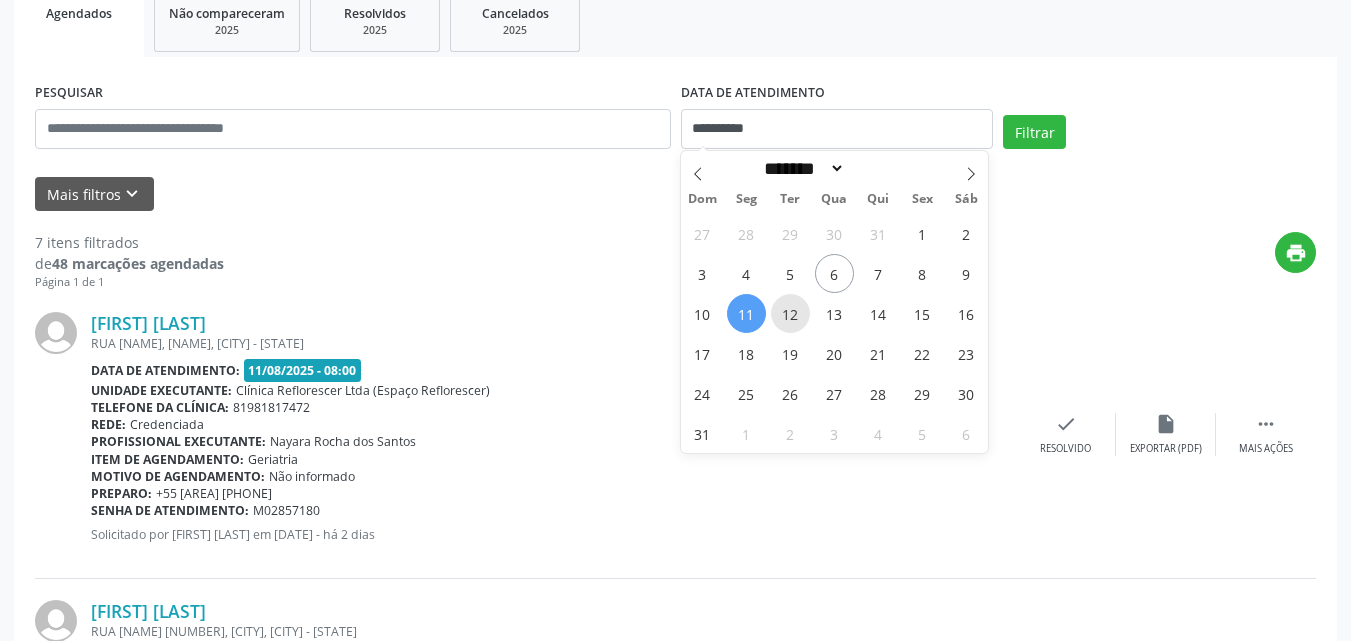 click on "12" at bounding box center [790, 313] 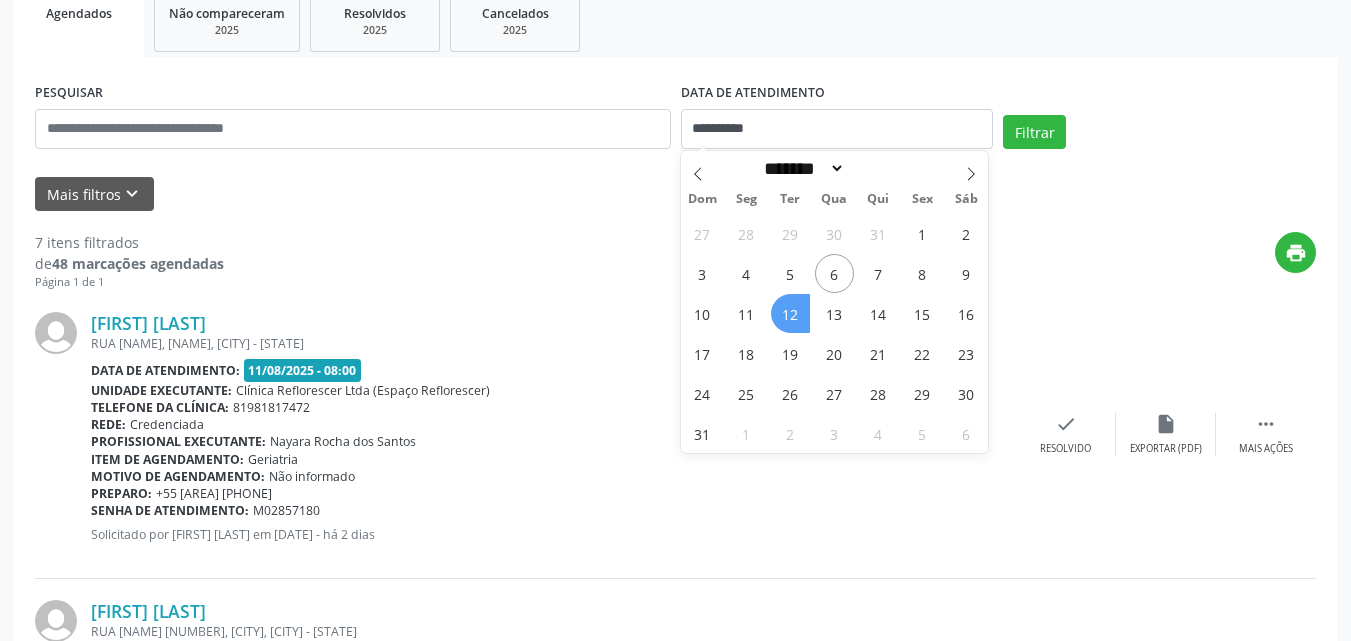 click on "12" at bounding box center [790, 313] 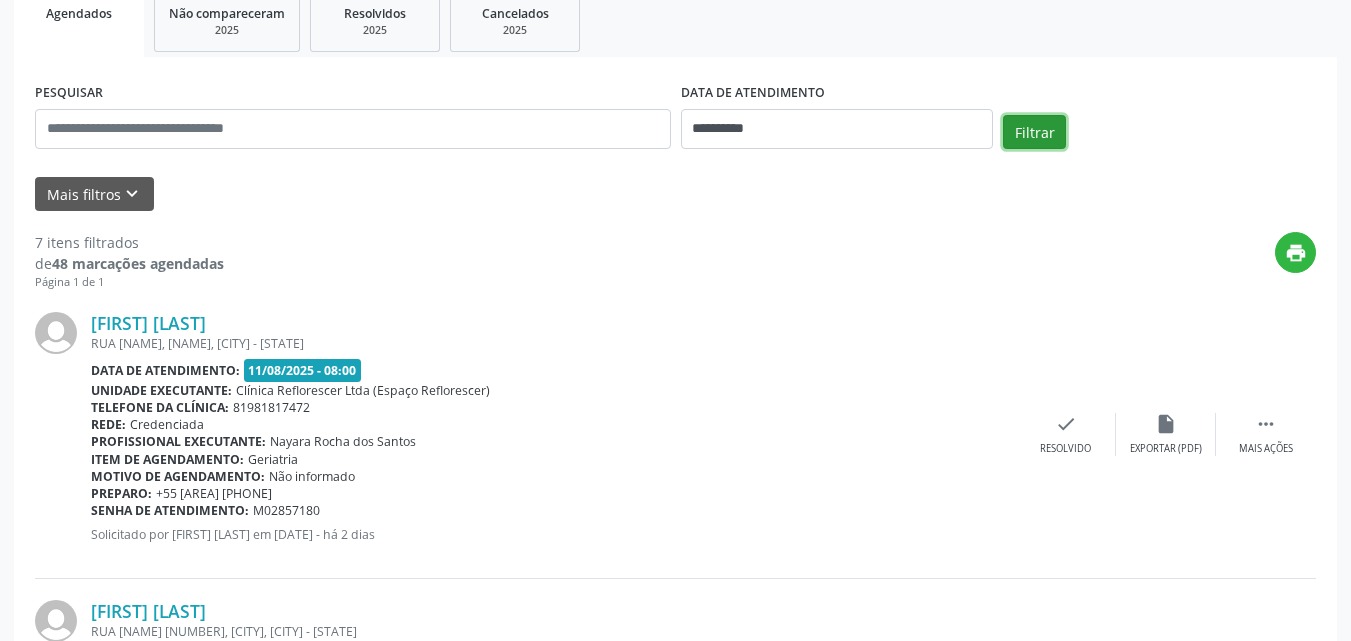 click on "Filtrar" at bounding box center [1034, 132] 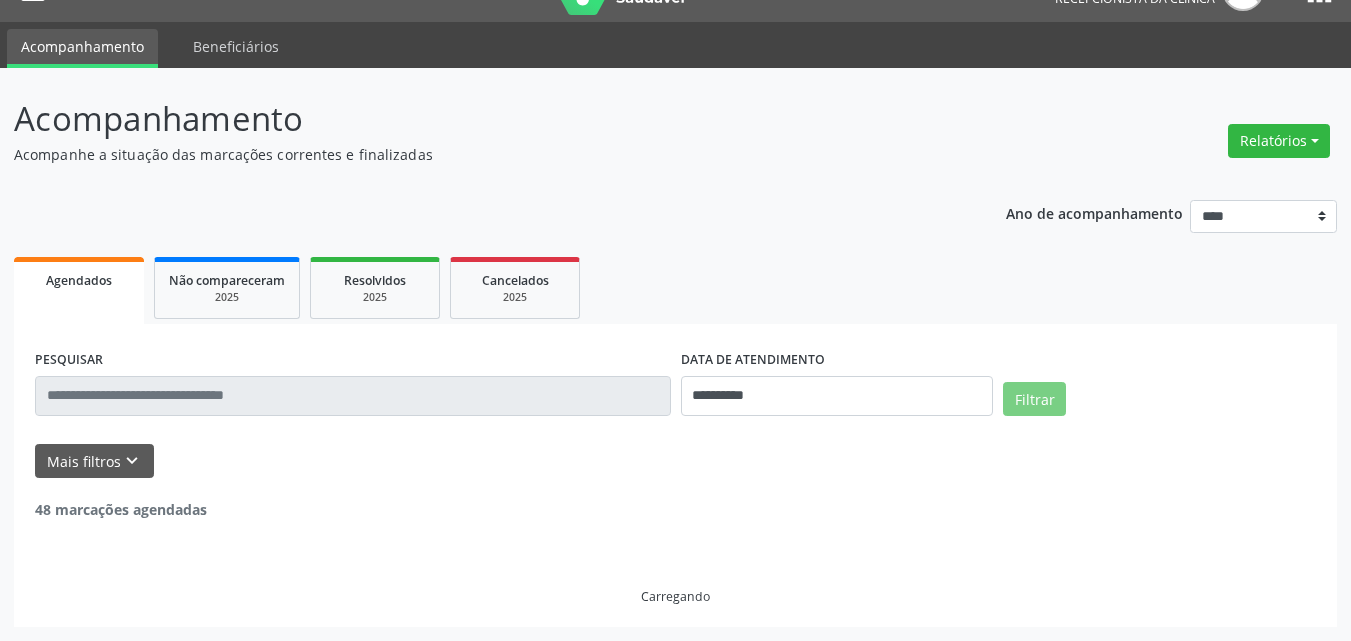 scroll, scrollTop: 309, scrollLeft: 0, axis: vertical 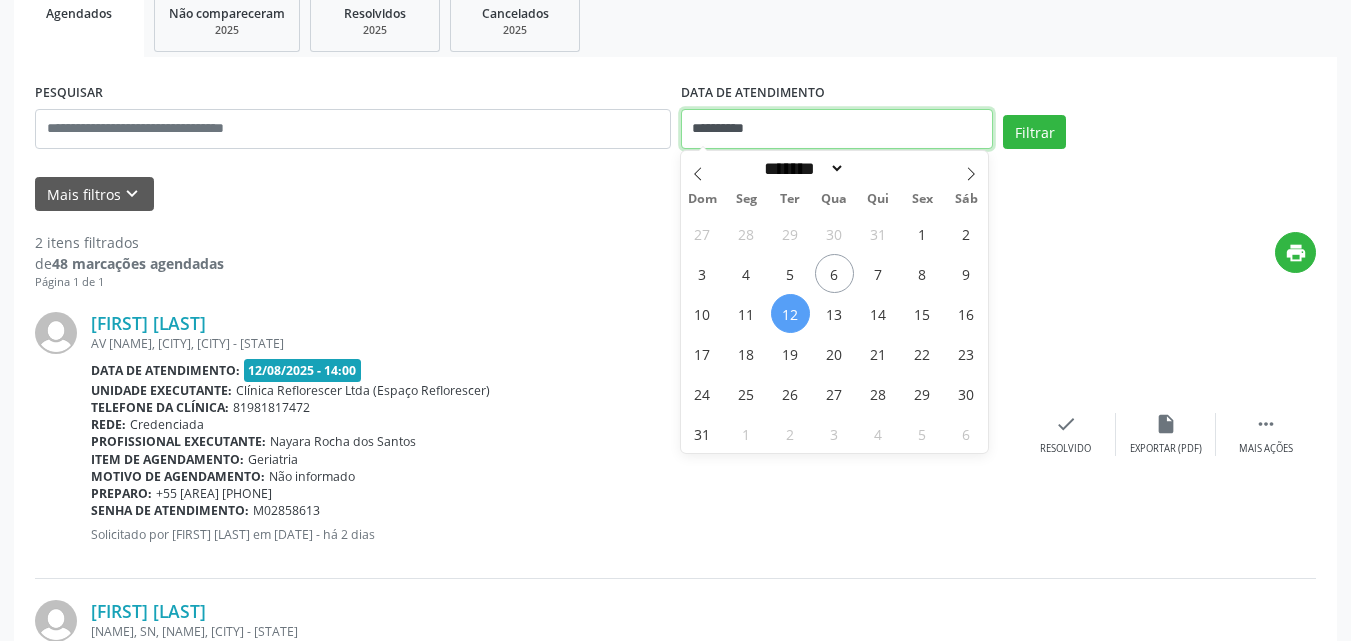 click on "**********" at bounding box center [837, 129] 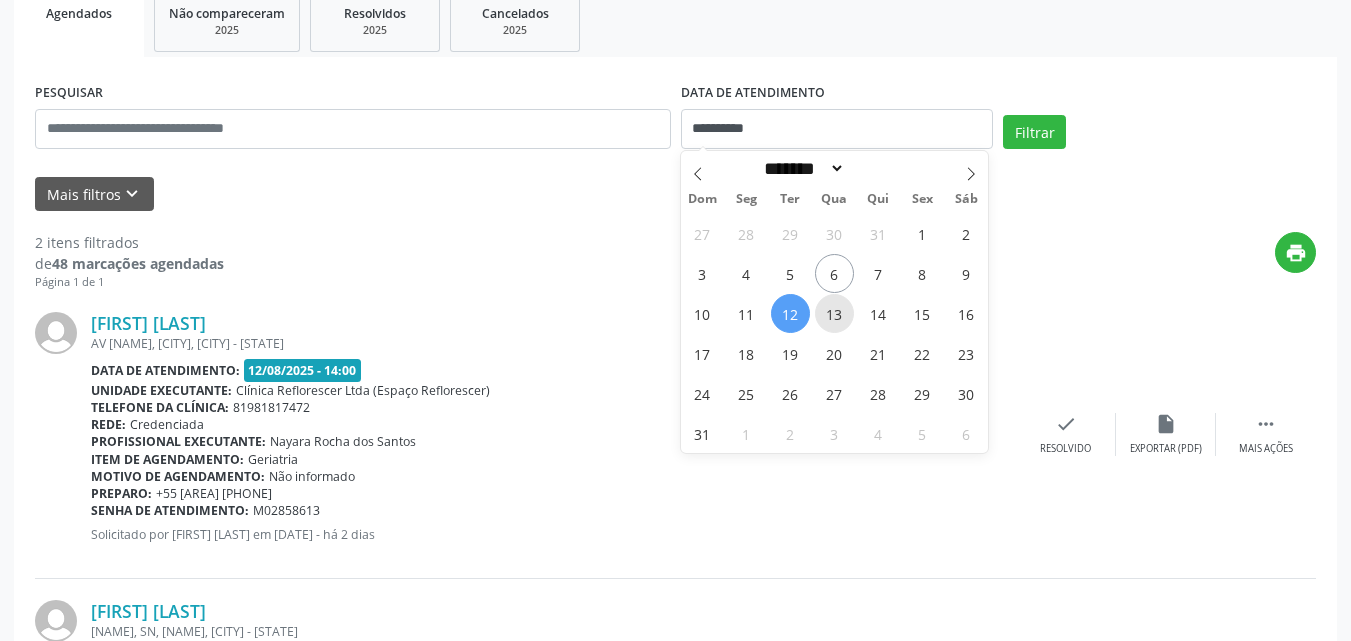 click on "13" at bounding box center [834, 313] 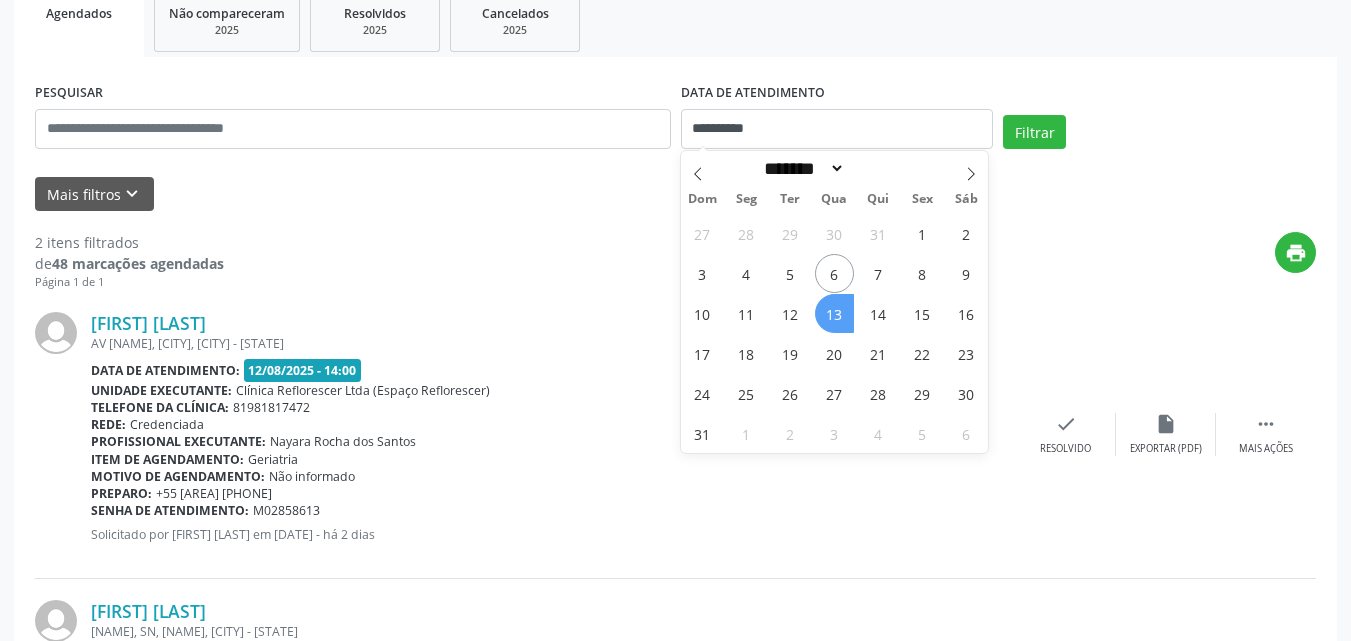 click on "13" at bounding box center [834, 313] 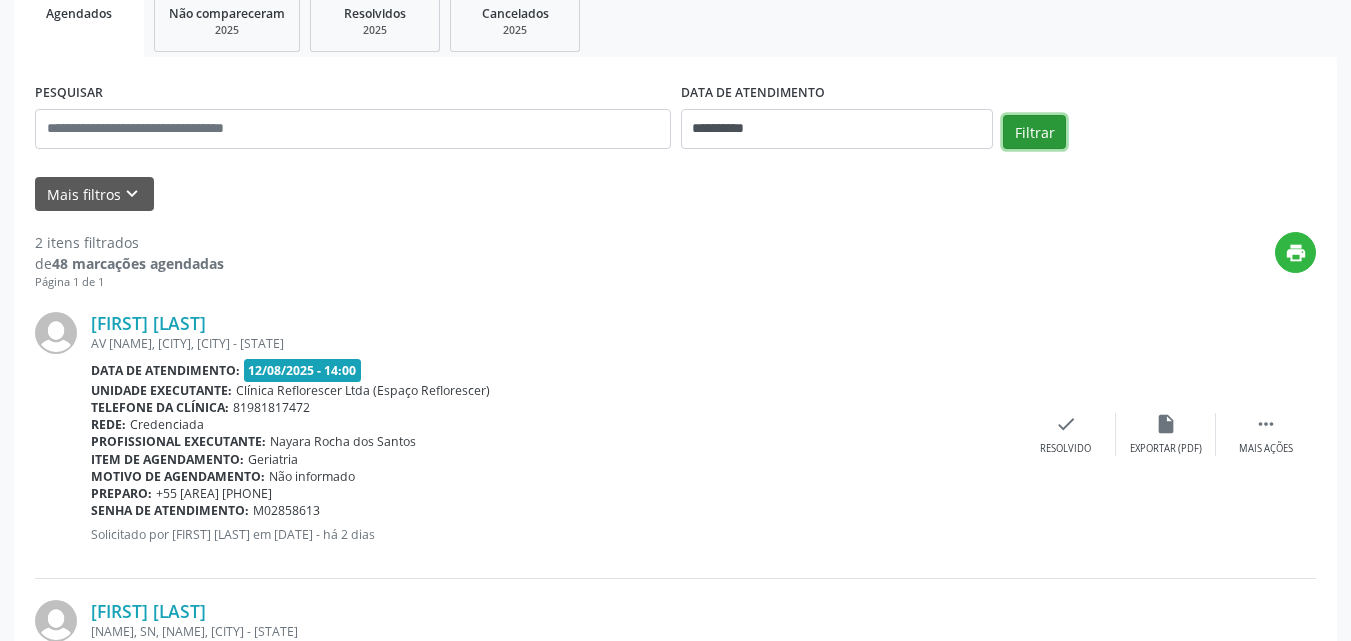 click on "Filtrar" at bounding box center [1034, 132] 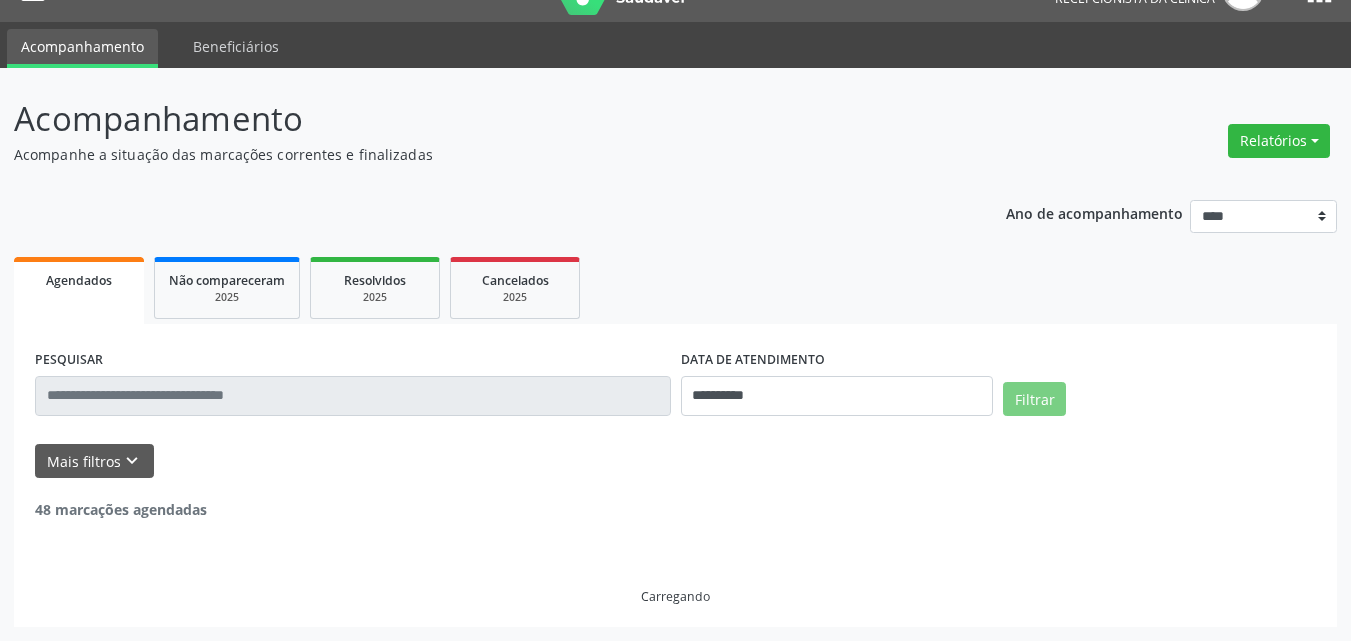 scroll, scrollTop: 281, scrollLeft: 0, axis: vertical 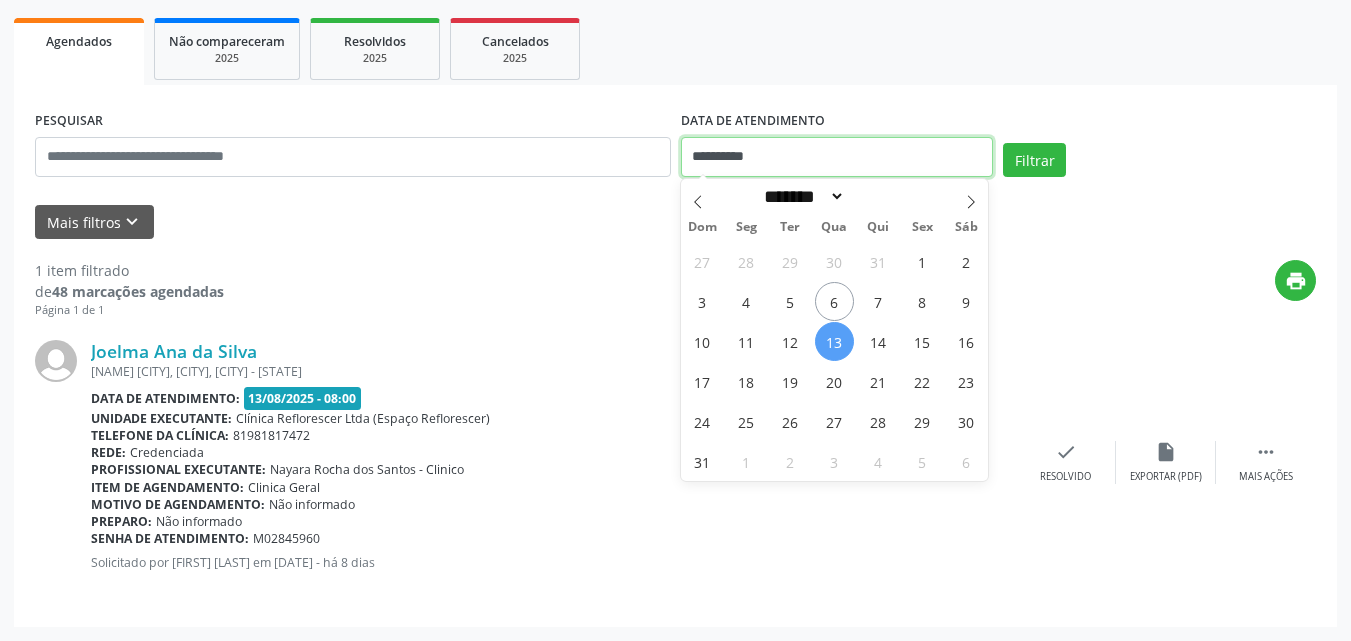 click on "**********" at bounding box center [837, 157] 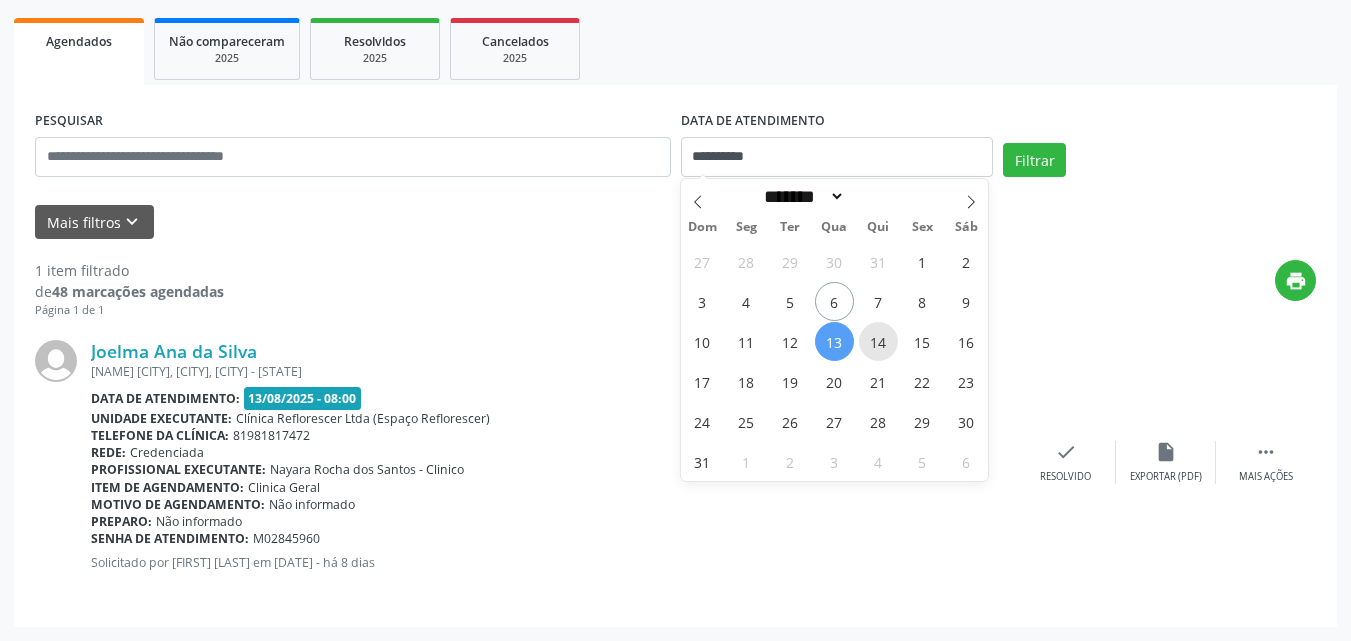 click on "14" at bounding box center [878, 341] 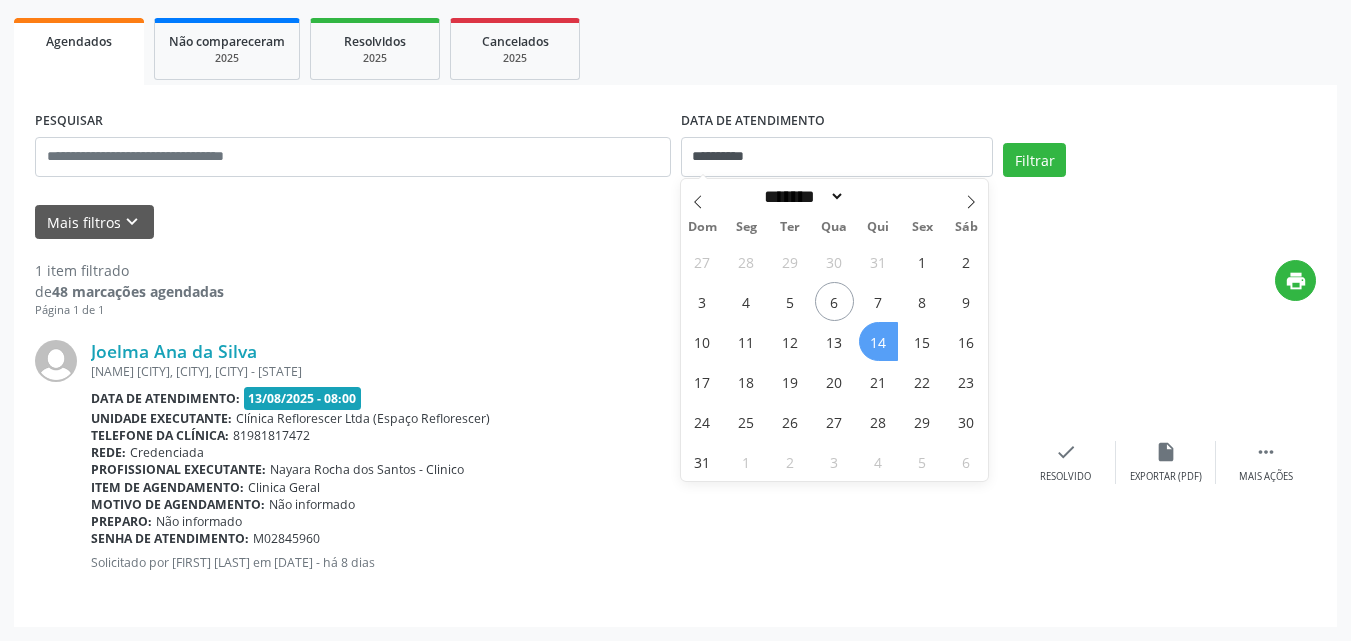 click on "14" at bounding box center (878, 341) 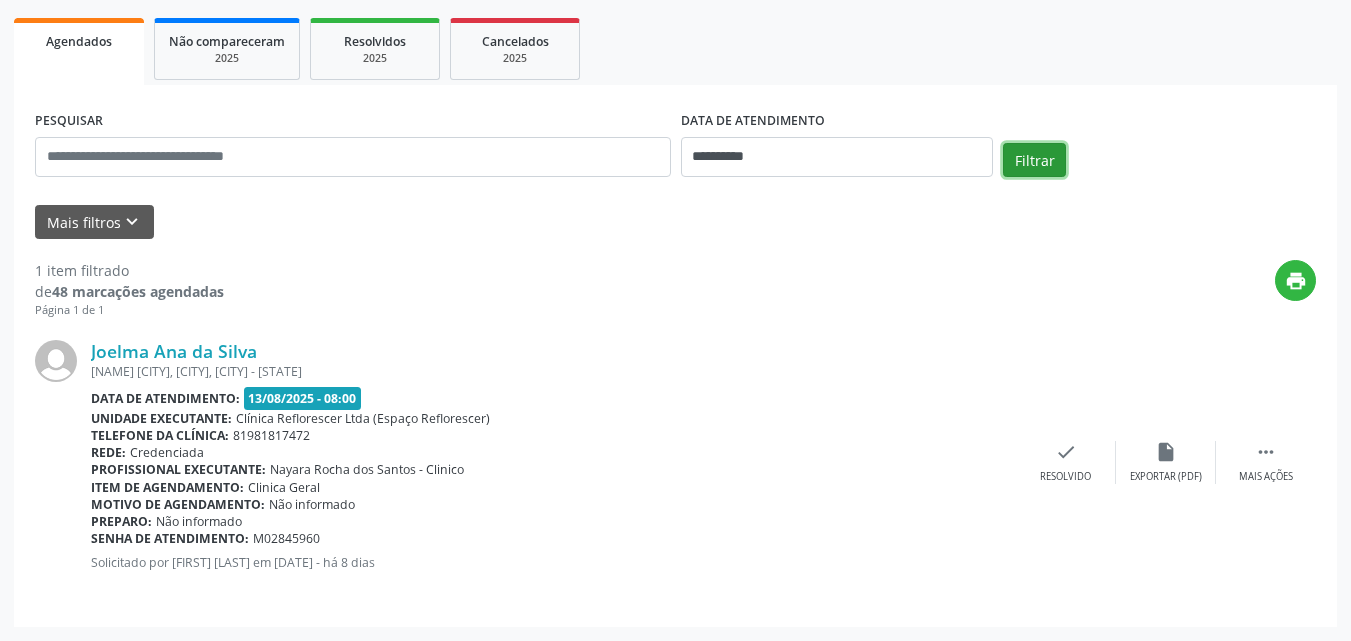 click on "Filtrar" at bounding box center [1034, 160] 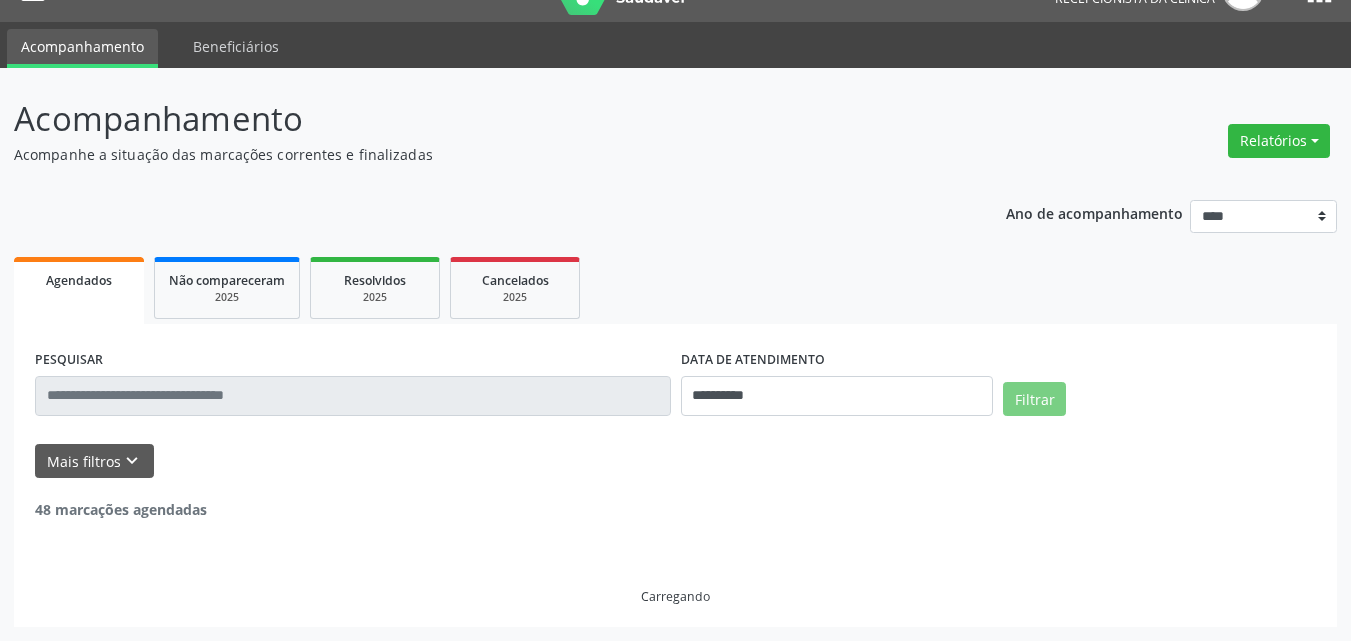 scroll, scrollTop: 281, scrollLeft: 0, axis: vertical 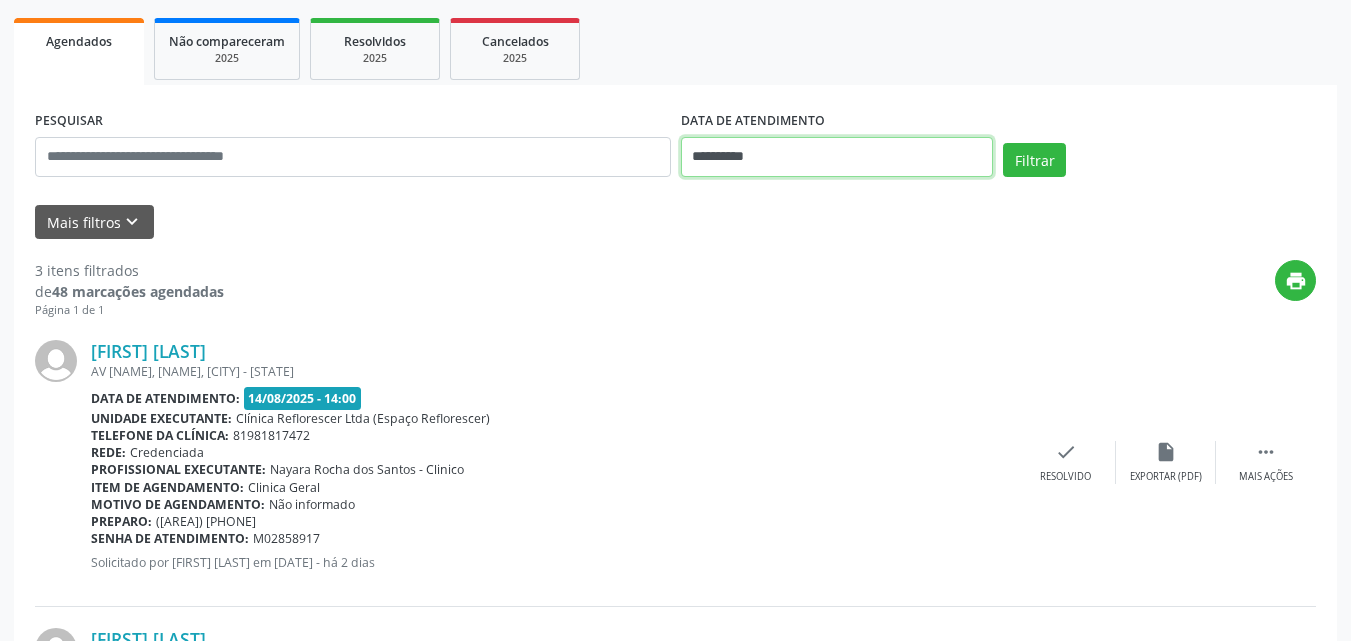click on "**********" at bounding box center (837, 157) 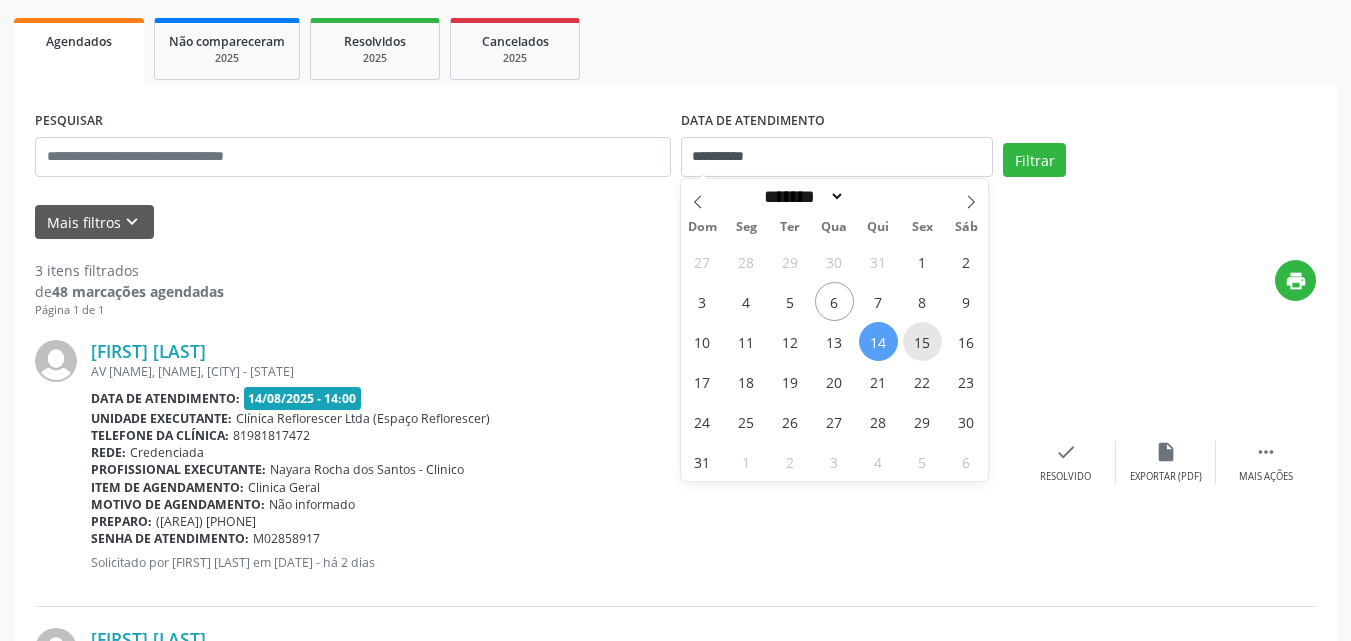 click on "15" at bounding box center (922, 341) 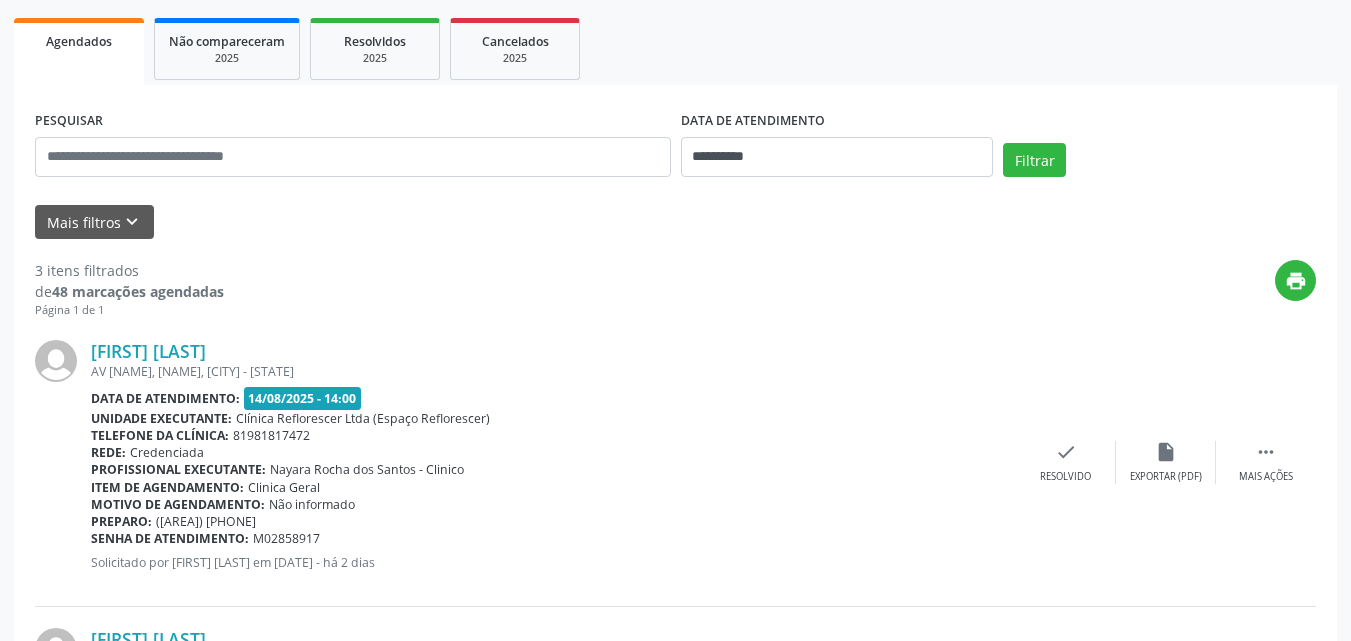 click on "**********" at bounding box center (675, 148) 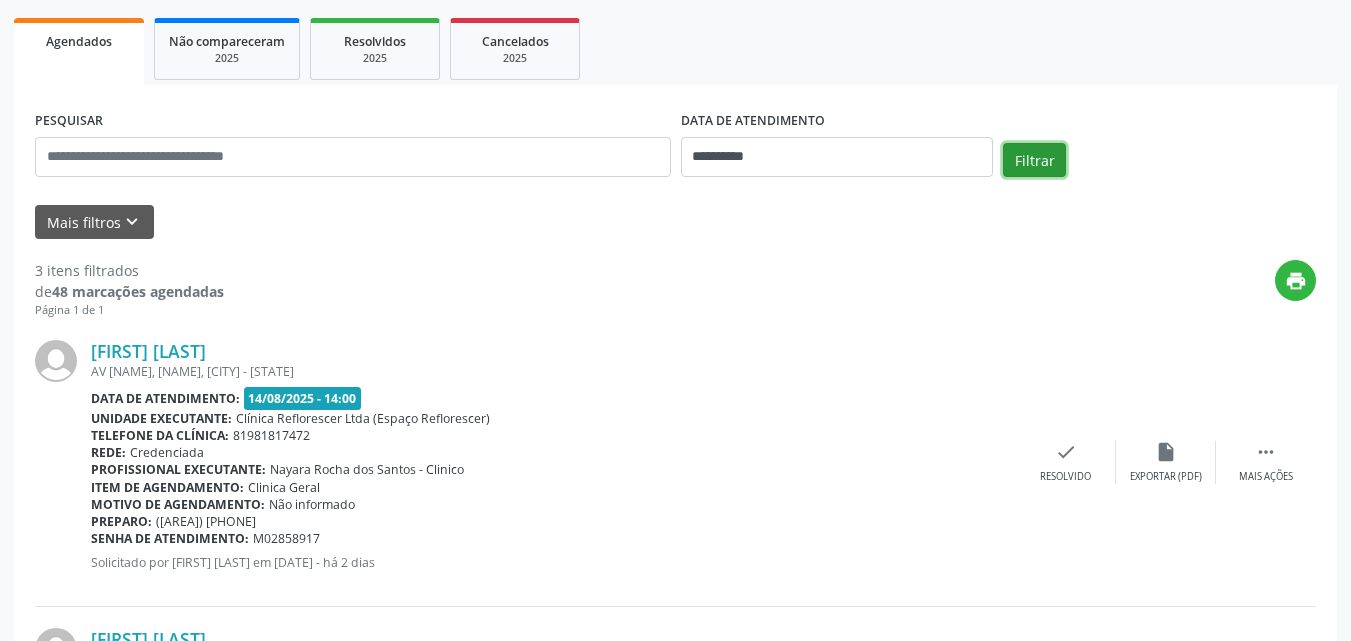 click on "Filtrar" at bounding box center [1034, 160] 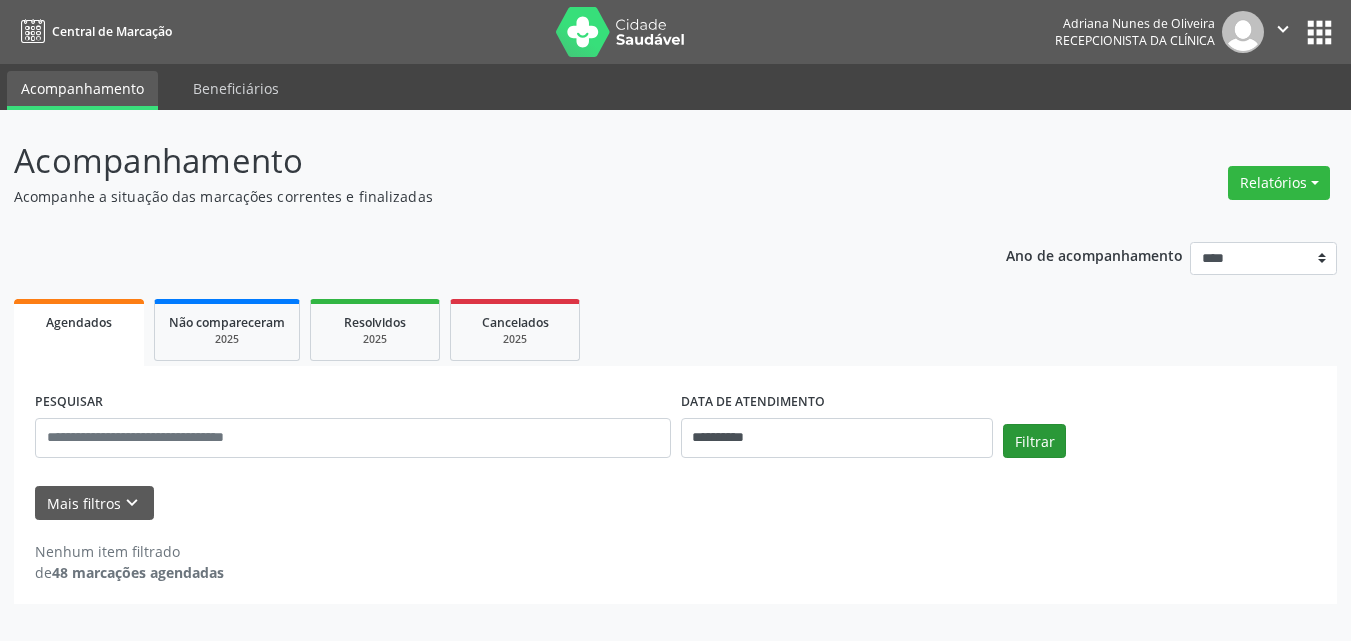 scroll, scrollTop: 0, scrollLeft: 0, axis: both 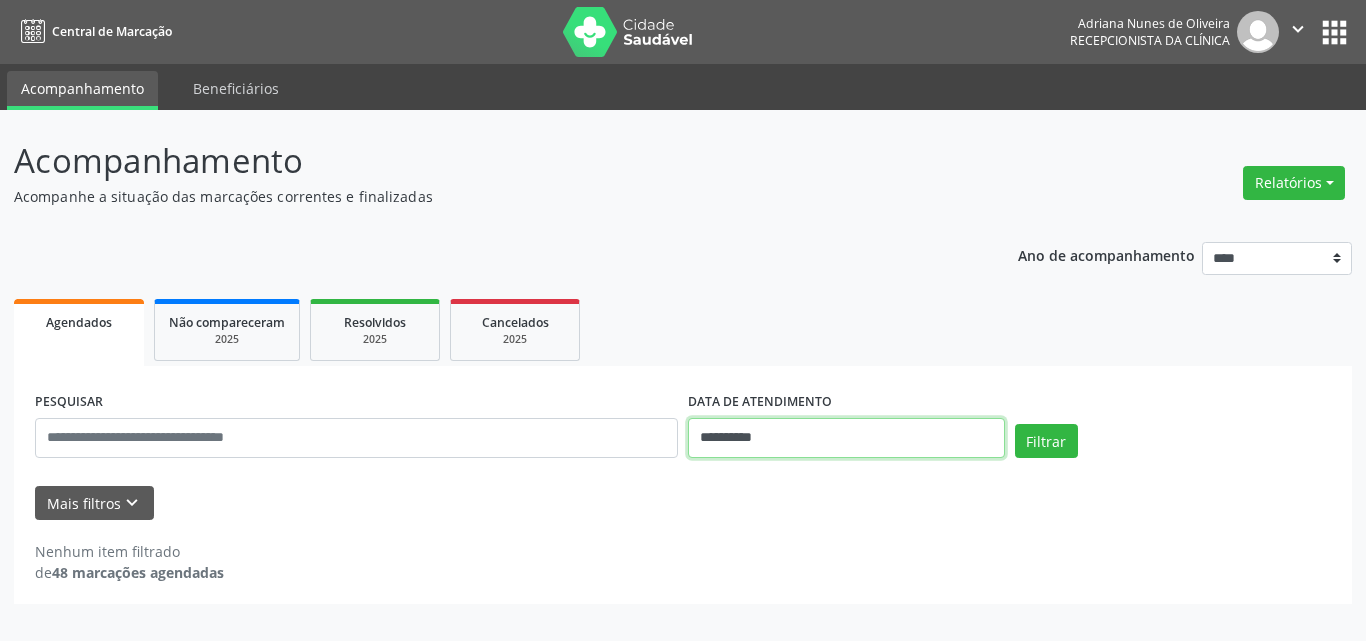click on "**********" at bounding box center (846, 438) 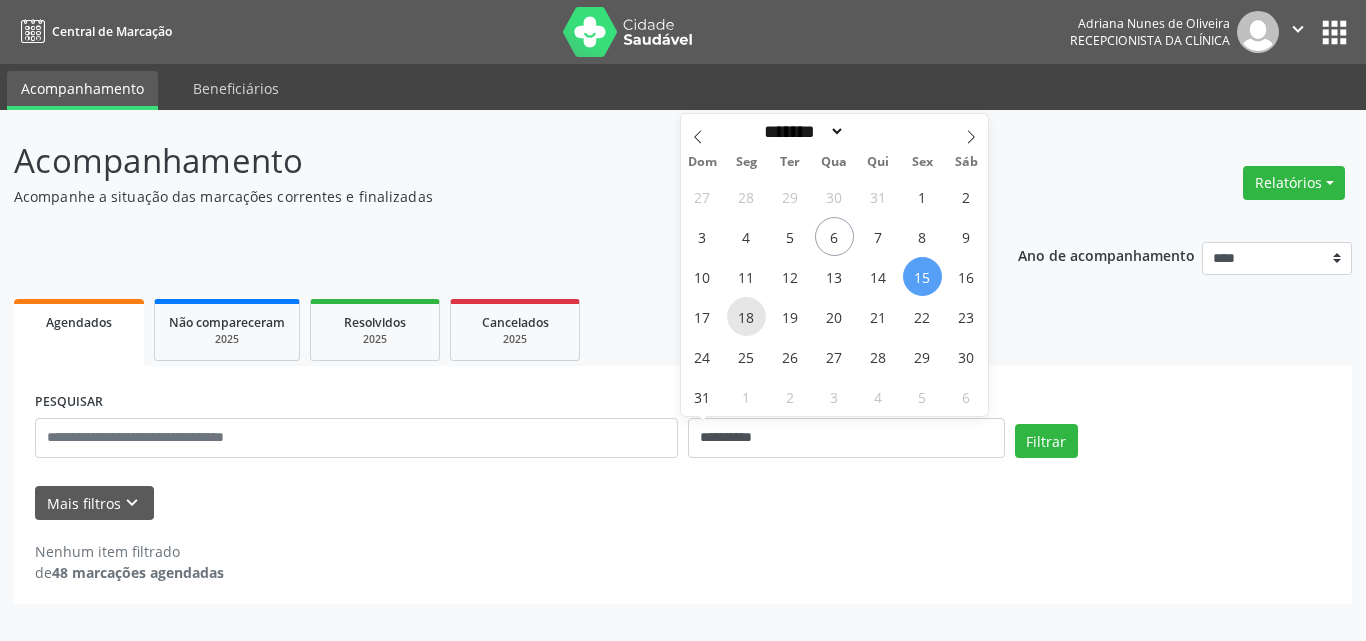click on "18" at bounding box center [746, 316] 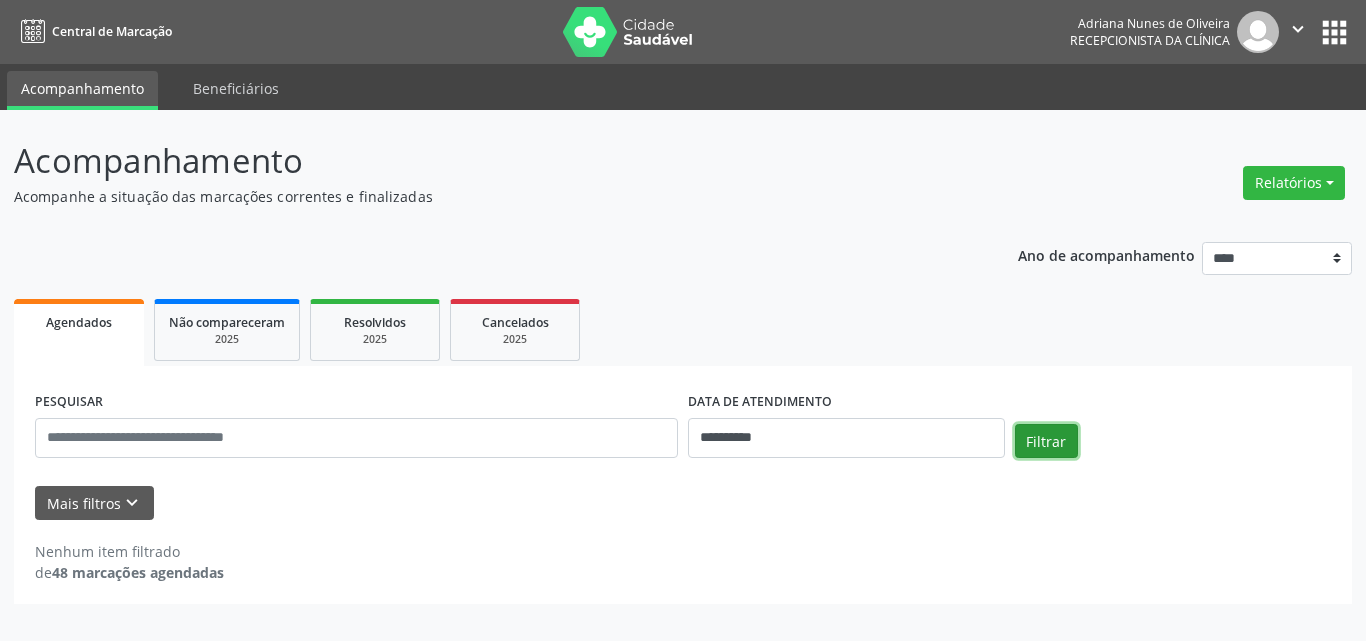 click on "Filtrar" at bounding box center [1046, 441] 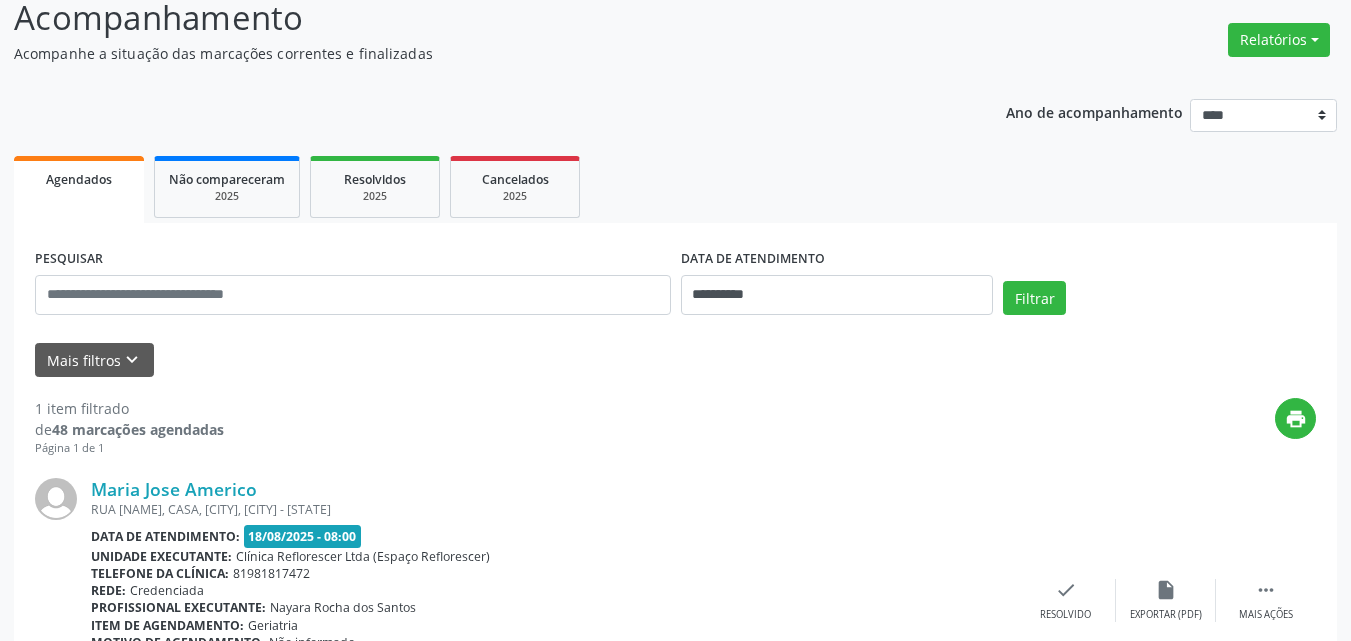 scroll, scrollTop: 281, scrollLeft: 0, axis: vertical 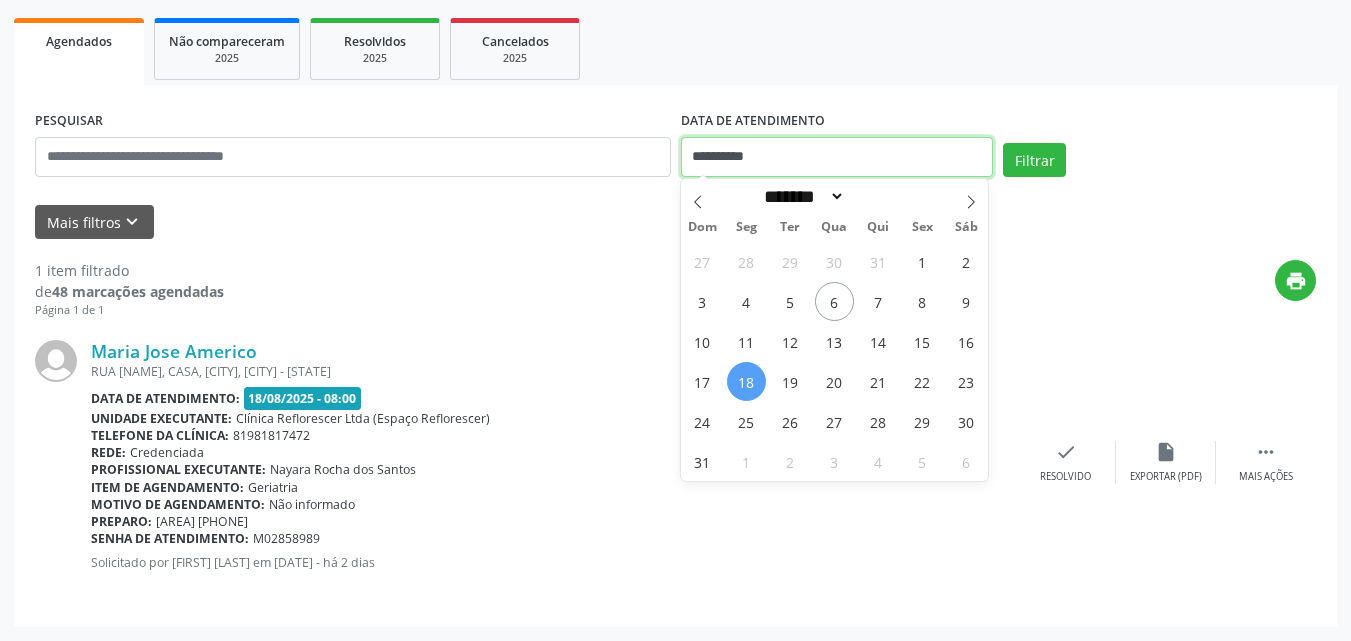 click on "**********" at bounding box center [837, 157] 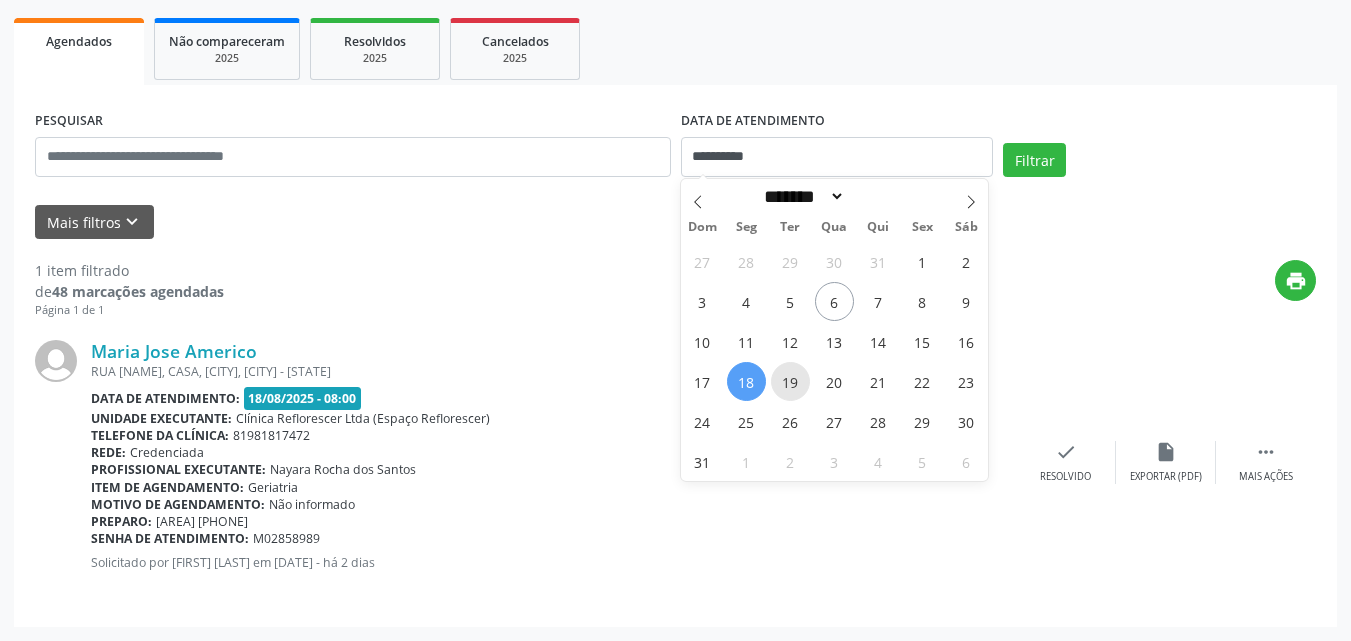 click on "19" at bounding box center [790, 381] 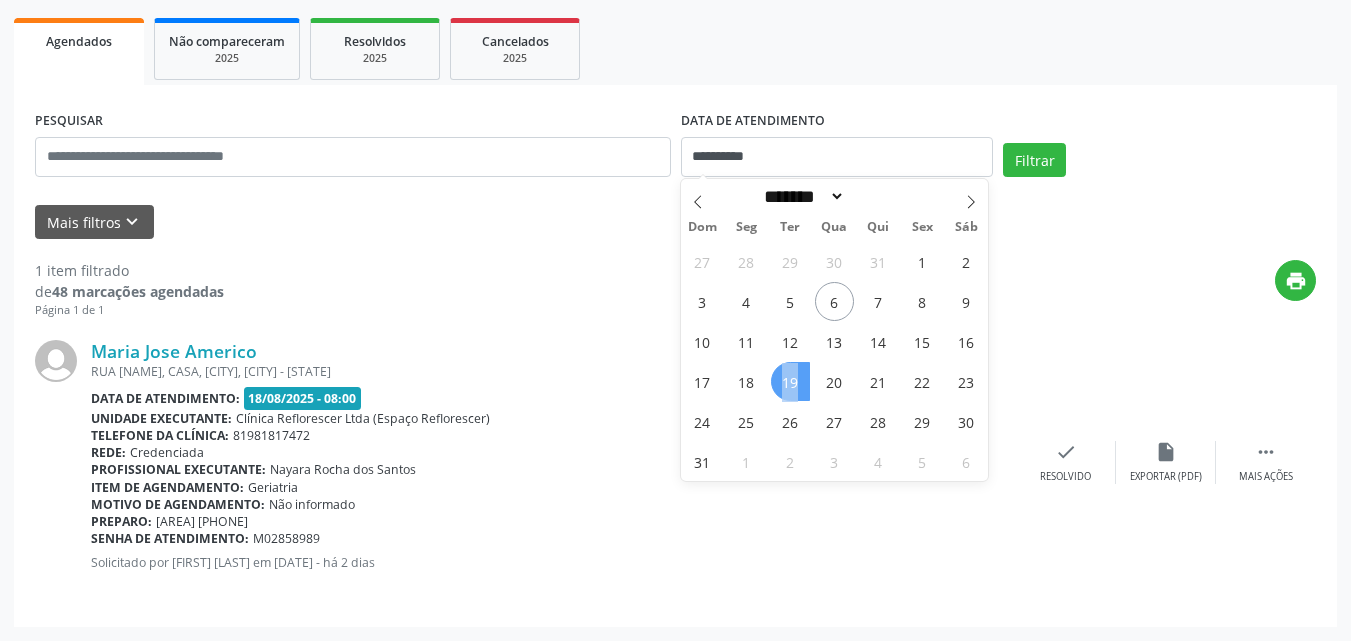 click on "19" at bounding box center (790, 381) 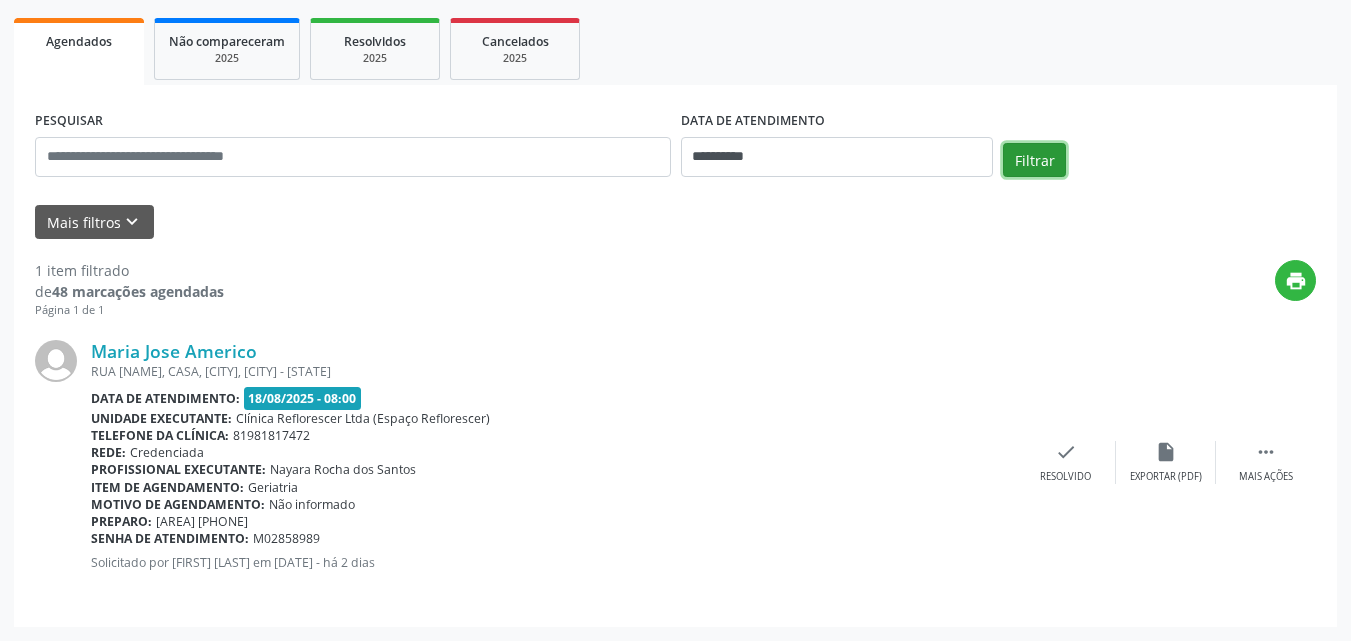 click on "Filtrar" at bounding box center (1034, 160) 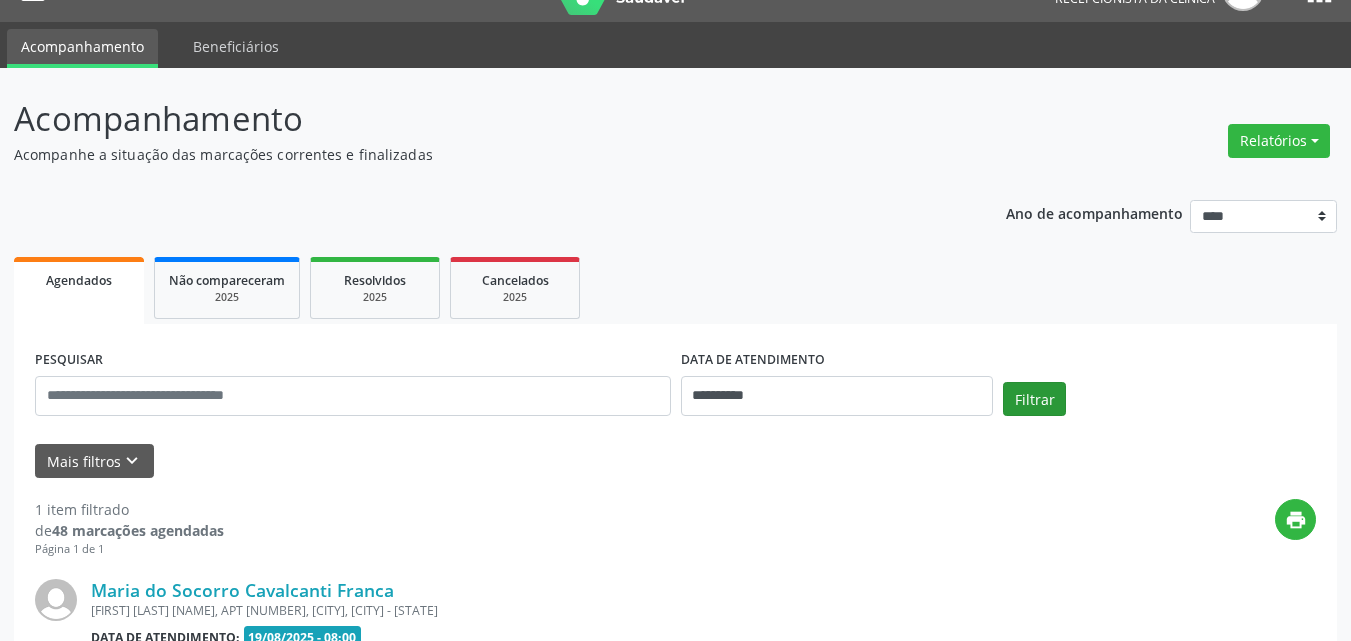 scroll, scrollTop: 281, scrollLeft: 0, axis: vertical 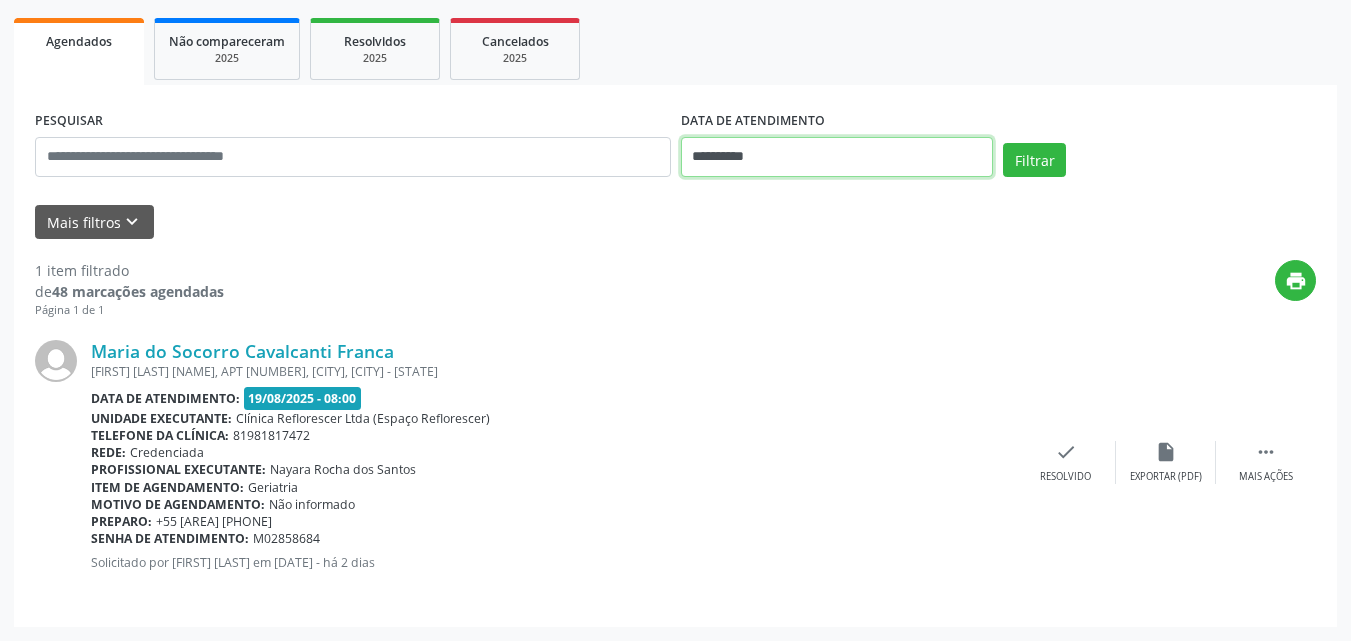 click on "**********" at bounding box center [837, 157] 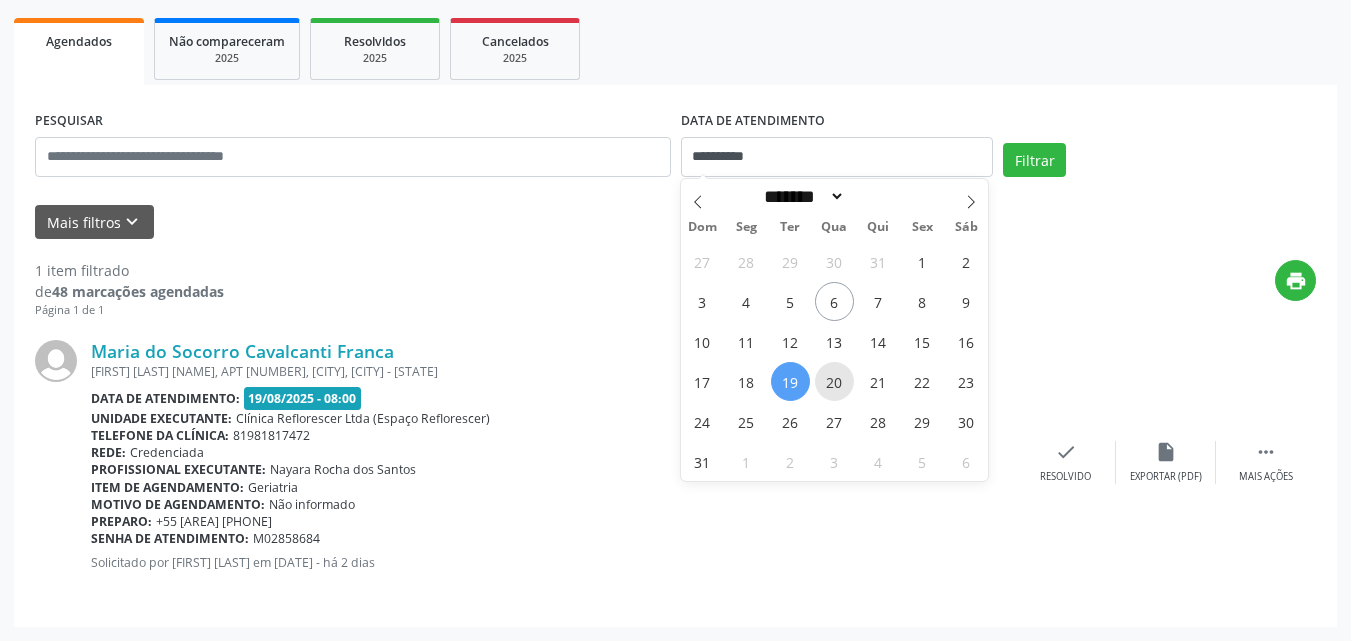 click on "20" at bounding box center [834, 381] 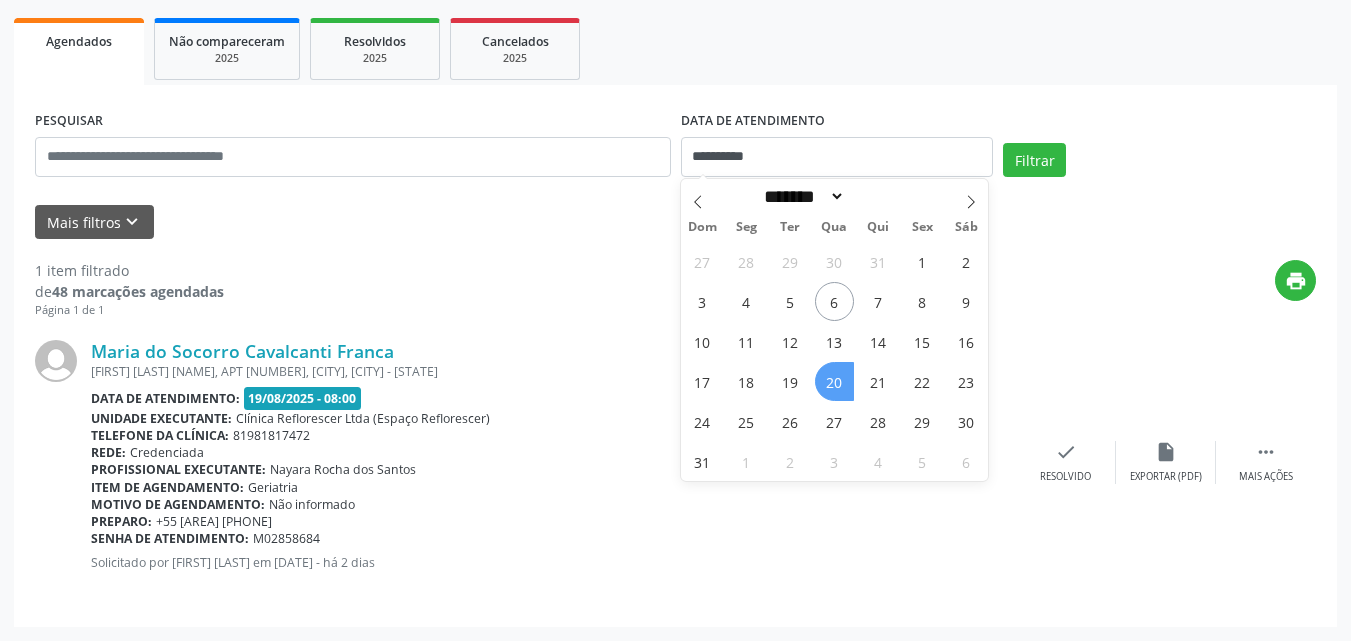 click on "20" at bounding box center (834, 381) 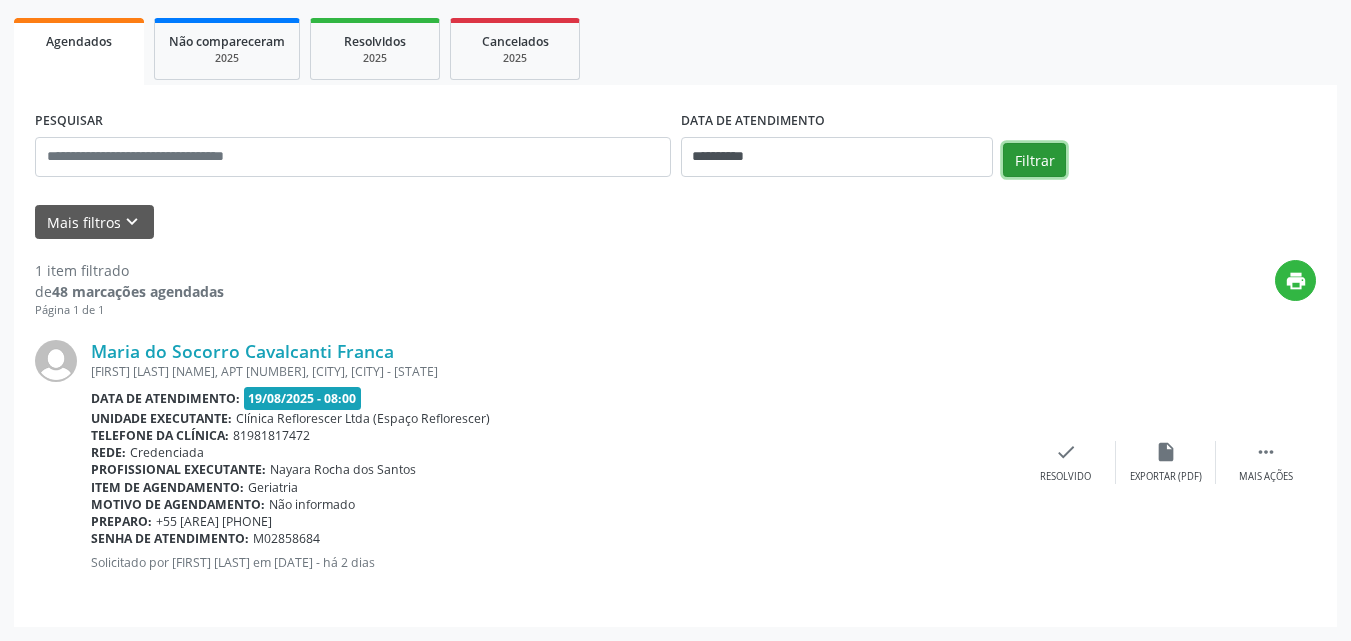 click on "Filtrar" at bounding box center [1034, 160] 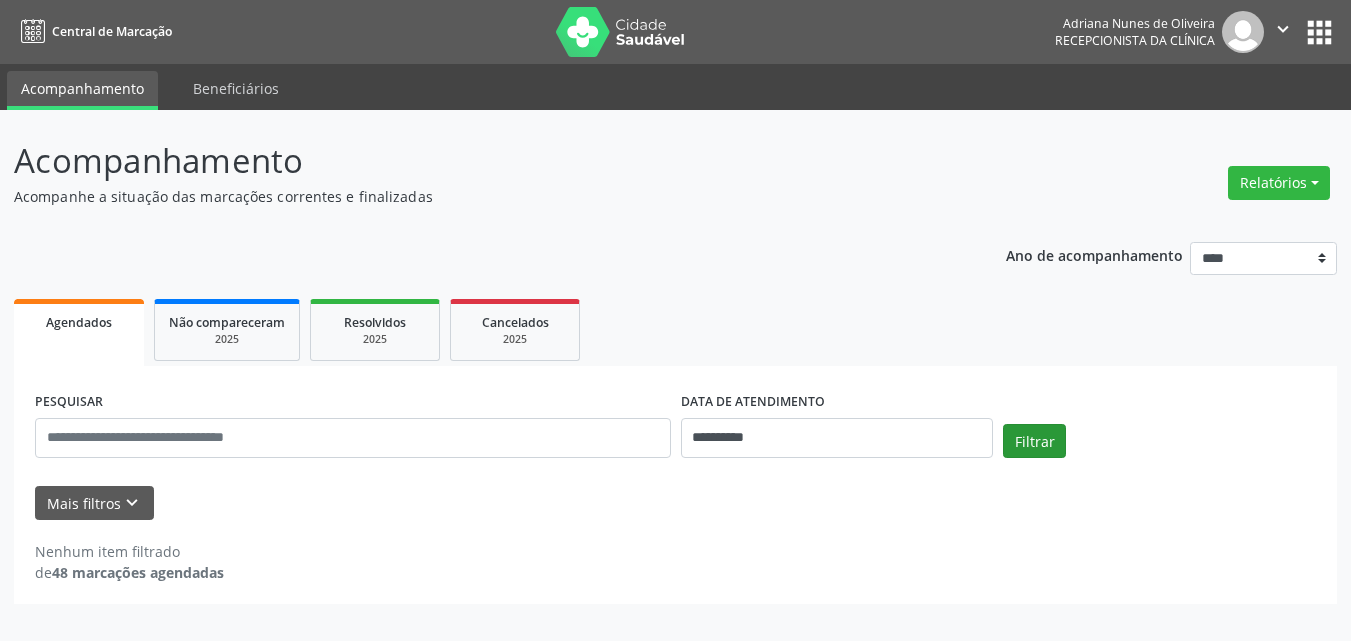 scroll, scrollTop: 0, scrollLeft: 0, axis: both 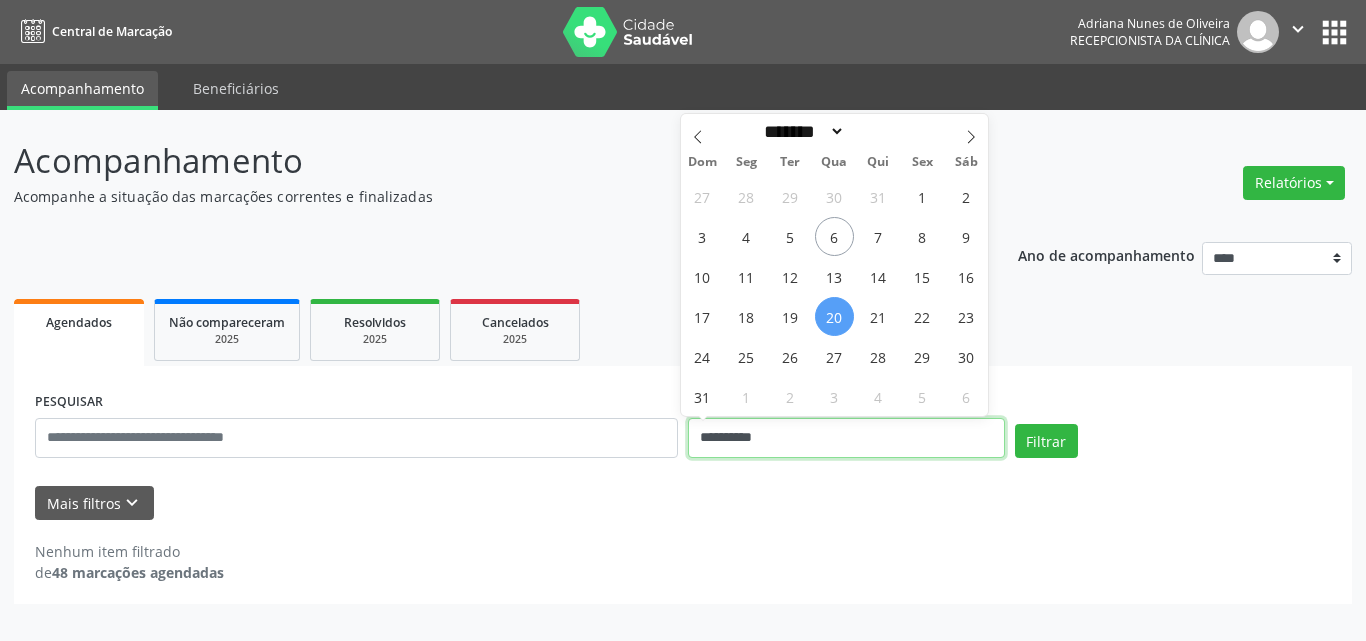 click on "**********" at bounding box center [846, 438] 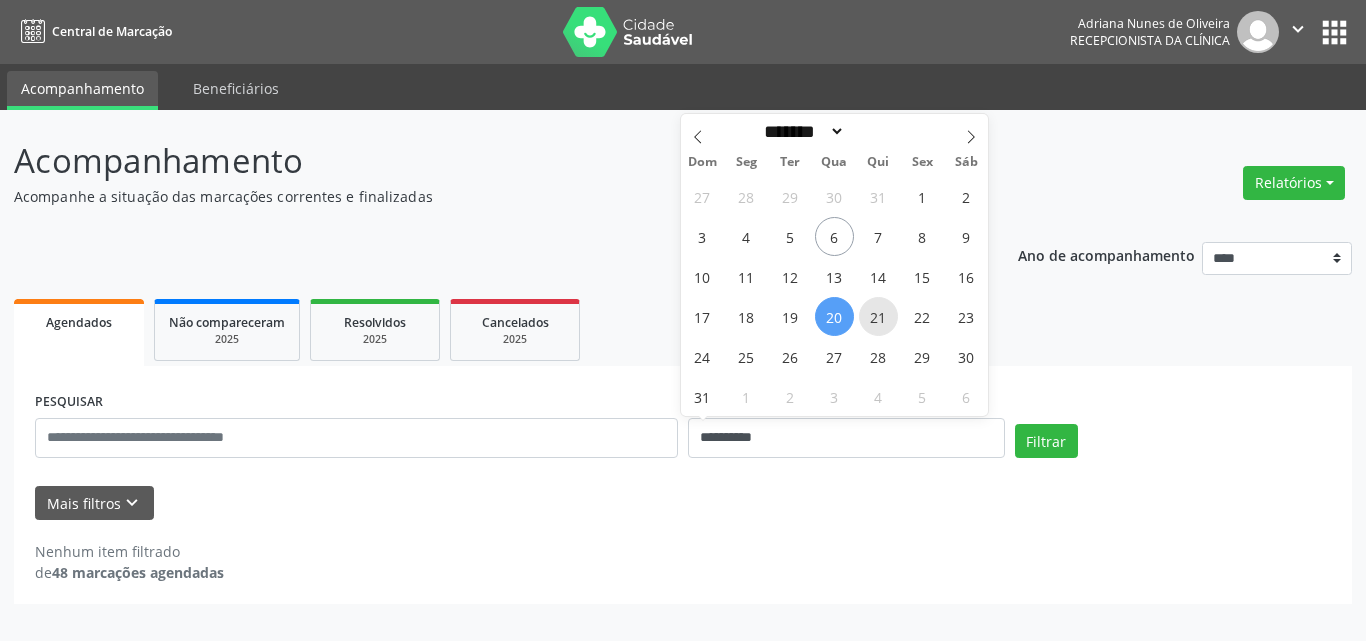 click on "21" at bounding box center [878, 316] 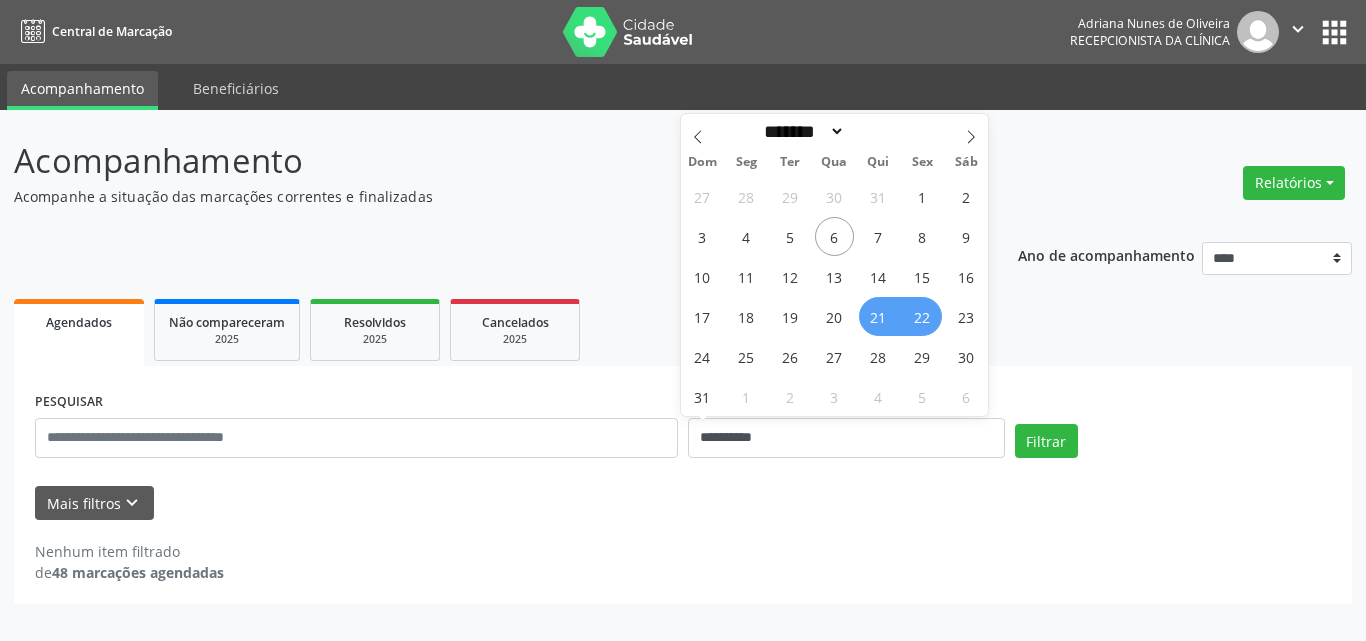 click on "22" at bounding box center [922, 316] 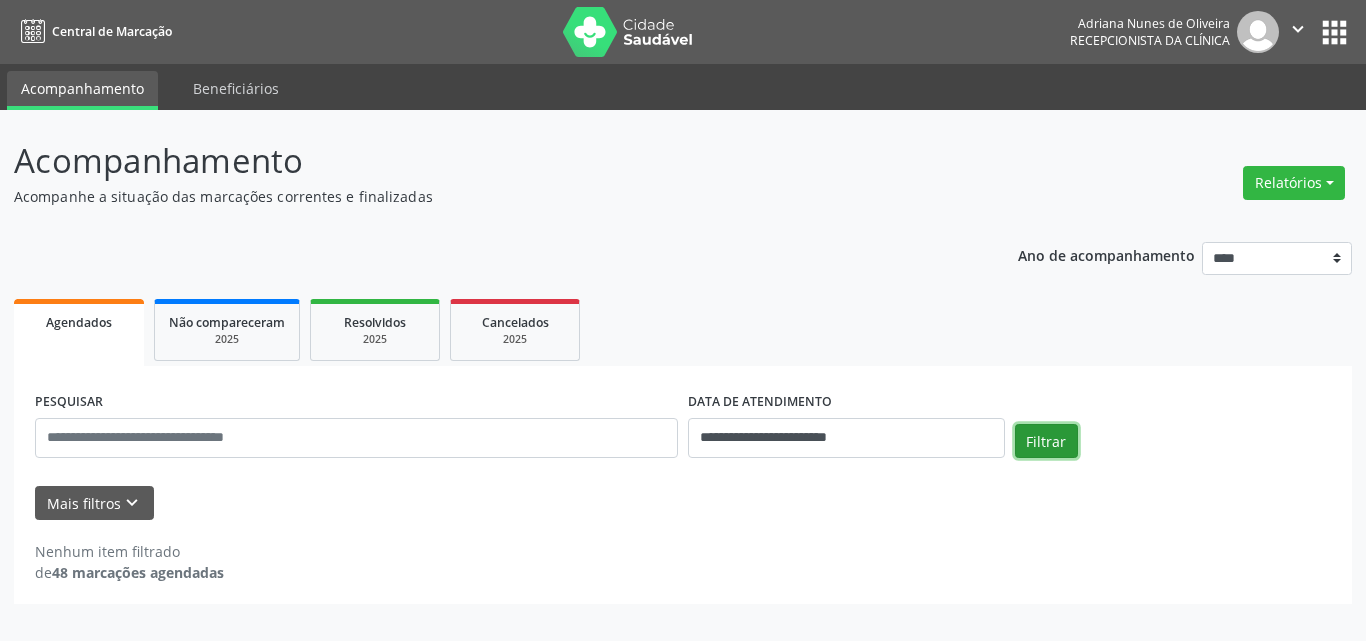 click on "Filtrar" at bounding box center [1046, 441] 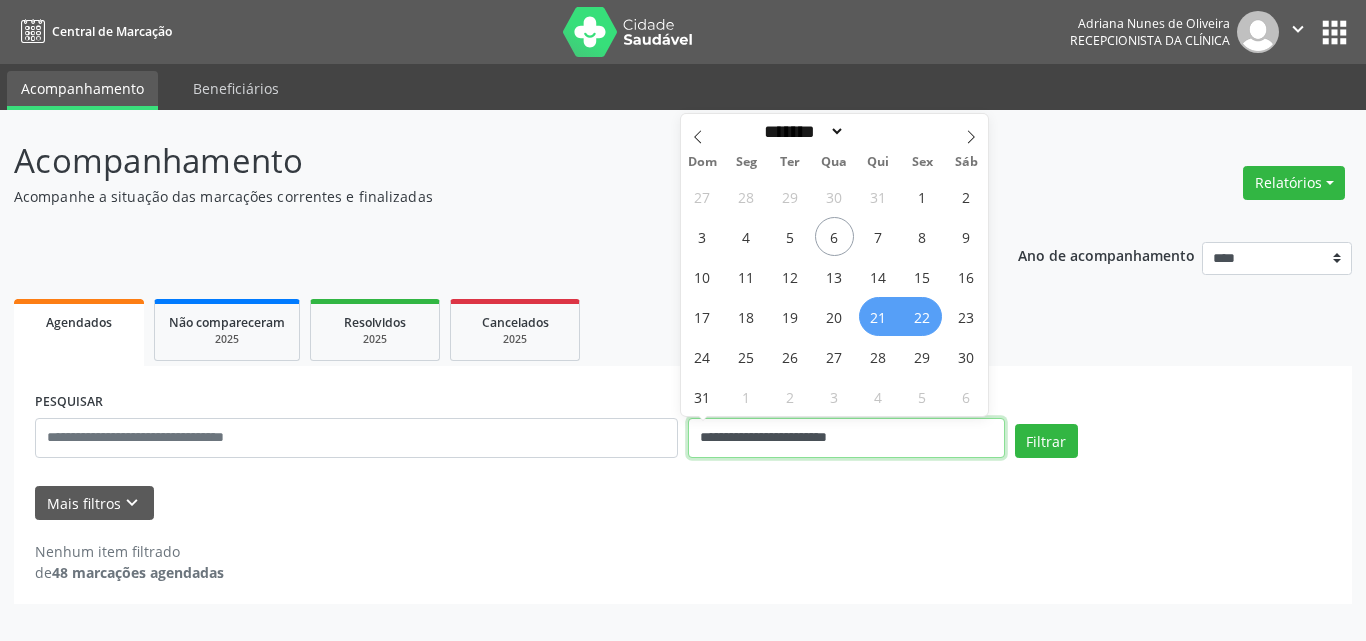 click on "**********" at bounding box center (846, 438) 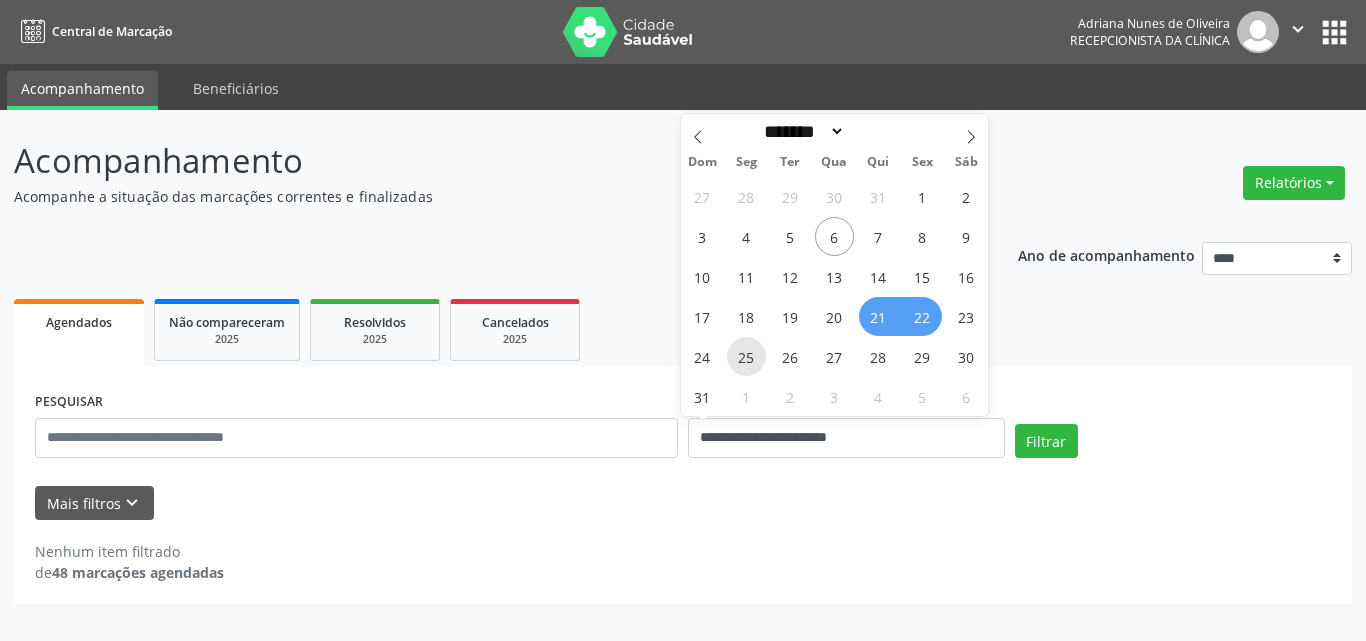 click on "25" at bounding box center [746, 356] 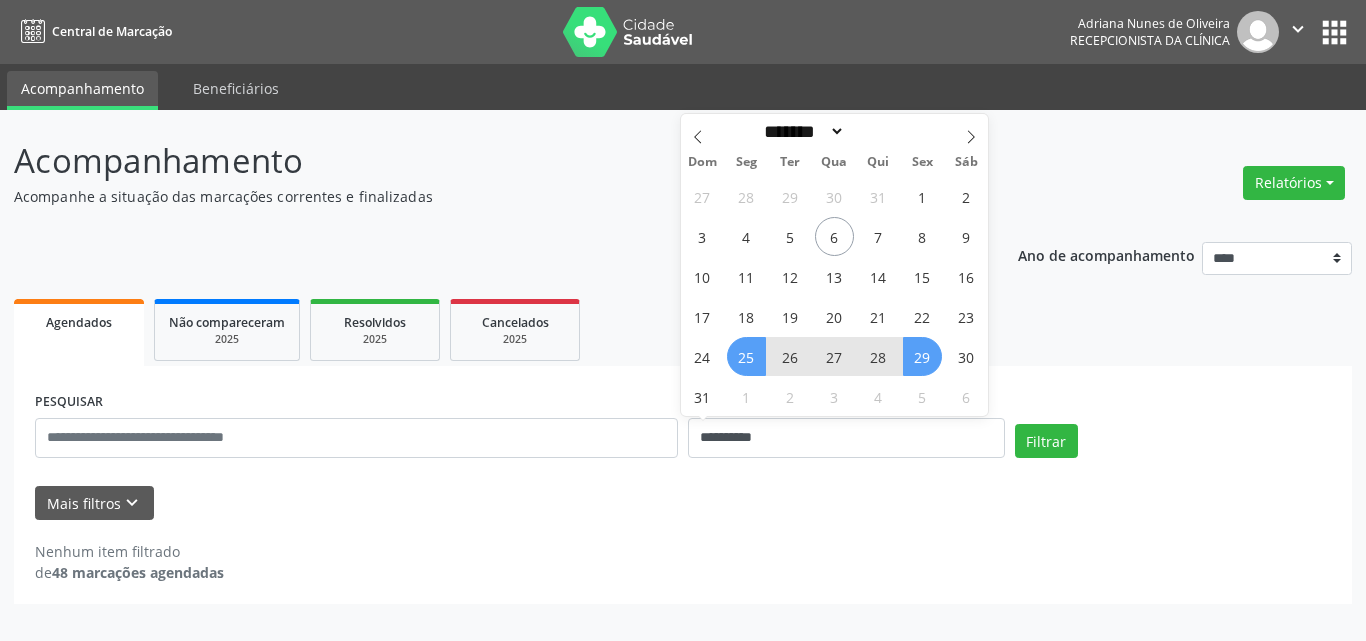 click on "29" at bounding box center [922, 356] 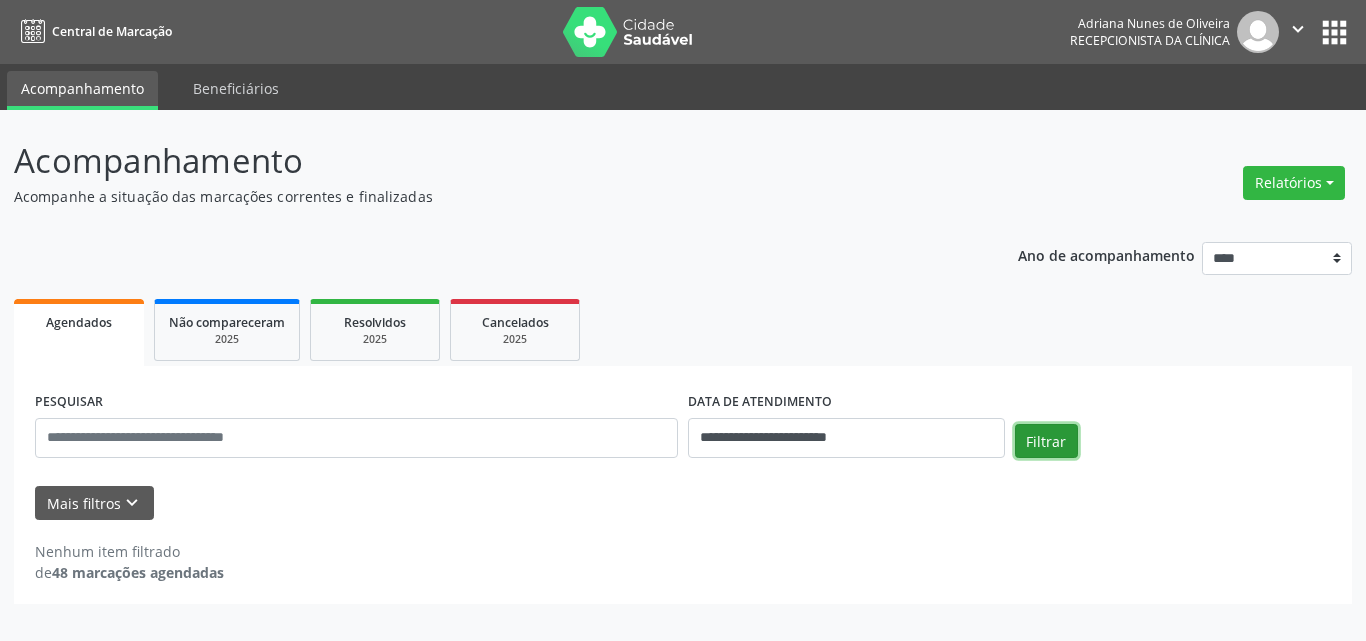 click on "Filtrar" at bounding box center (1046, 441) 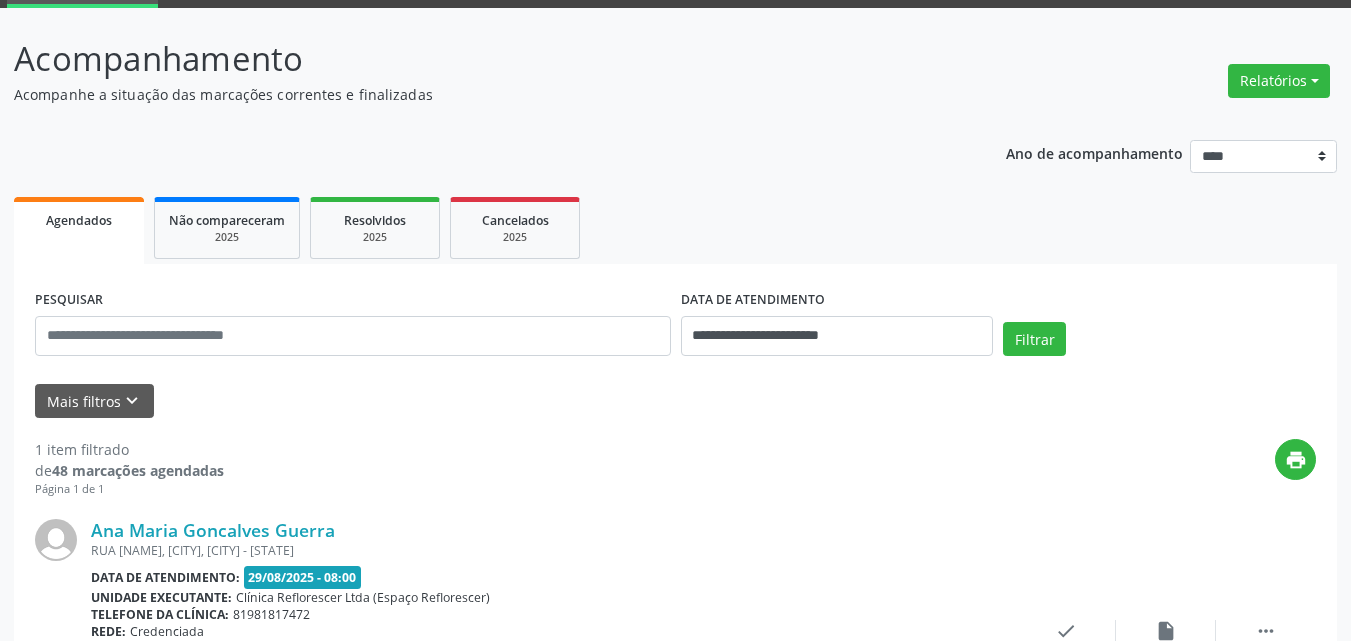 scroll, scrollTop: 281, scrollLeft: 0, axis: vertical 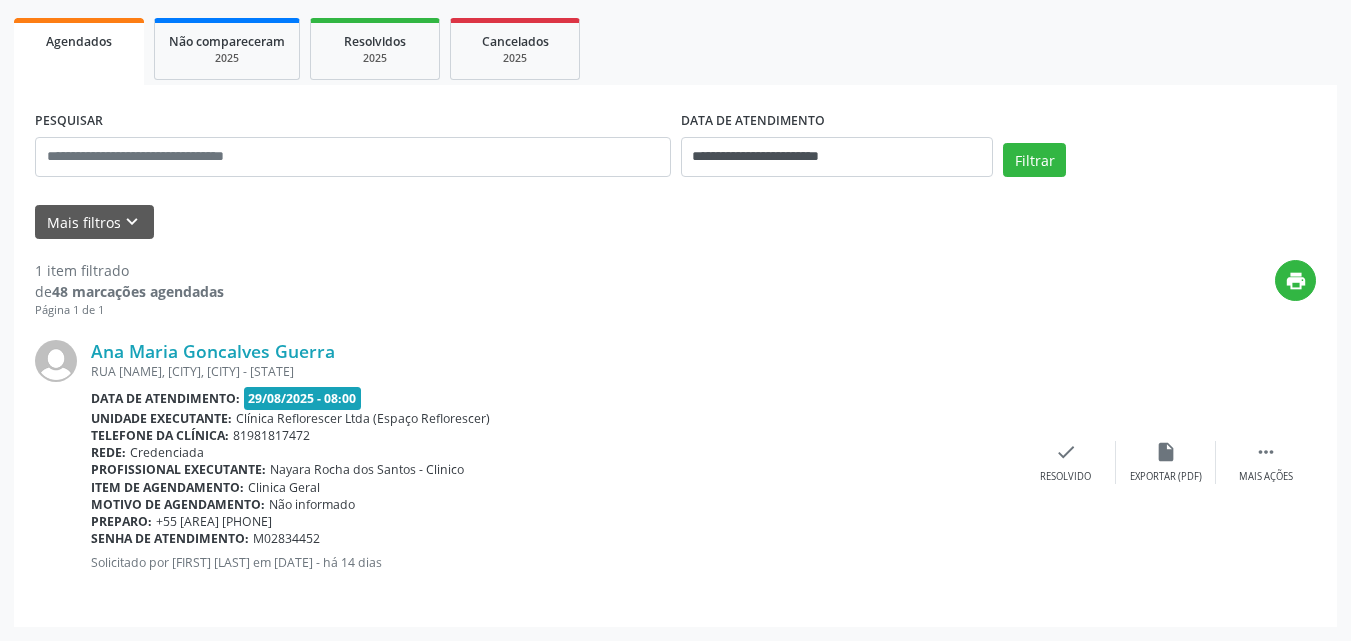 click on "print" at bounding box center [770, 289] 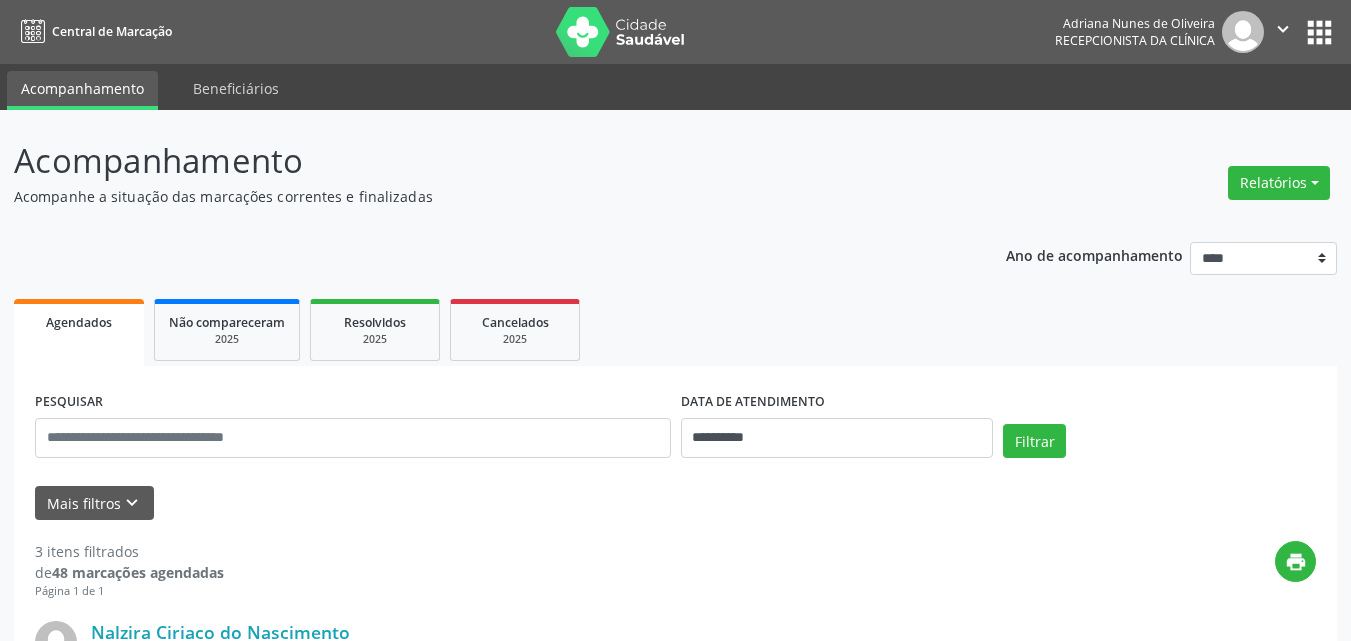 scroll, scrollTop: 0, scrollLeft: 0, axis: both 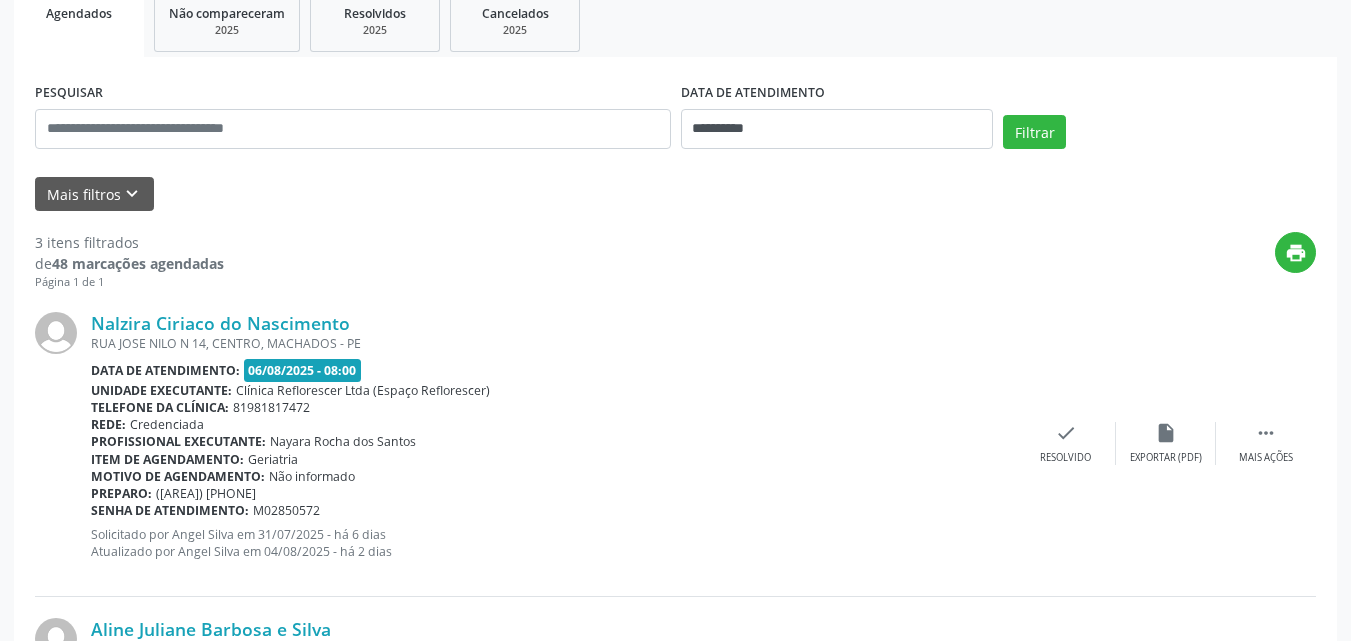 click on "Nalzira Ciriaco do Nascimento" at bounding box center (553, 323) 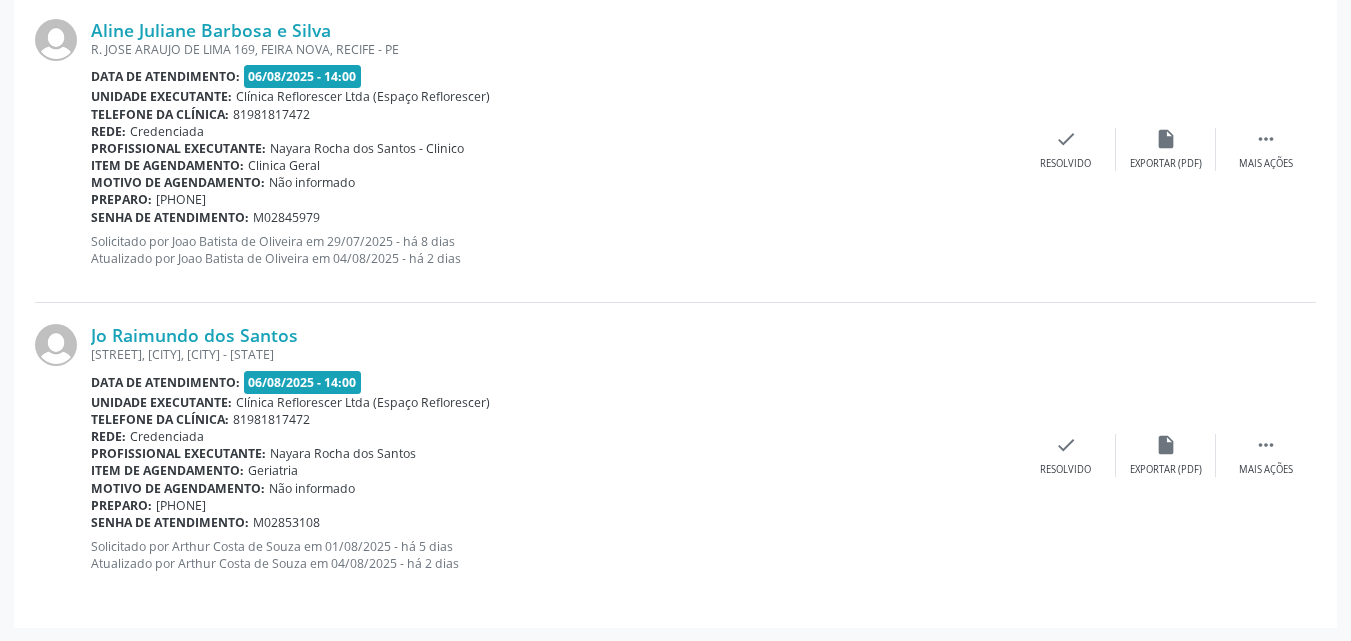 scroll, scrollTop: 909, scrollLeft: 0, axis: vertical 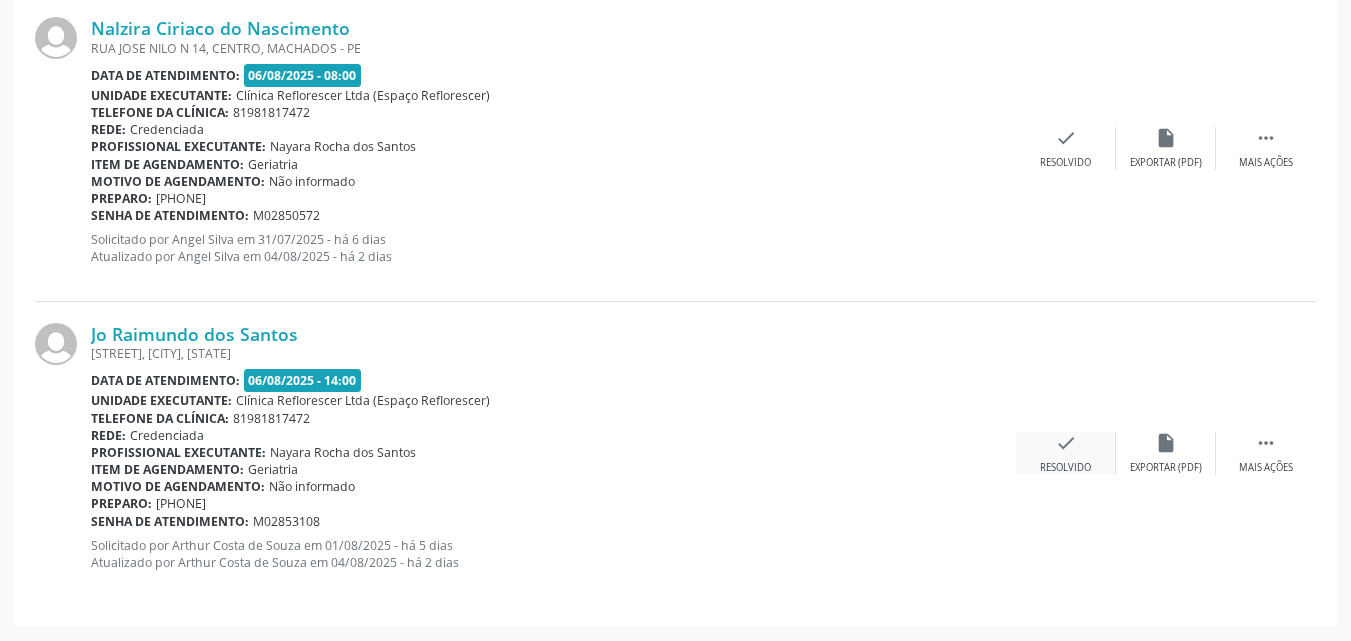 click on "Resolvido" at bounding box center (1065, 468) 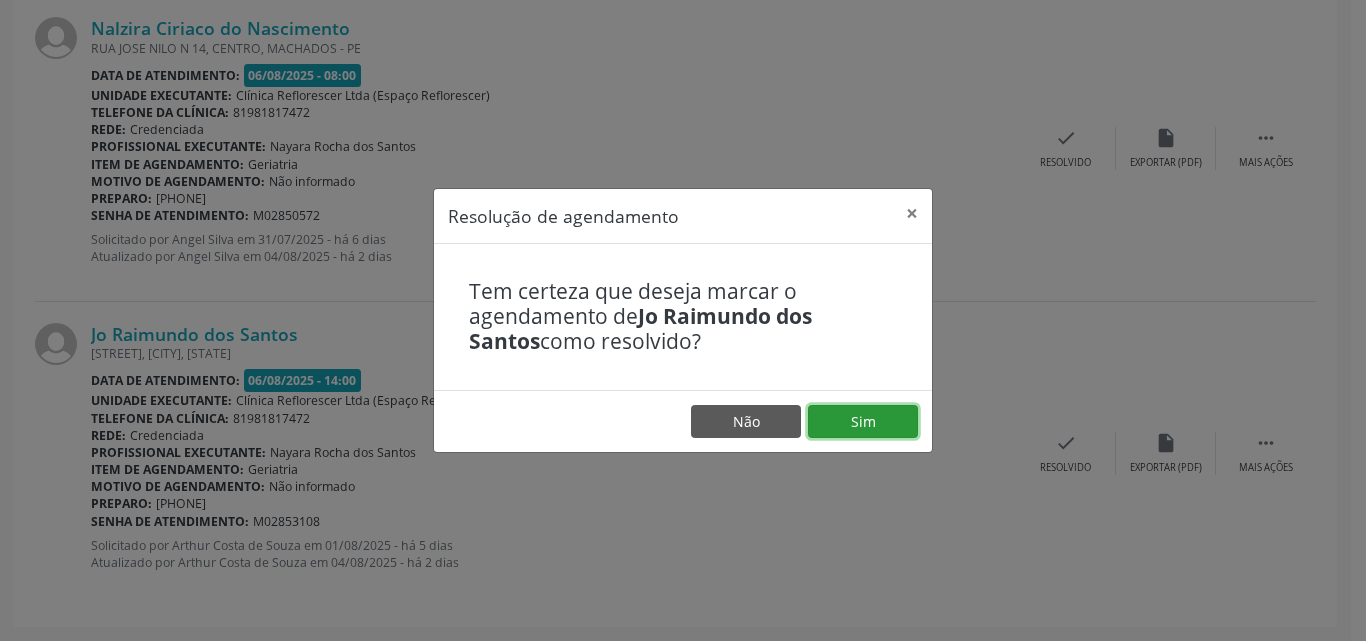 click on "Sim" at bounding box center (863, 422) 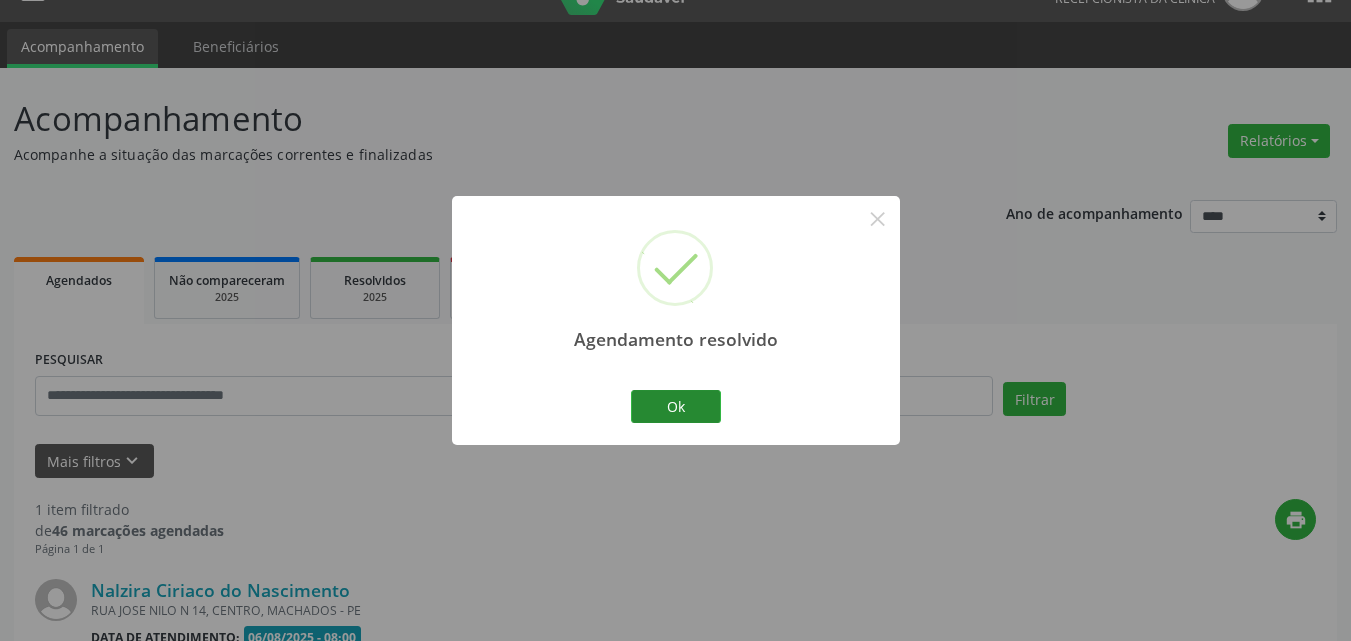 scroll, scrollTop: 299, scrollLeft: 0, axis: vertical 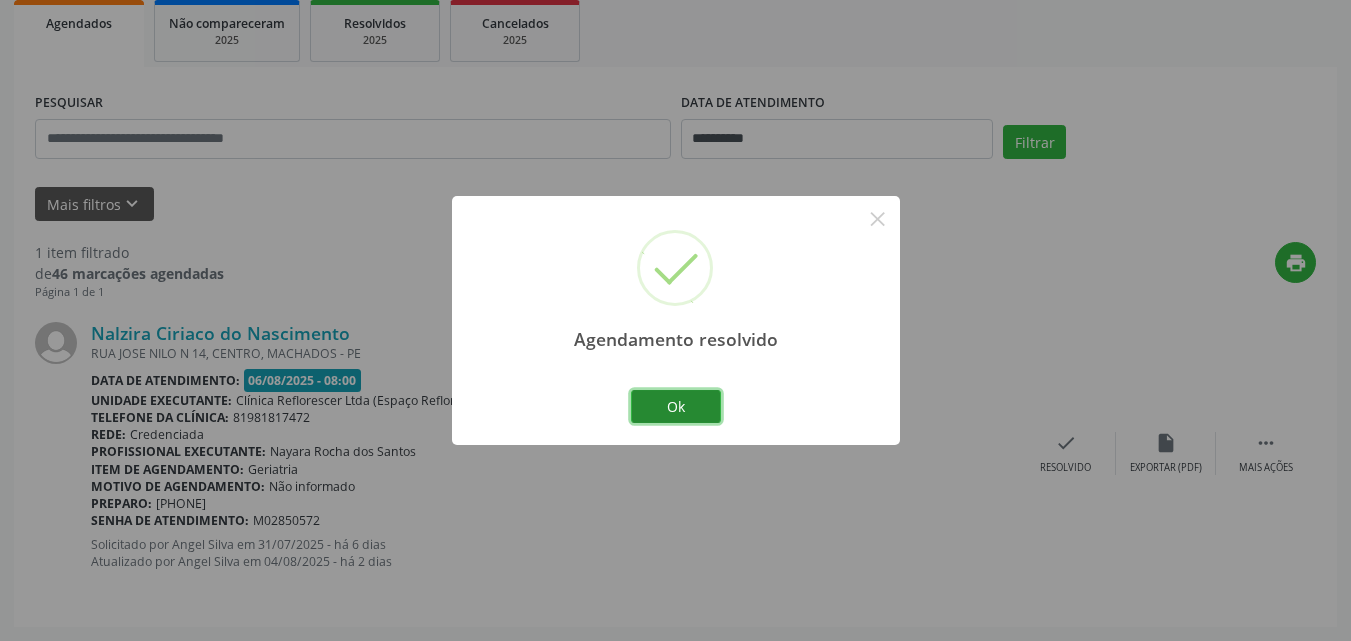click on "Ok" at bounding box center [676, 407] 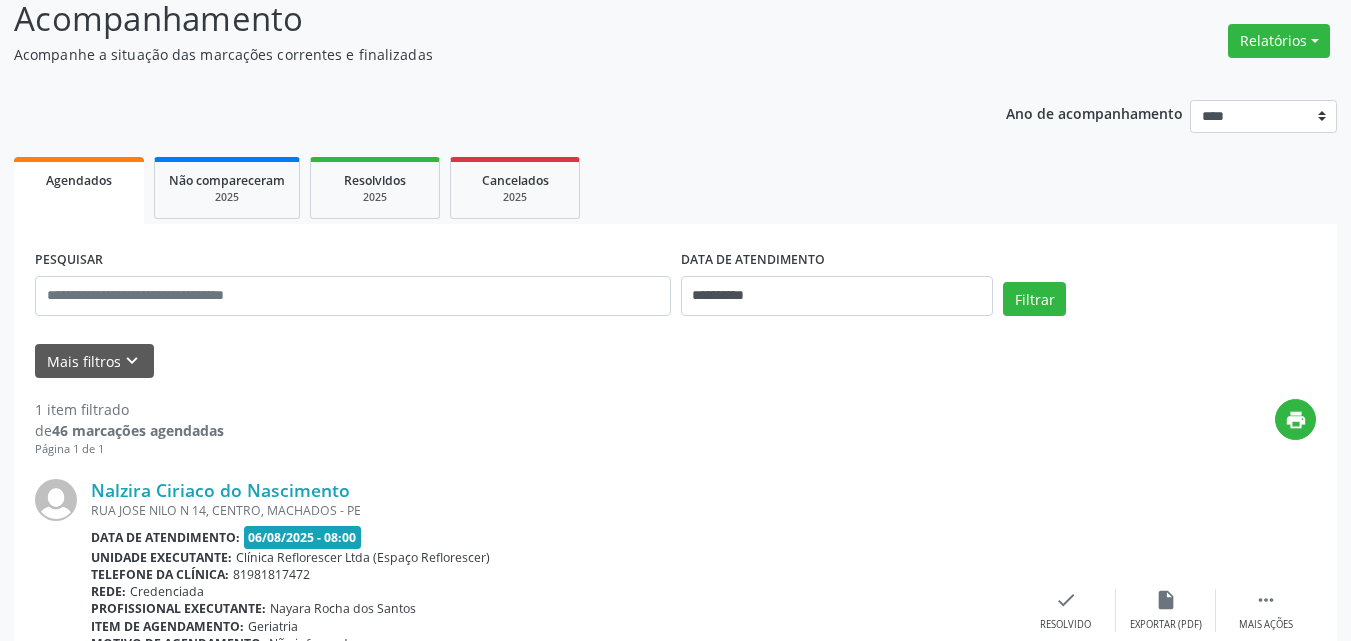 scroll, scrollTop: 299, scrollLeft: 0, axis: vertical 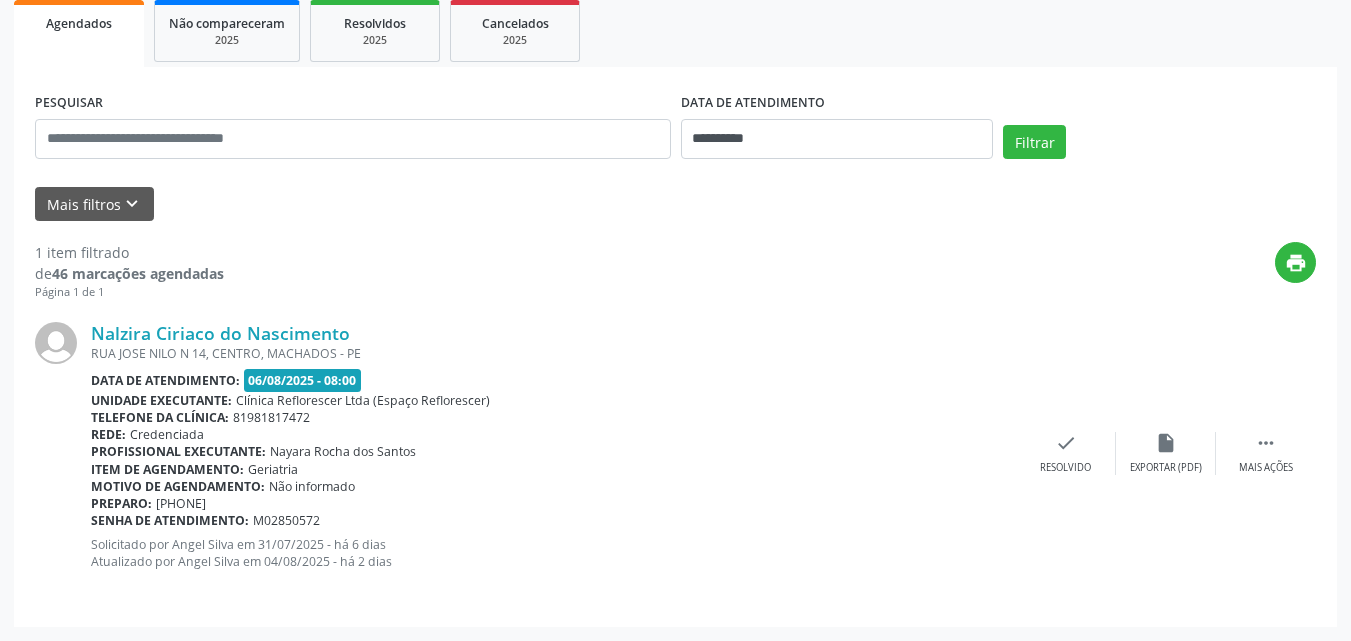click on "[NUMBER] item filtrado
de
46 marcações agendadas
Página 1 de 1
print
[FIRST] [LAST] [LAST]
[STREET] [NUMBER], [NEIGHBORHOOD], [CITY] - [STATE]
Data de atendimento:
[DATE] - [TIME]
Unidade executante:
Clínica Reflorescer Ltda (Espaço Reflorescer)
Telefone da clínica:
[PHONE]
Rede:
Credenciada
Profissional executante:
[FIRST] [LAST] [LAST]
Item de agendamento:
Geriatria
Motivo de agendamento:
Não informado
Preparo:
[PHONE]
Senha de atendimento:
M02850572
Solicitado por [FIRST] [LAST] em [DATE] - há [NUMBER] dias
Atualizado por [FIRST] [LAST] em [DATE] - há [NUMBER] dias

Mais ações
insert_drive_file
Exportar (PDF)
check
Resolvido" at bounding box center (675, 413) 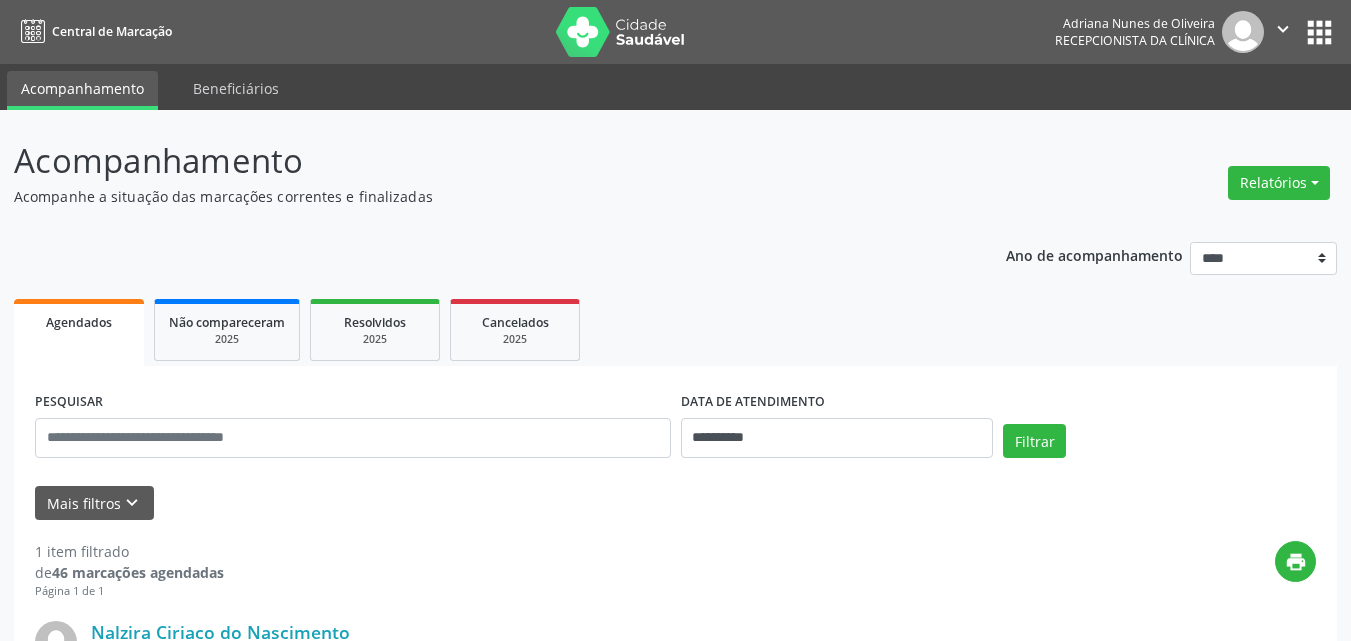 scroll, scrollTop: 0, scrollLeft: 0, axis: both 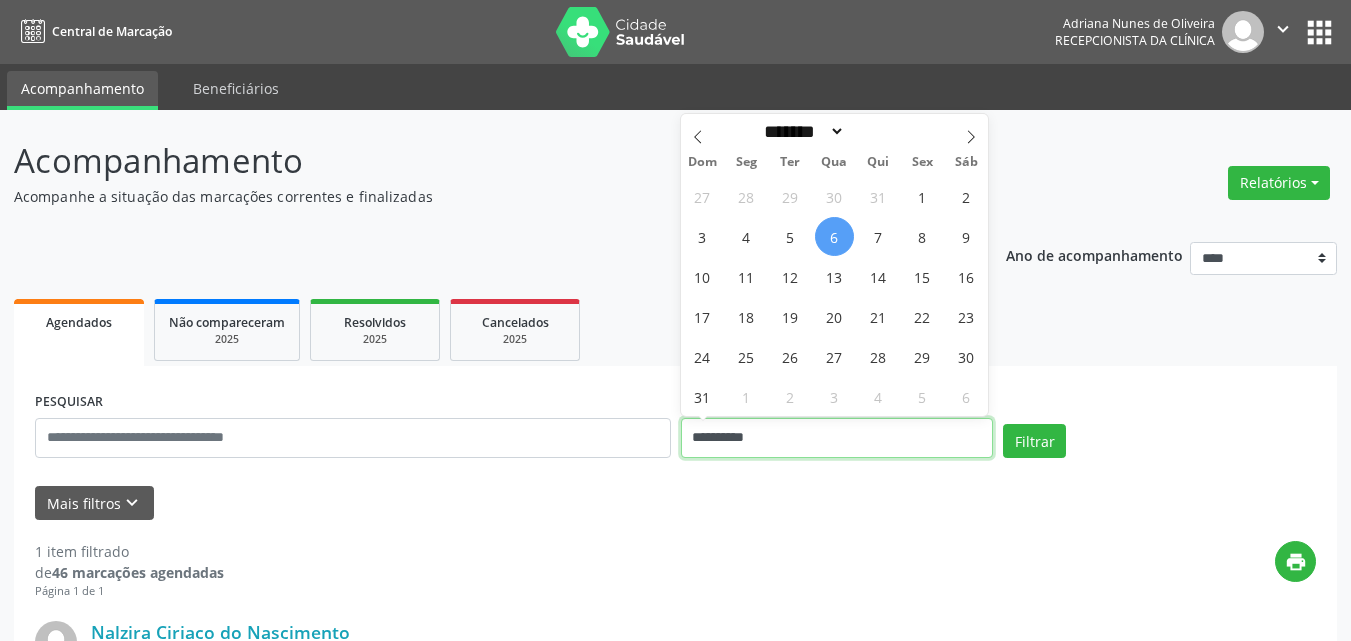 click on "**********" at bounding box center (837, 438) 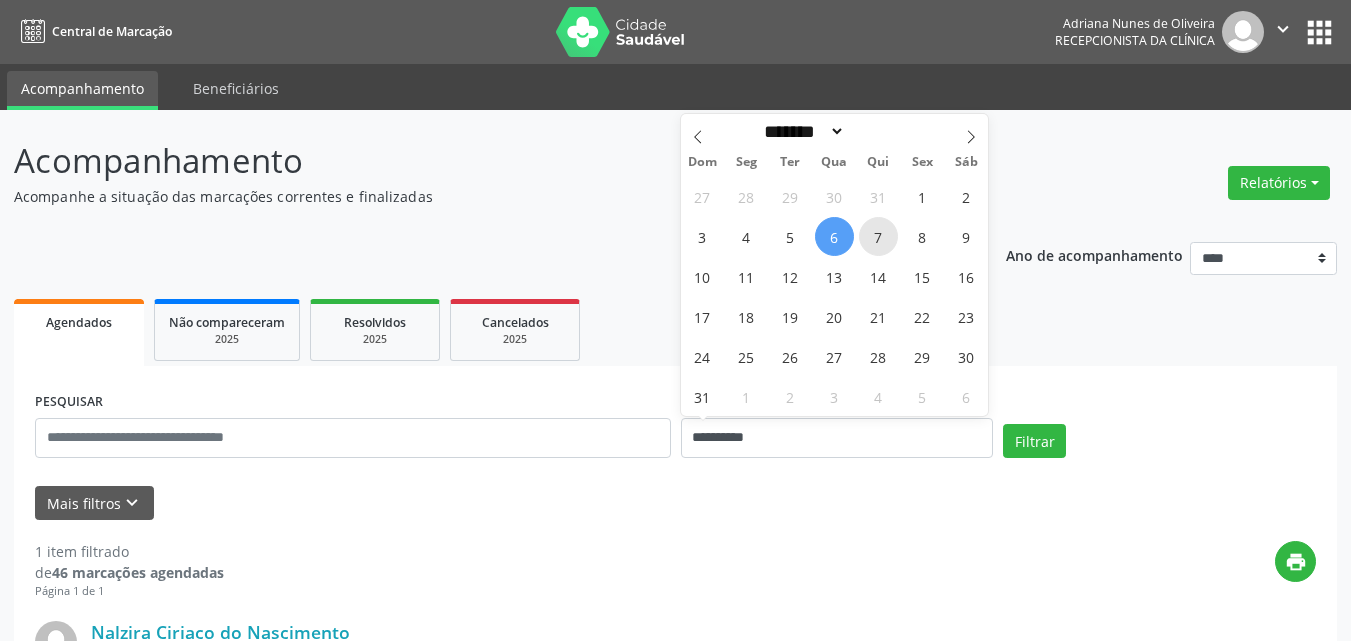 click on "7" at bounding box center (878, 236) 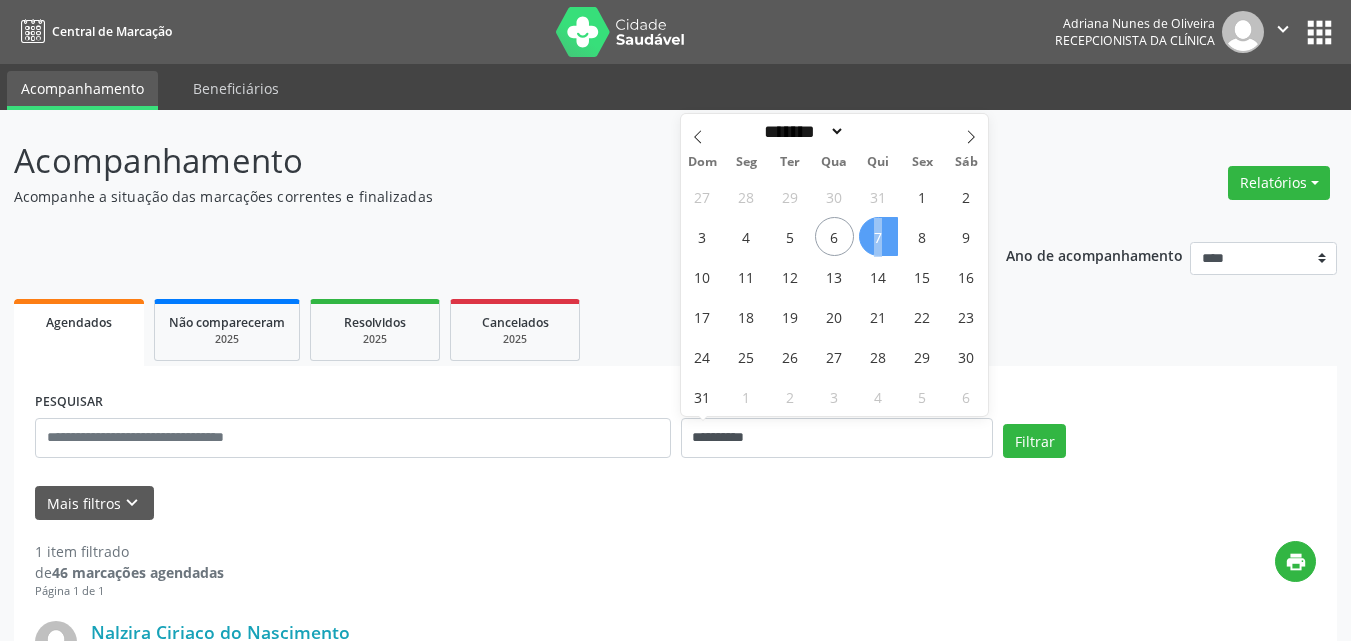 click on "7" at bounding box center [878, 236] 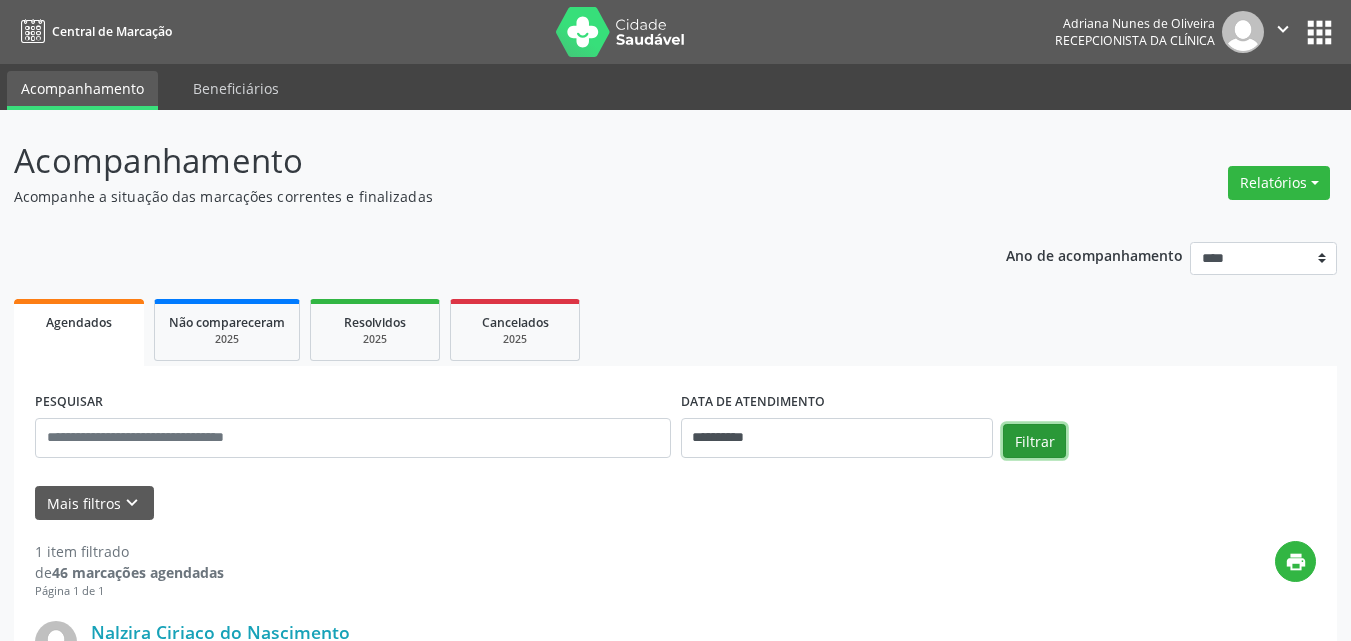 click on "Filtrar" at bounding box center (1034, 441) 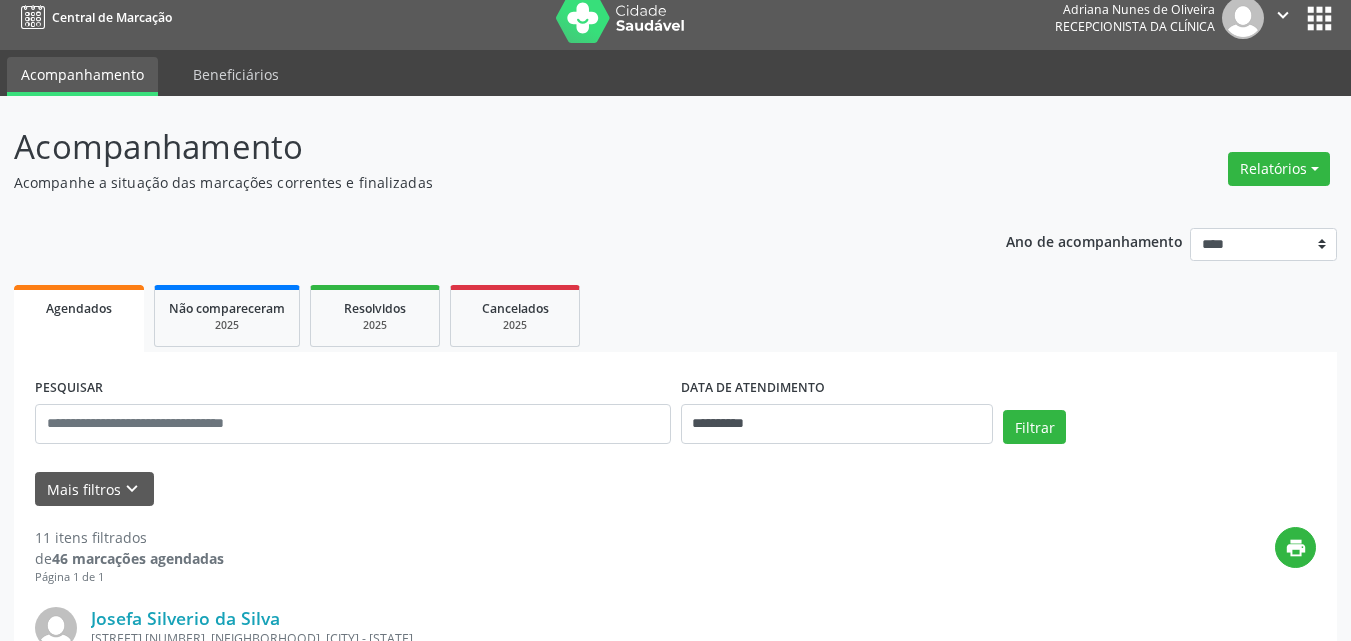 scroll, scrollTop: 0, scrollLeft: 0, axis: both 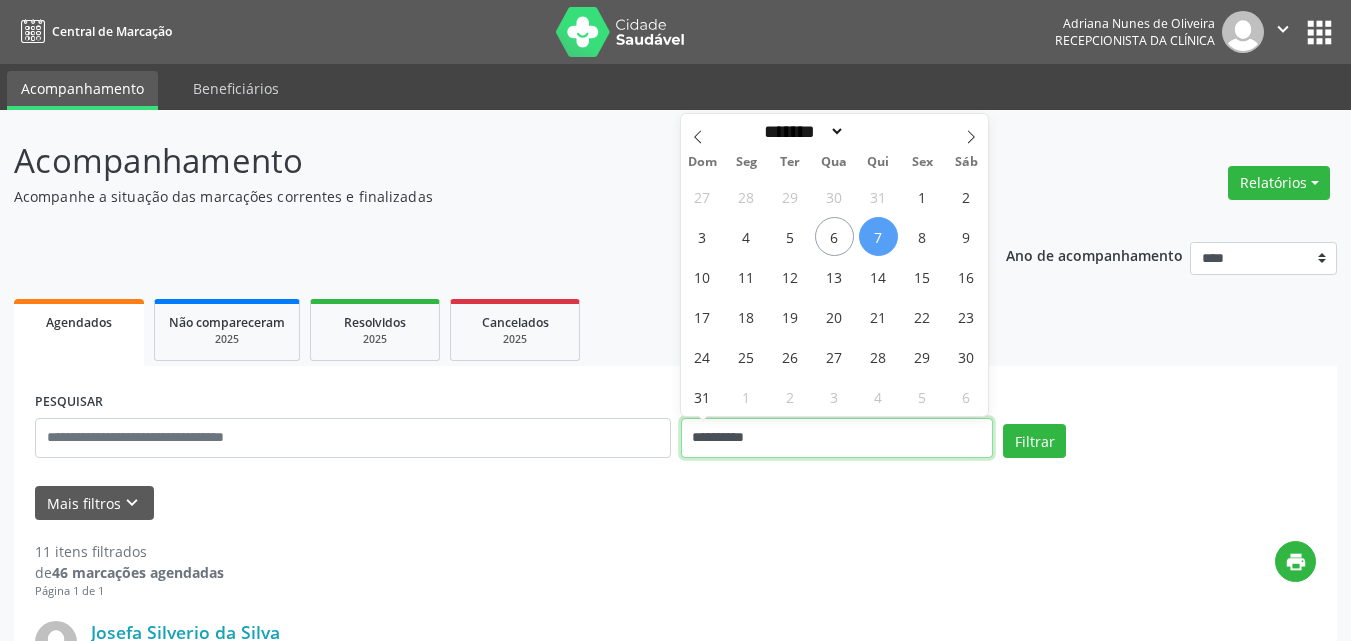 click on "**********" at bounding box center (837, 438) 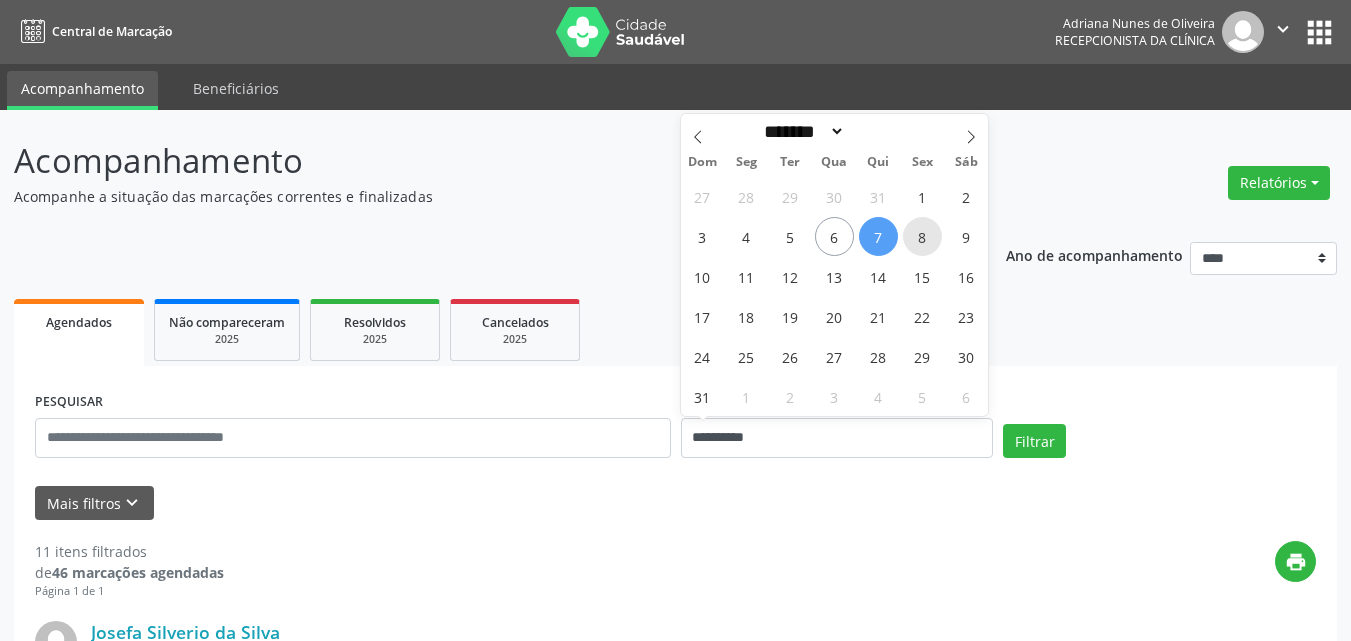 click on "8" at bounding box center [922, 236] 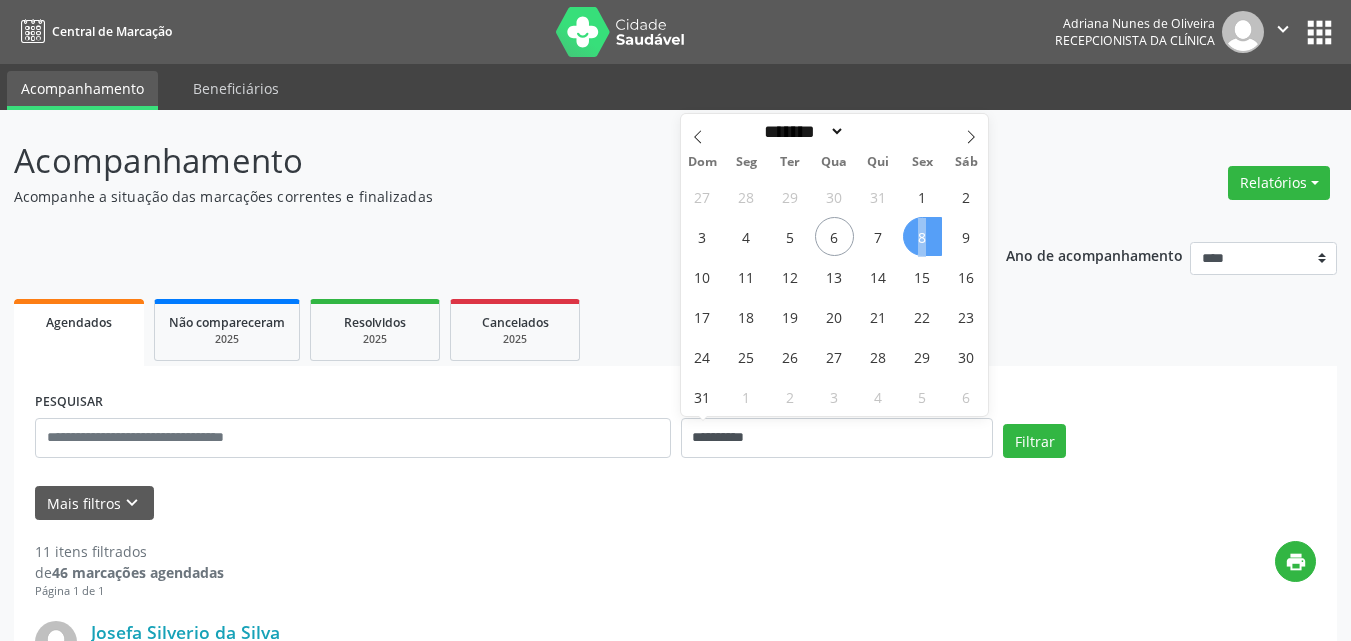 click on "8" at bounding box center [922, 236] 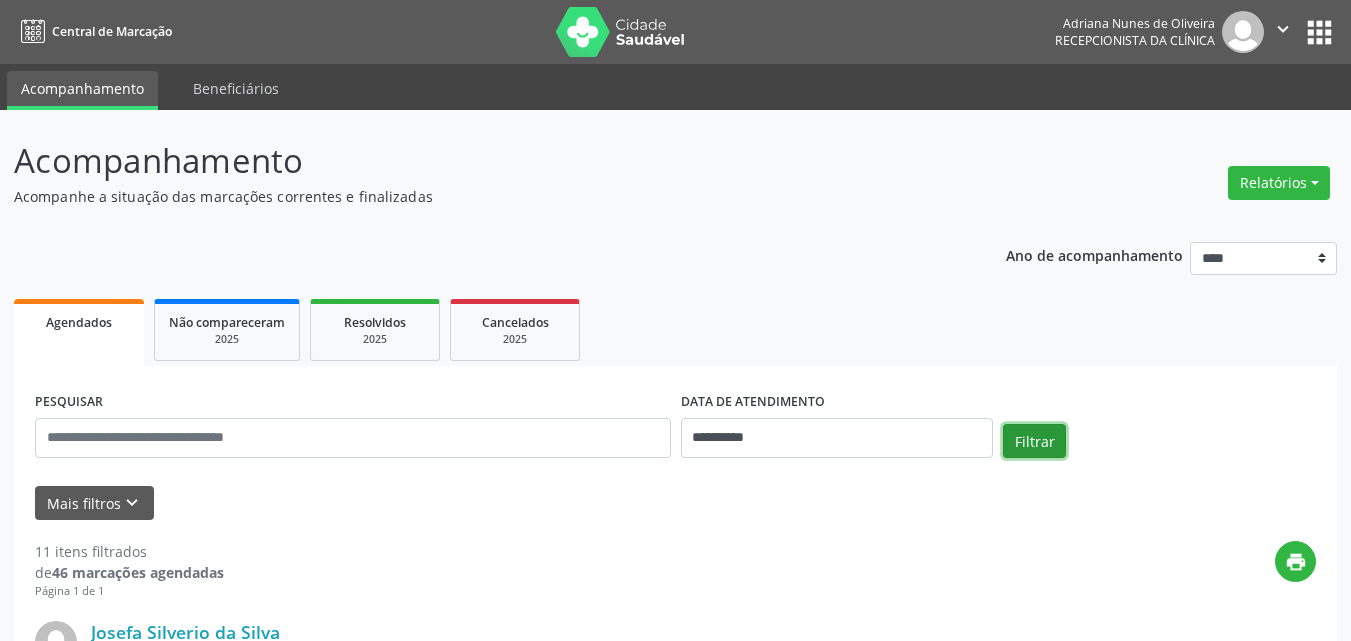click on "Filtrar" at bounding box center [1034, 441] 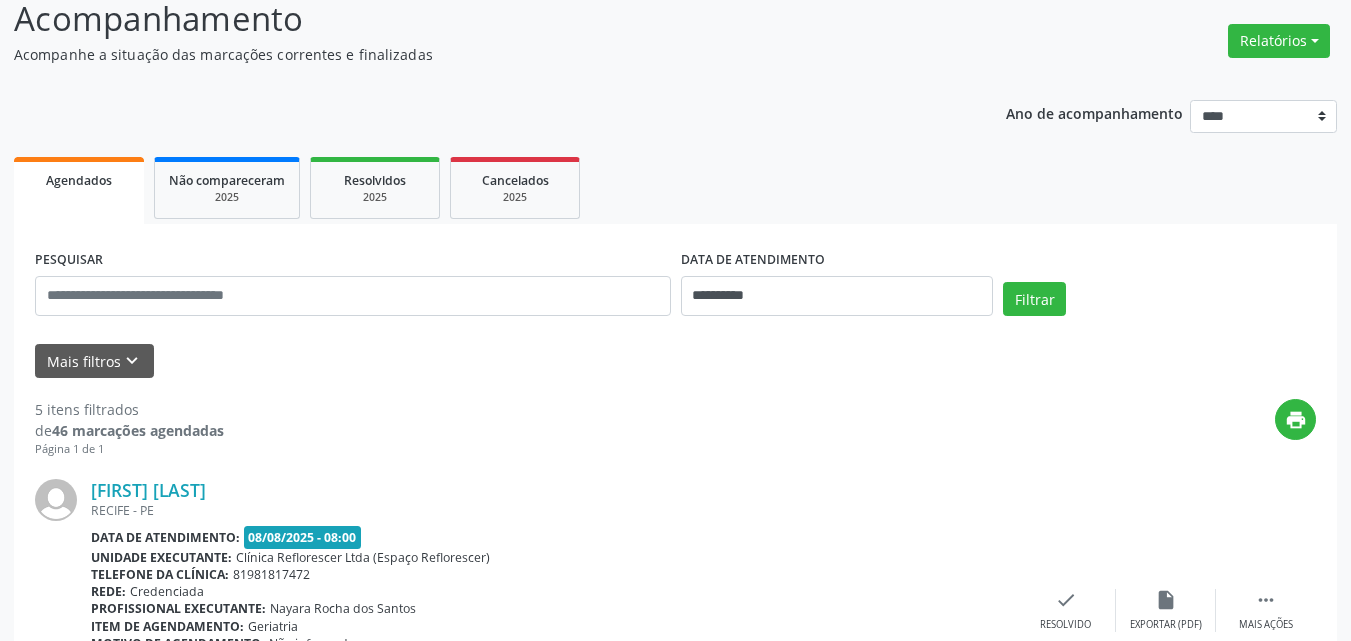 scroll, scrollTop: 0, scrollLeft: 0, axis: both 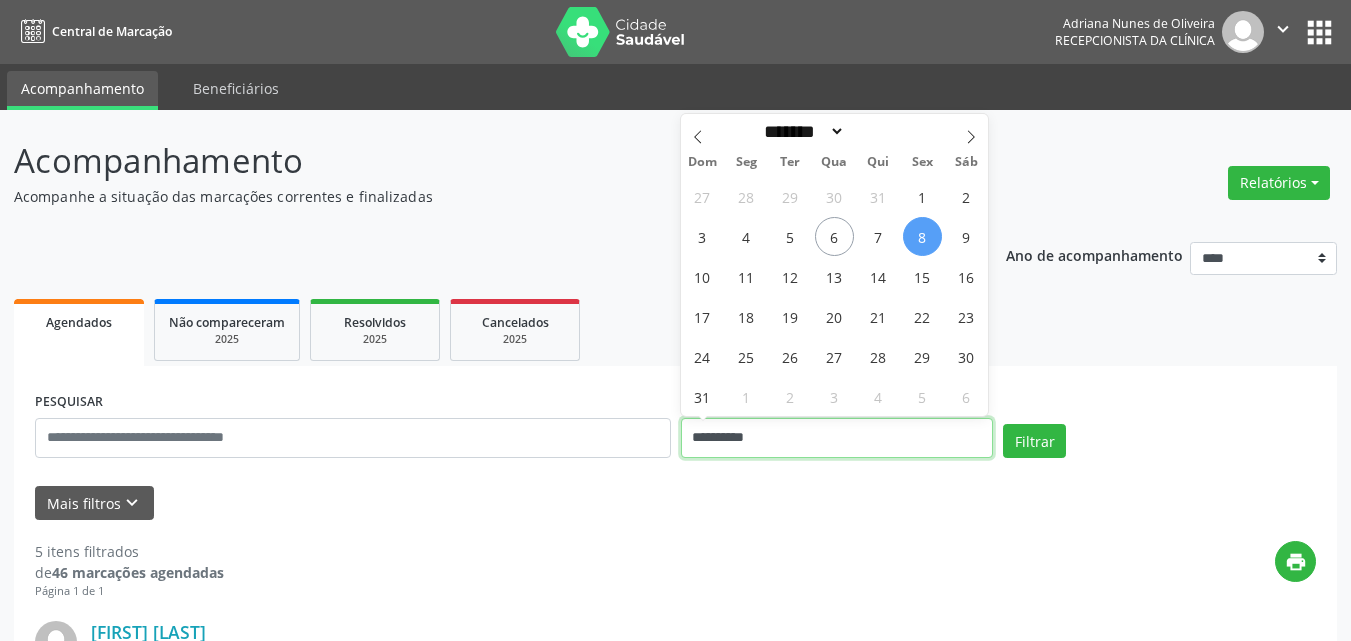 click on "**********" at bounding box center (837, 438) 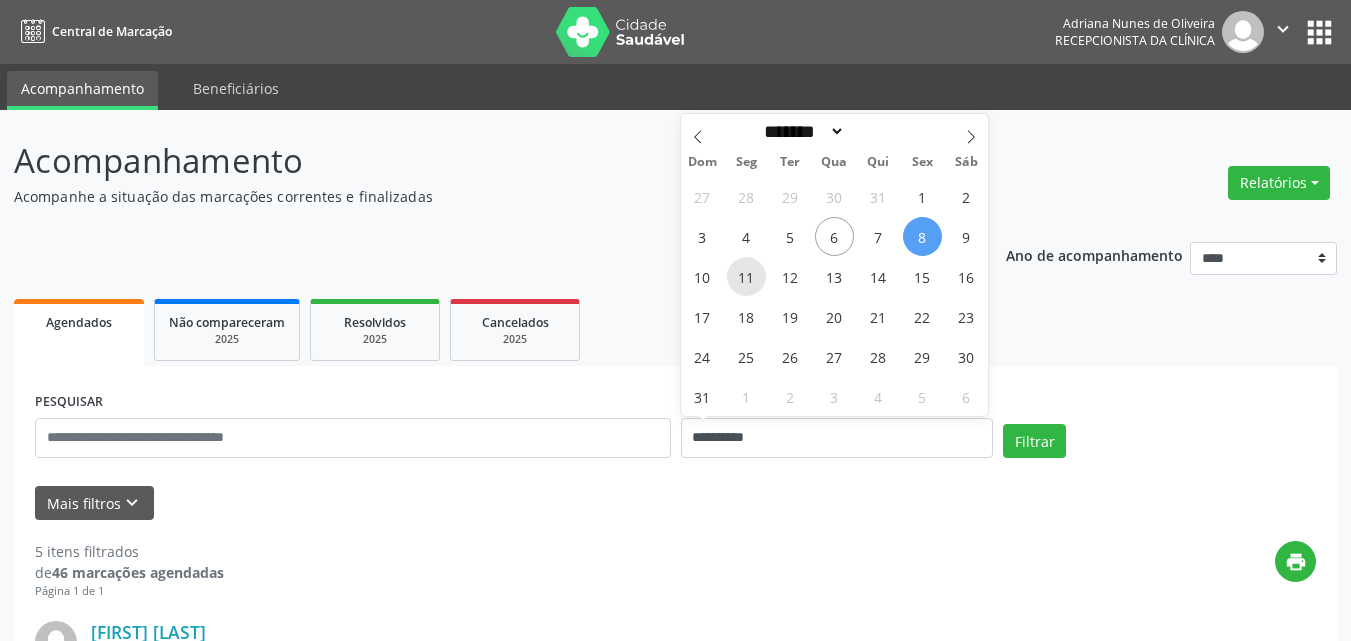 click on "11" at bounding box center [746, 276] 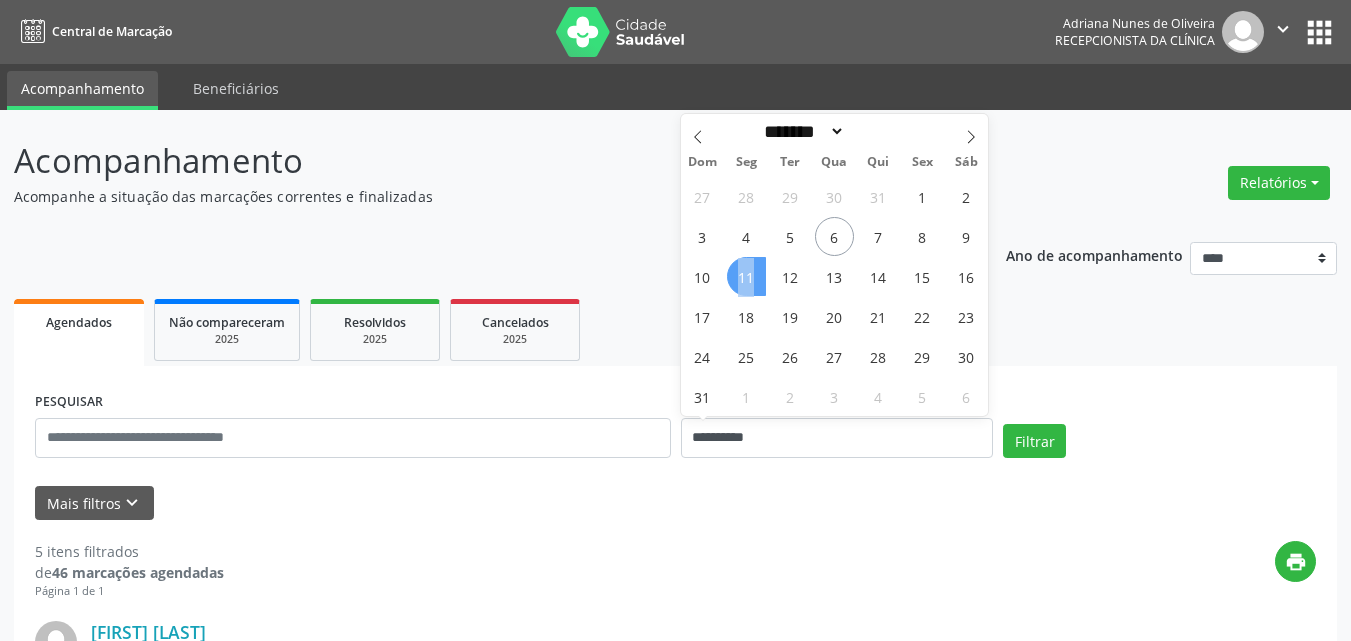 click on "11" at bounding box center (746, 276) 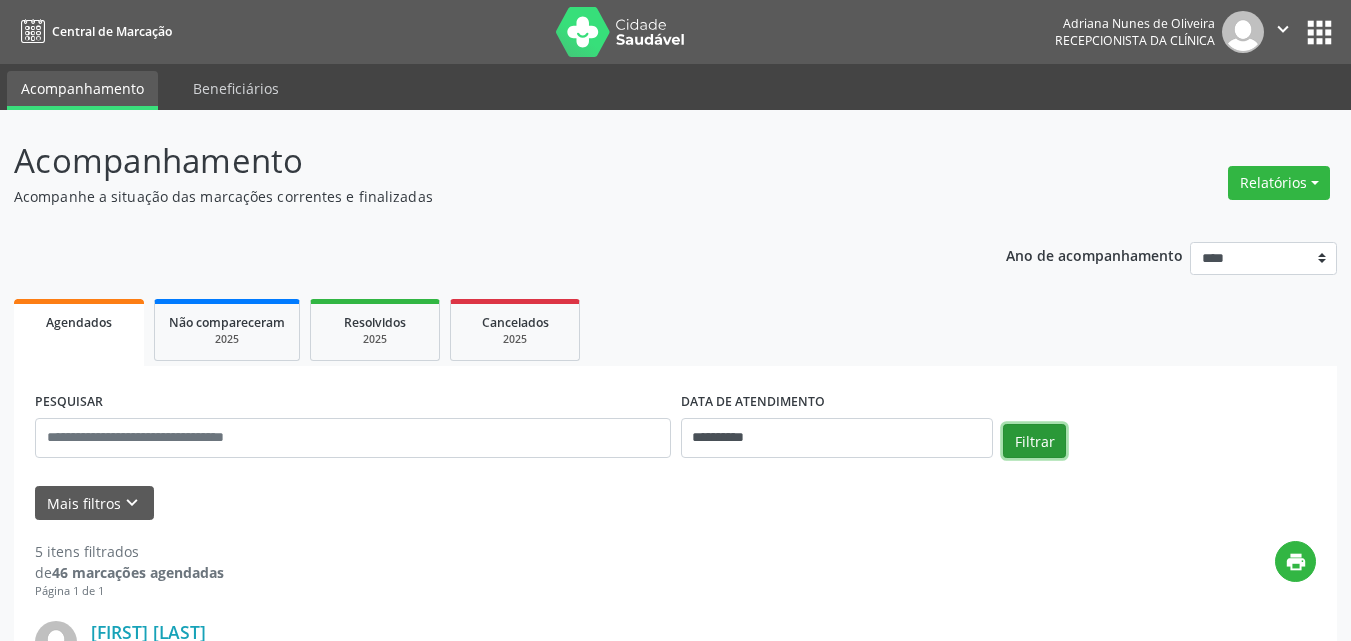 click on "Filtrar" at bounding box center (1034, 441) 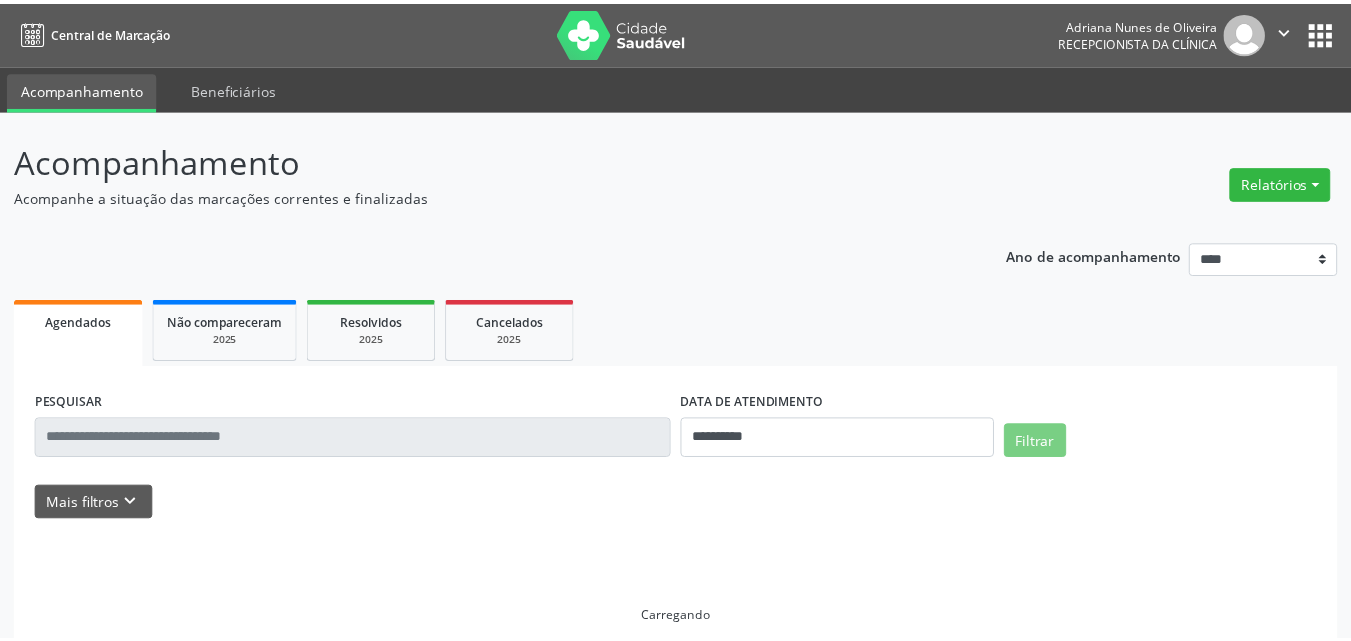 scroll, scrollTop: 0, scrollLeft: 0, axis: both 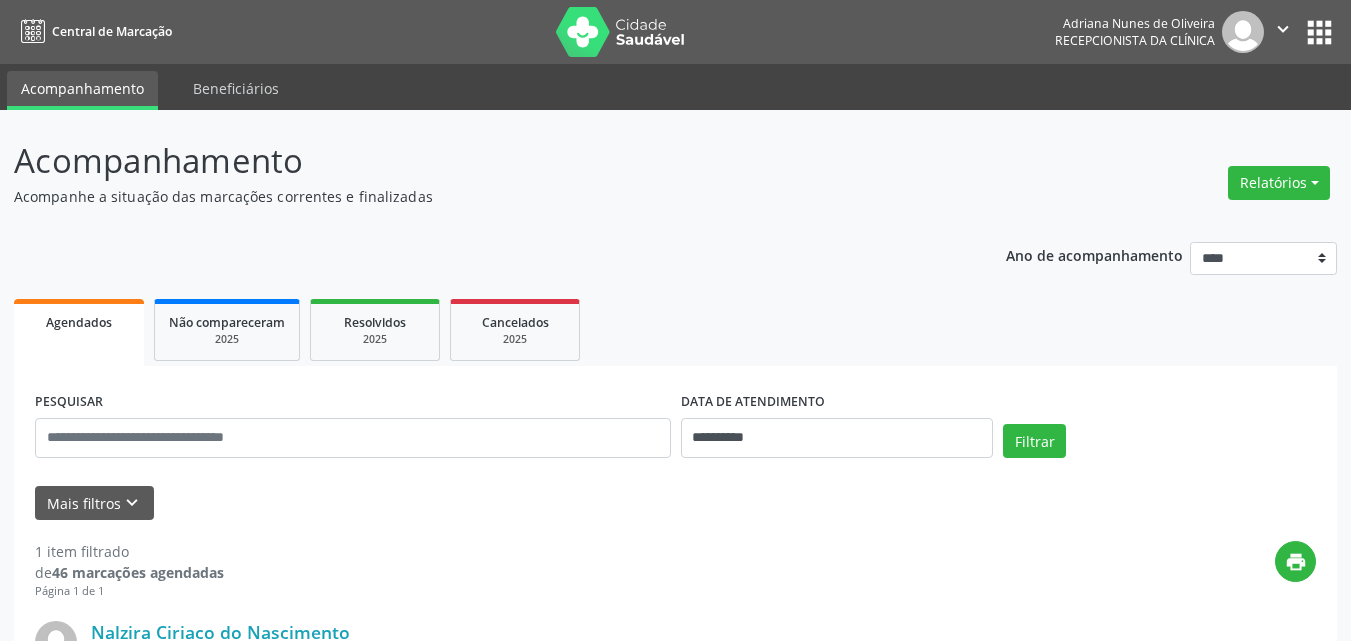 click on "**********" at bounding box center [675, 577] 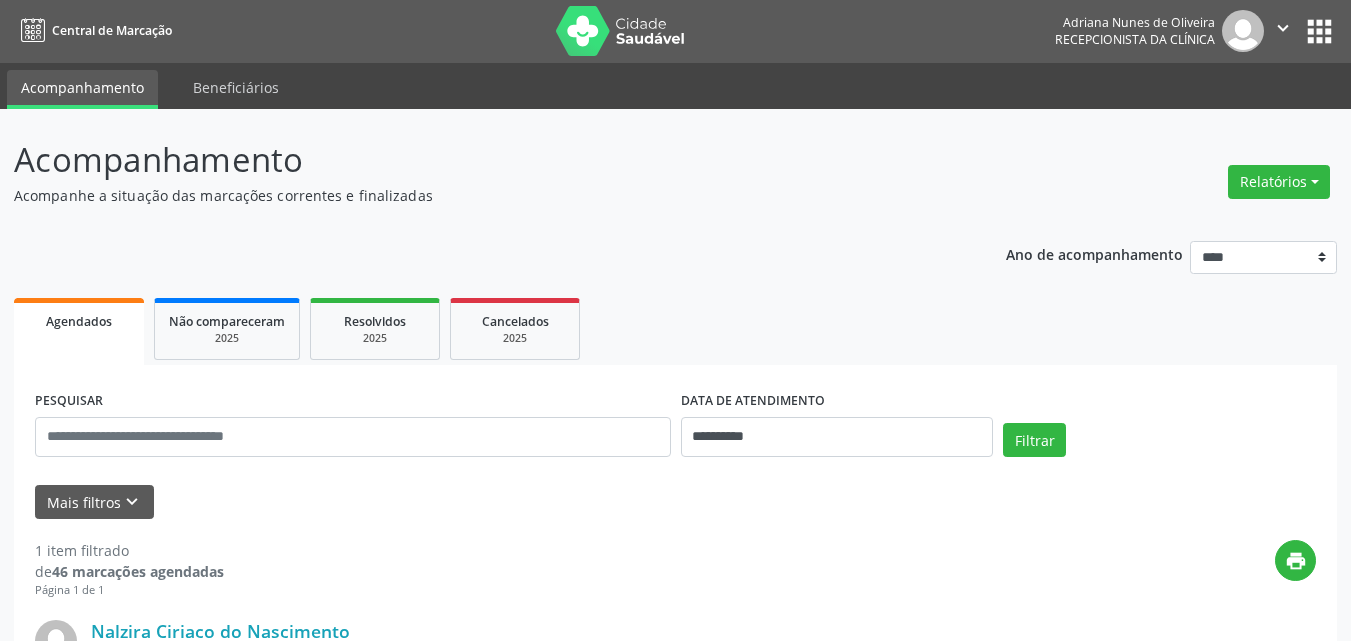 scroll, scrollTop: 0, scrollLeft: 0, axis: both 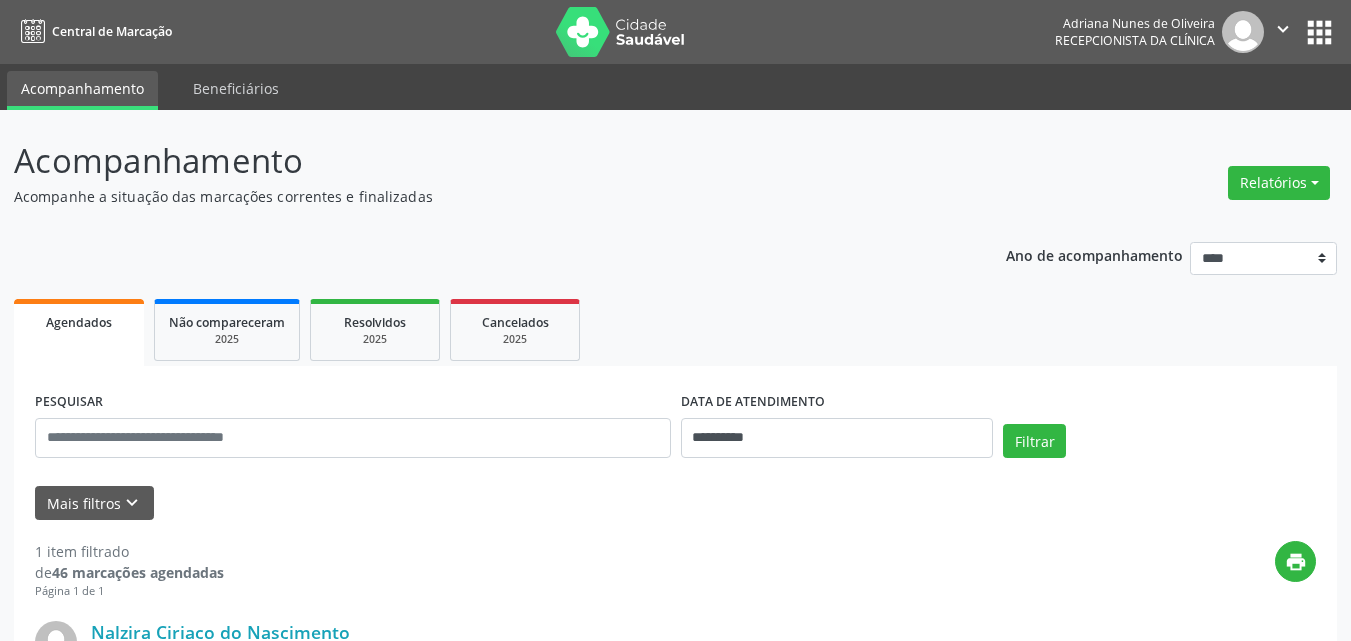 click on "**********" at bounding box center [675, 577] 